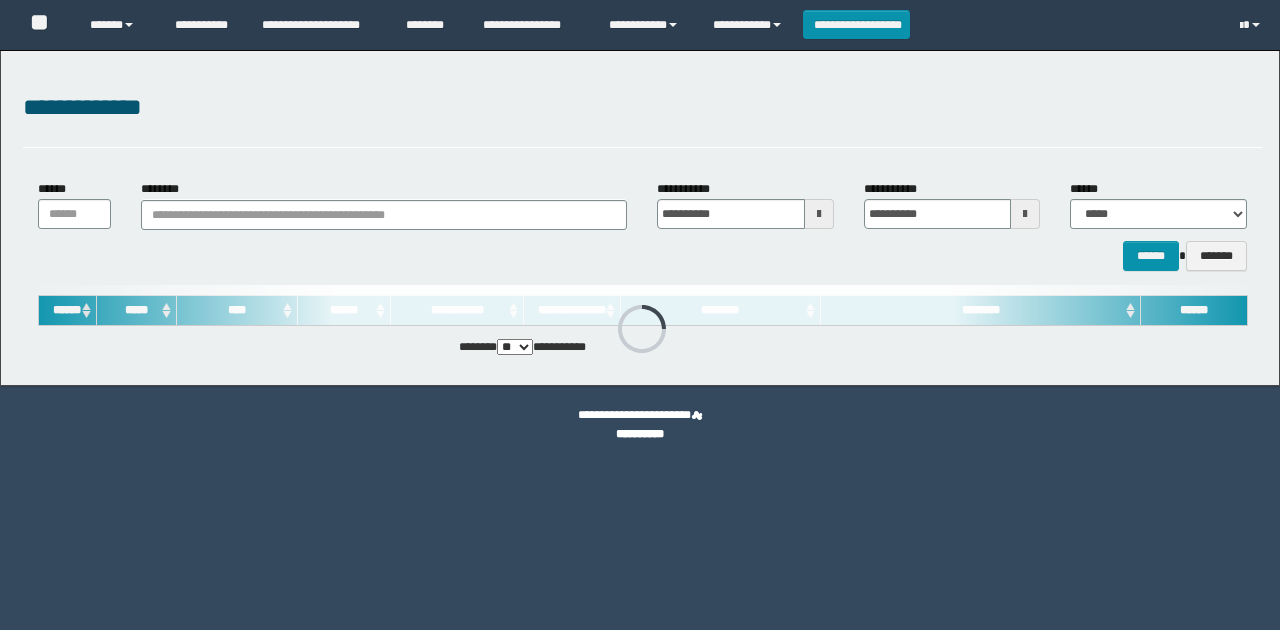 scroll, scrollTop: 0, scrollLeft: 0, axis: both 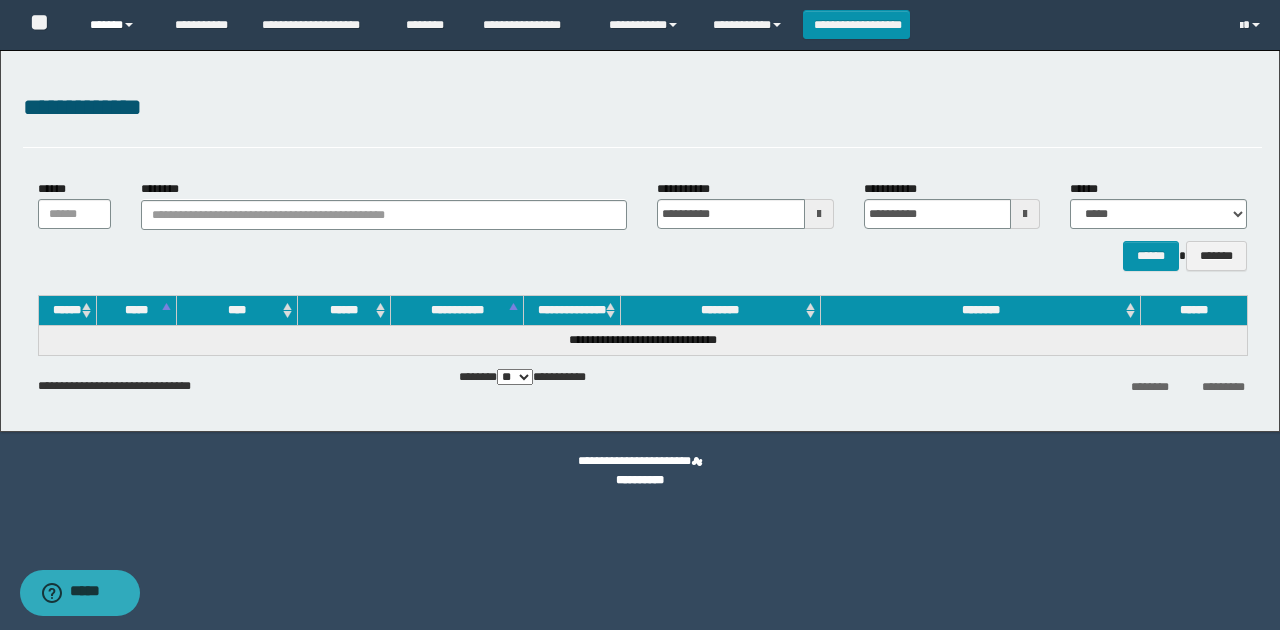 click on "******" at bounding box center [117, 25] 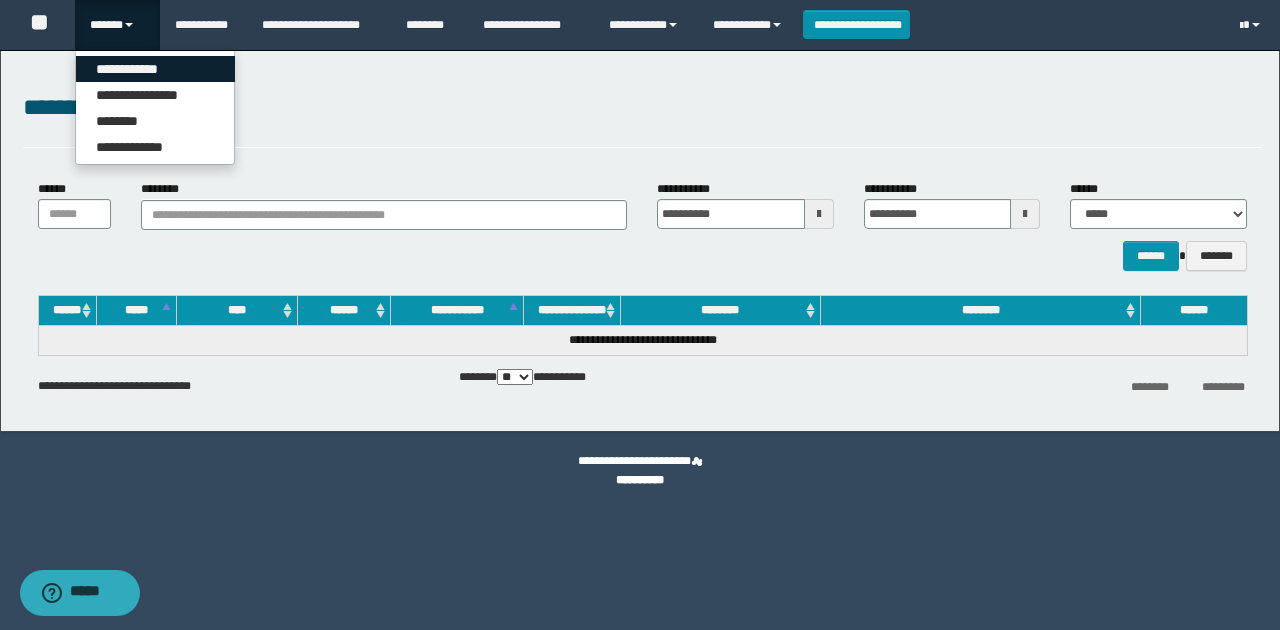 click on "**********" at bounding box center [155, 69] 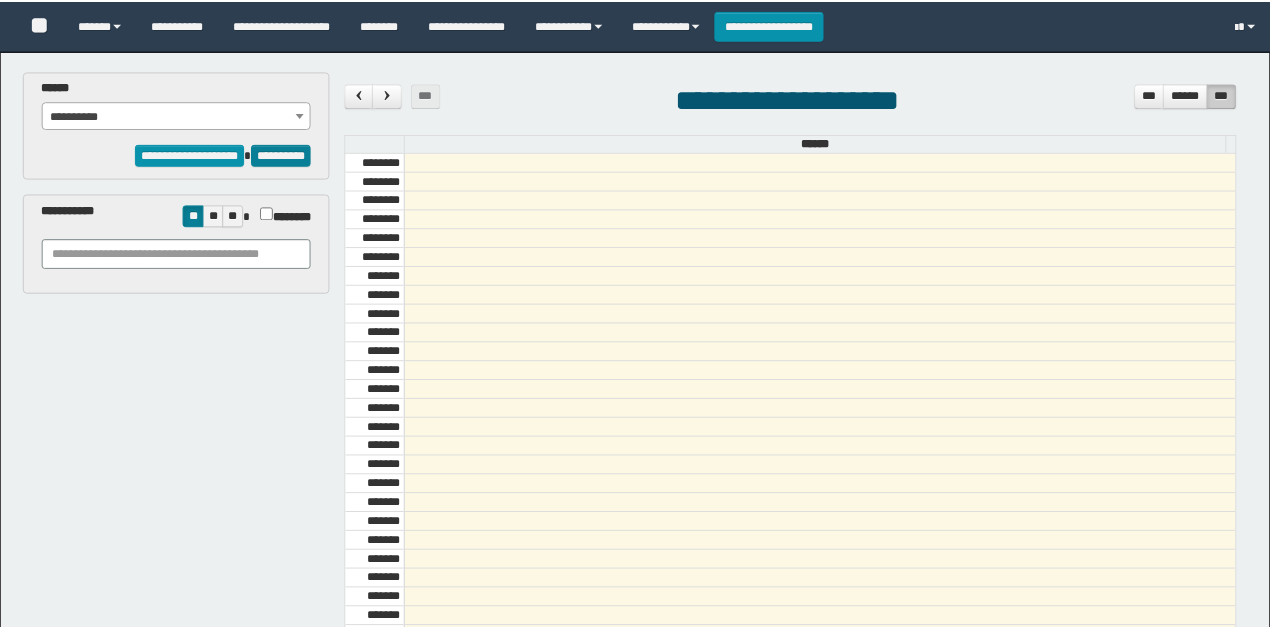 scroll, scrollTop: 0, scrollLeft: 0, axis: both 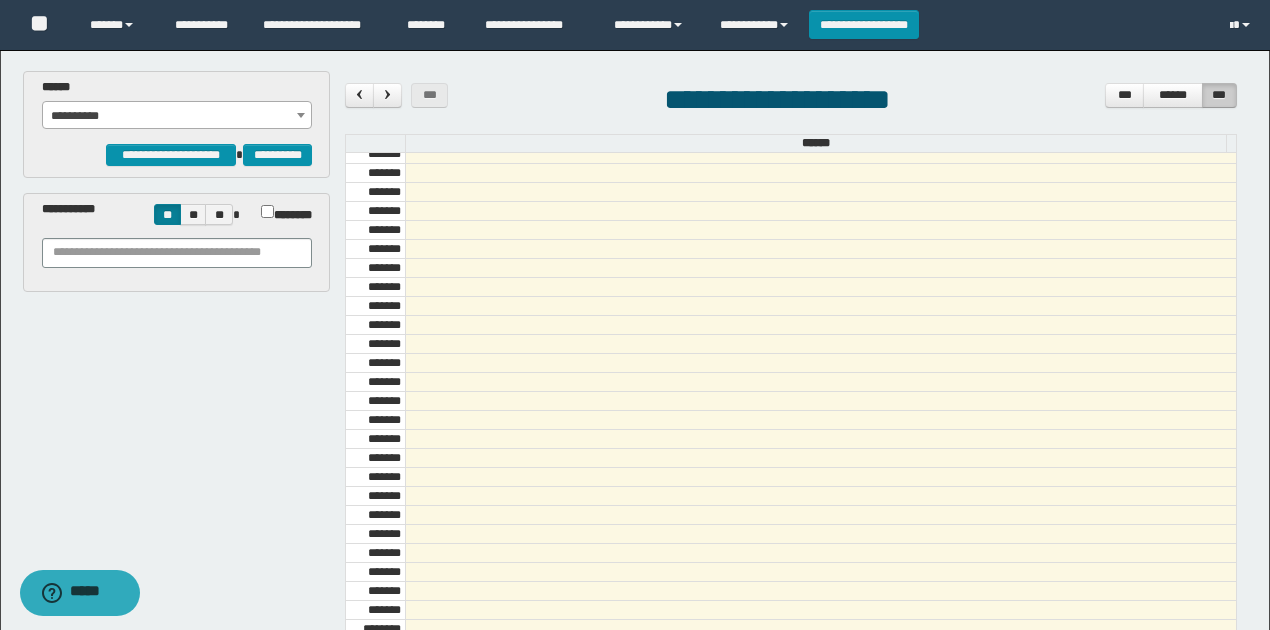 click on "**********" at bounding box center (177, 116) 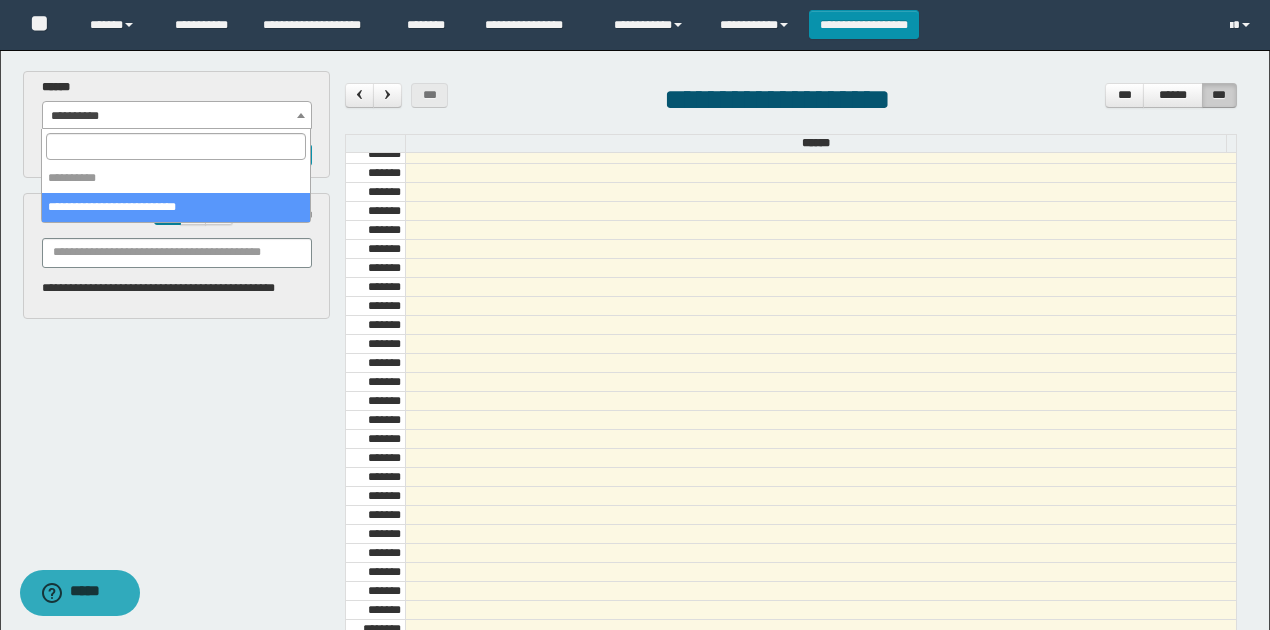 select on "******" 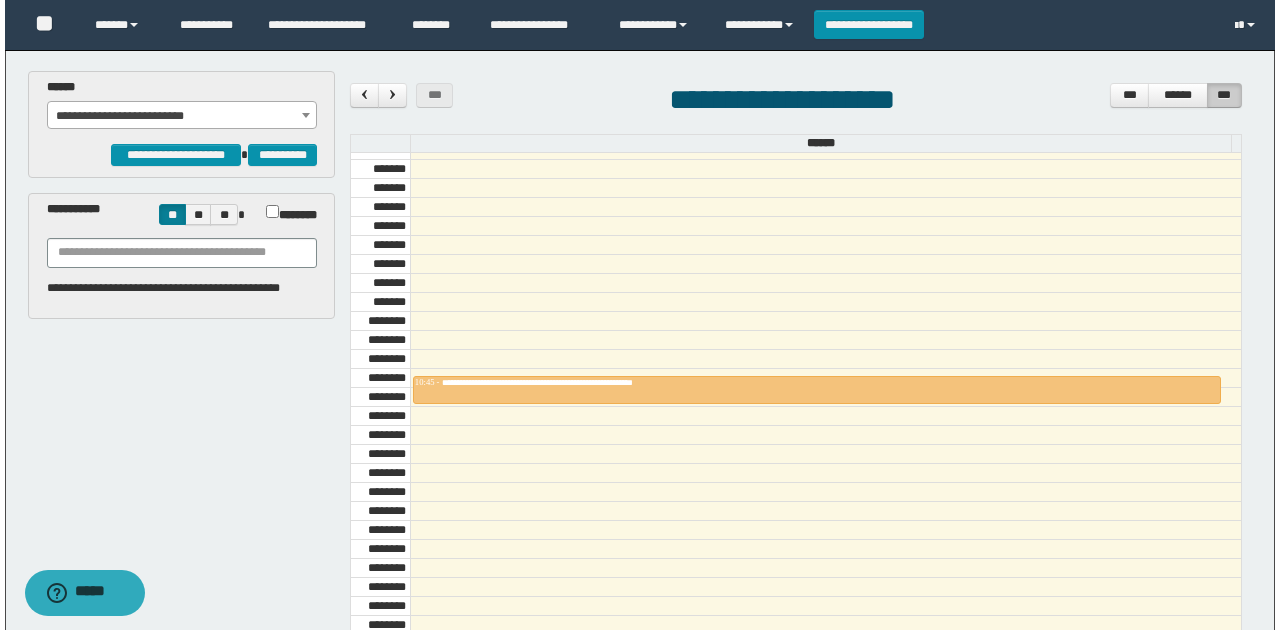 scroll, scrollTop: 1140, scrollLeft: 0, axis: vertical 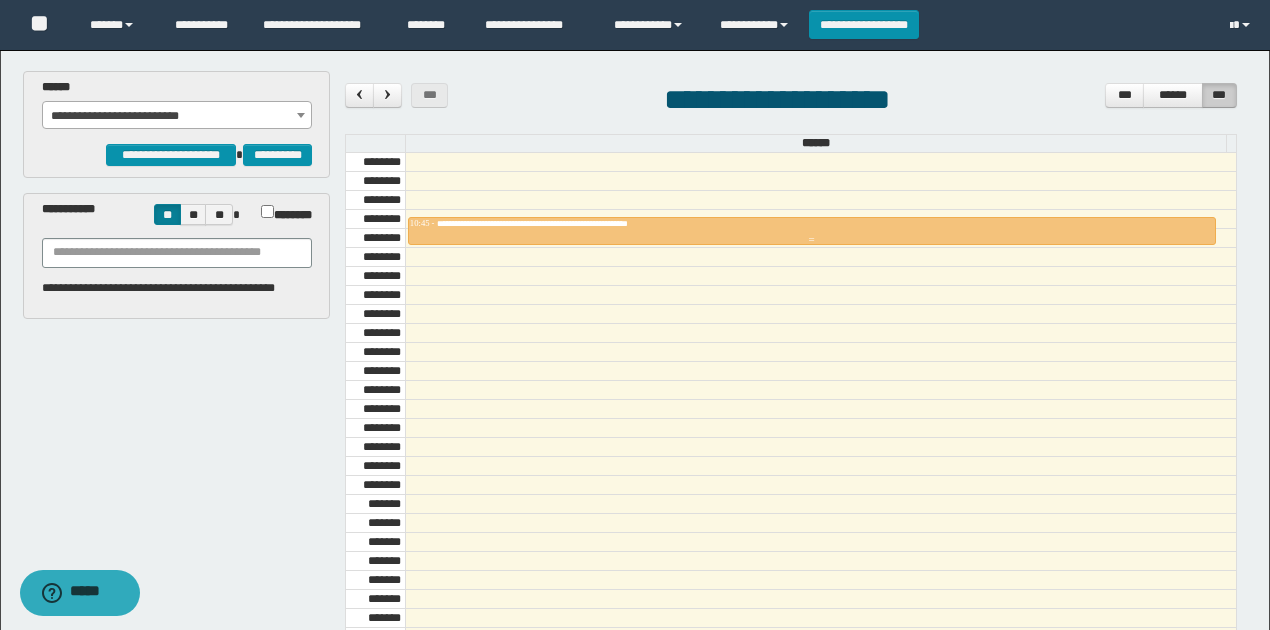 click on "**********" at bounding box center [571, 223] 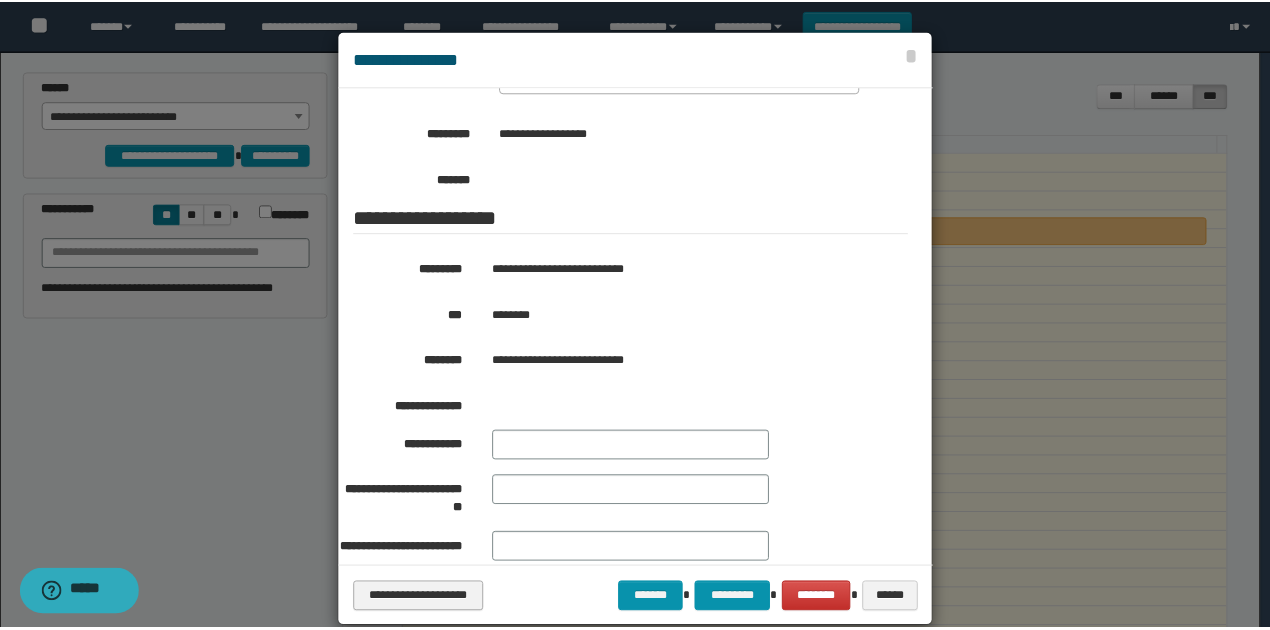 scroll, scrollTop: 333, scrollLeft: 0, axis: vertical 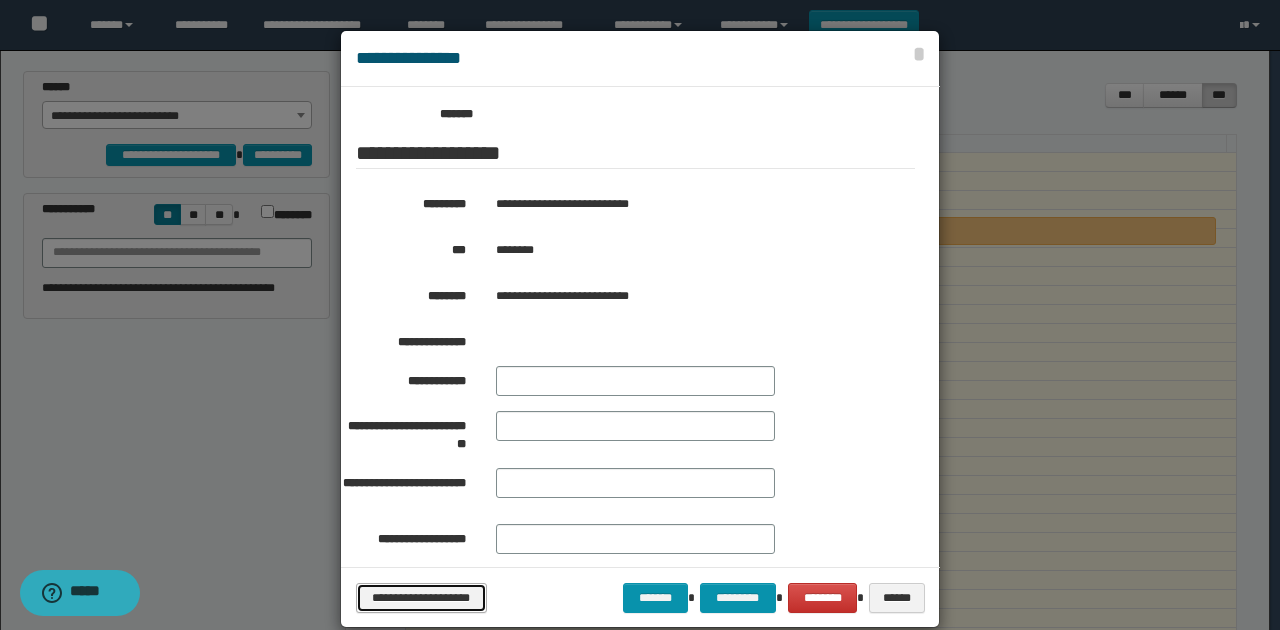 click on "**********" at bounding box center (421, 597) 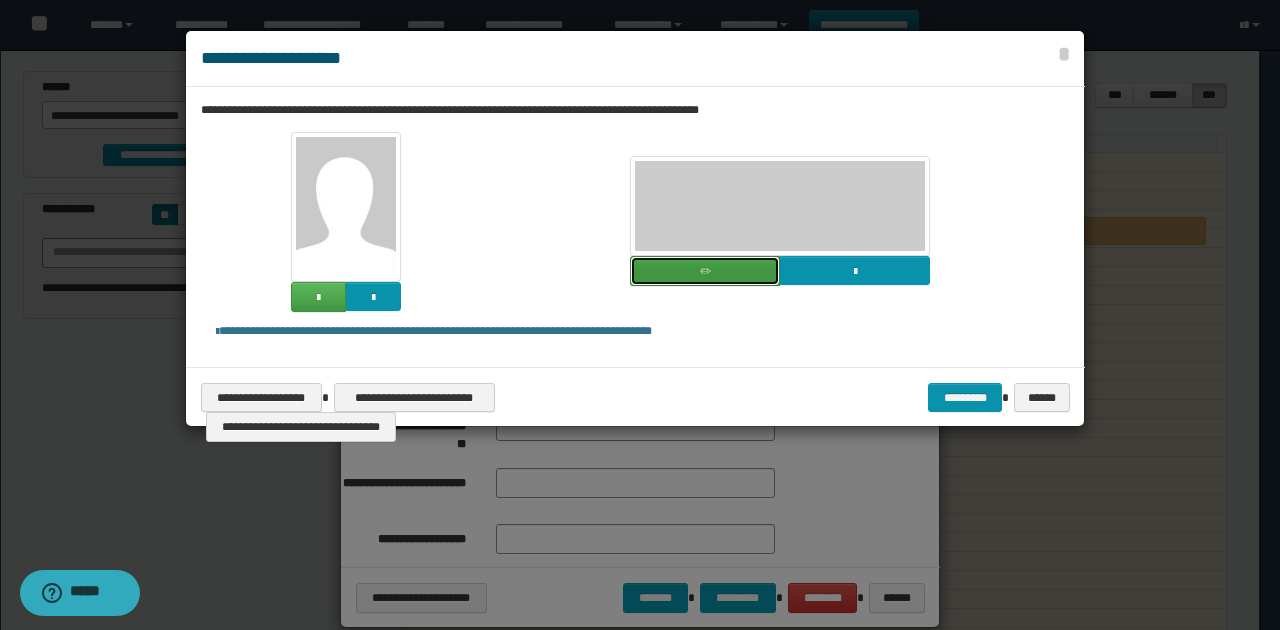 click at bounding box center (705, 271) 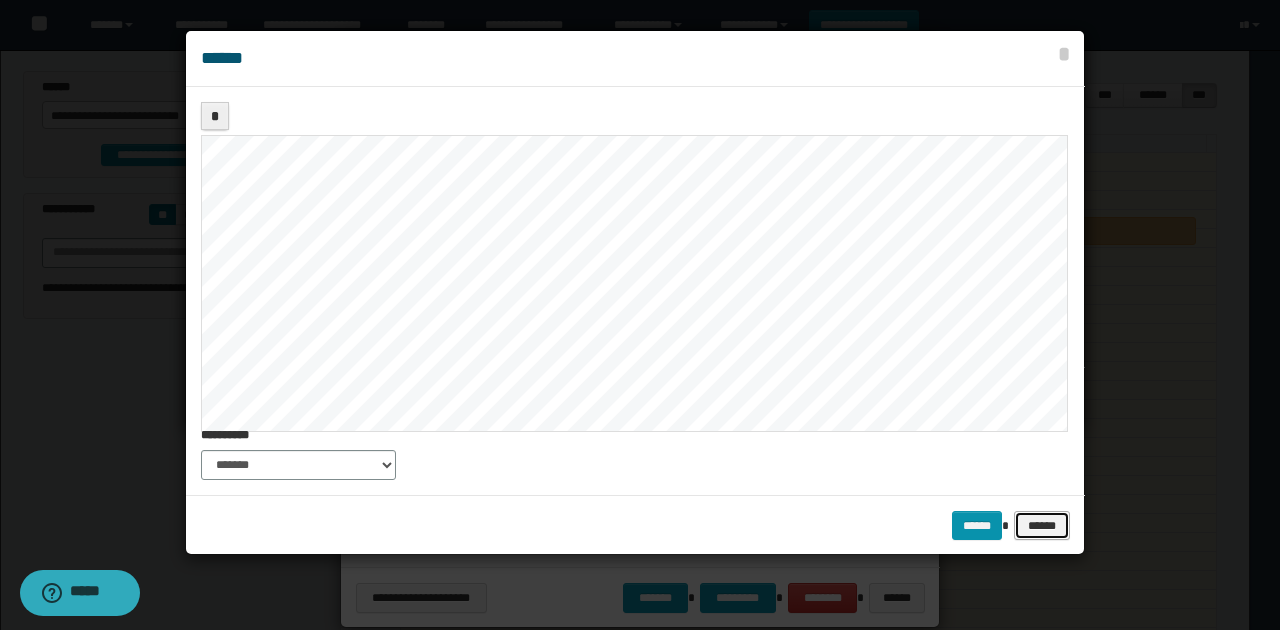drag, startPoint x: 1049, startPoint y: 533, endPoint x: 1022, endPoint y: 511, distance: 34.828148 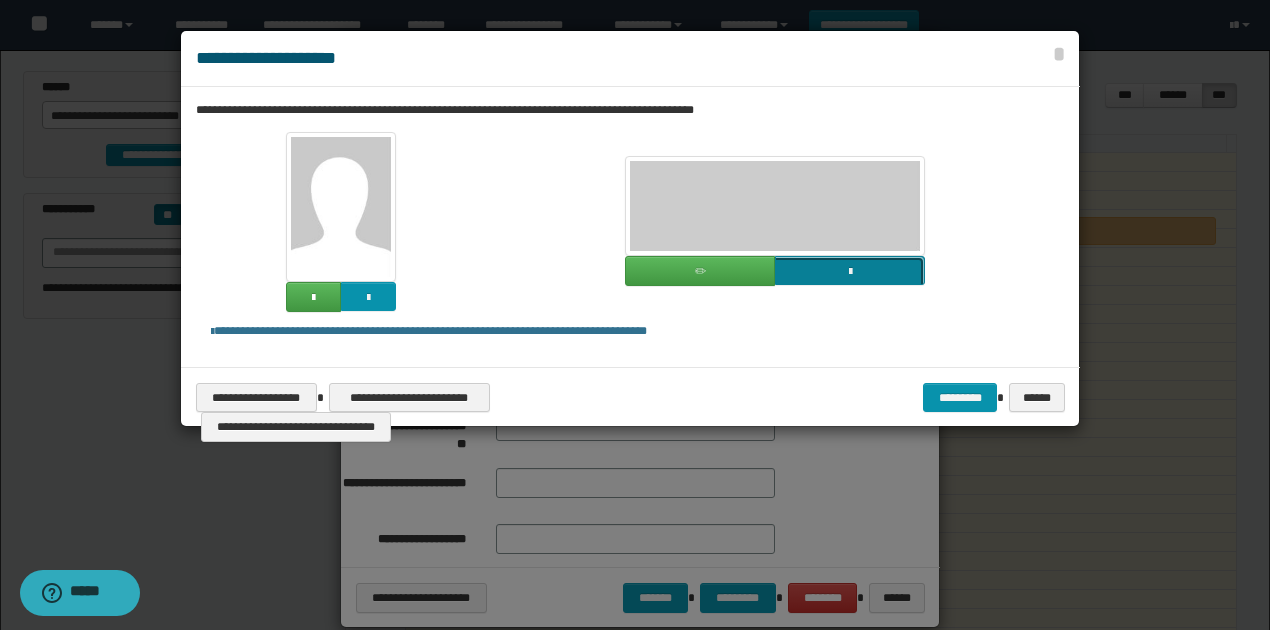 click at bounding box center [-967, 407] 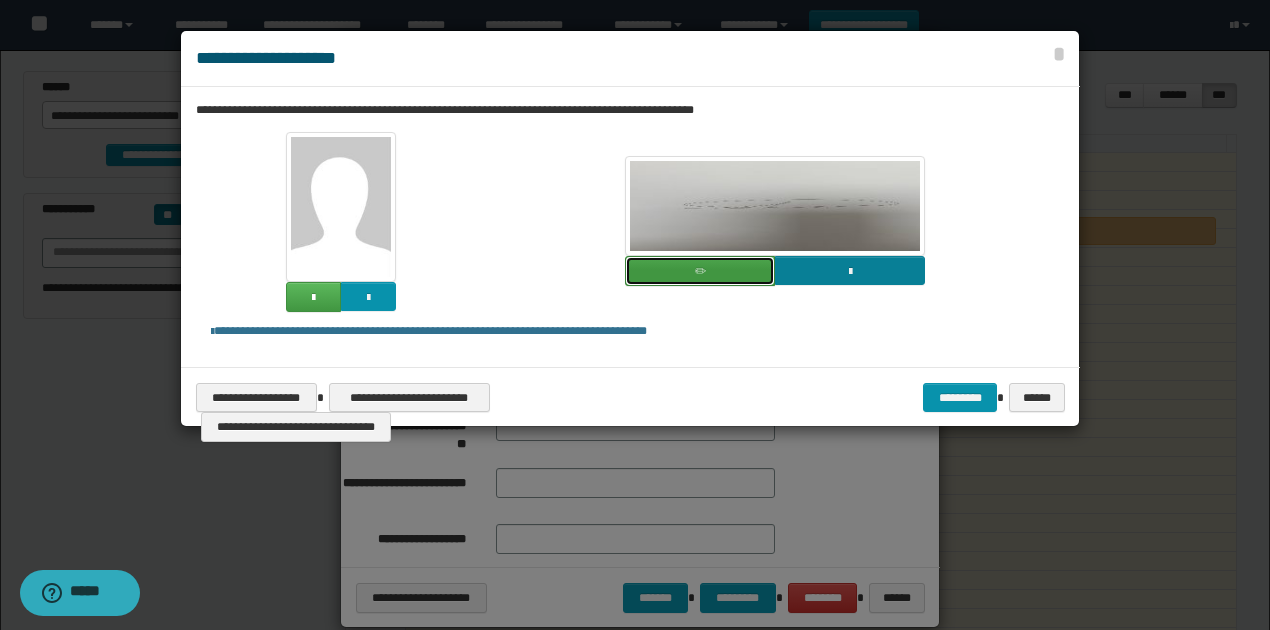 click at bounding box center [700, 271] 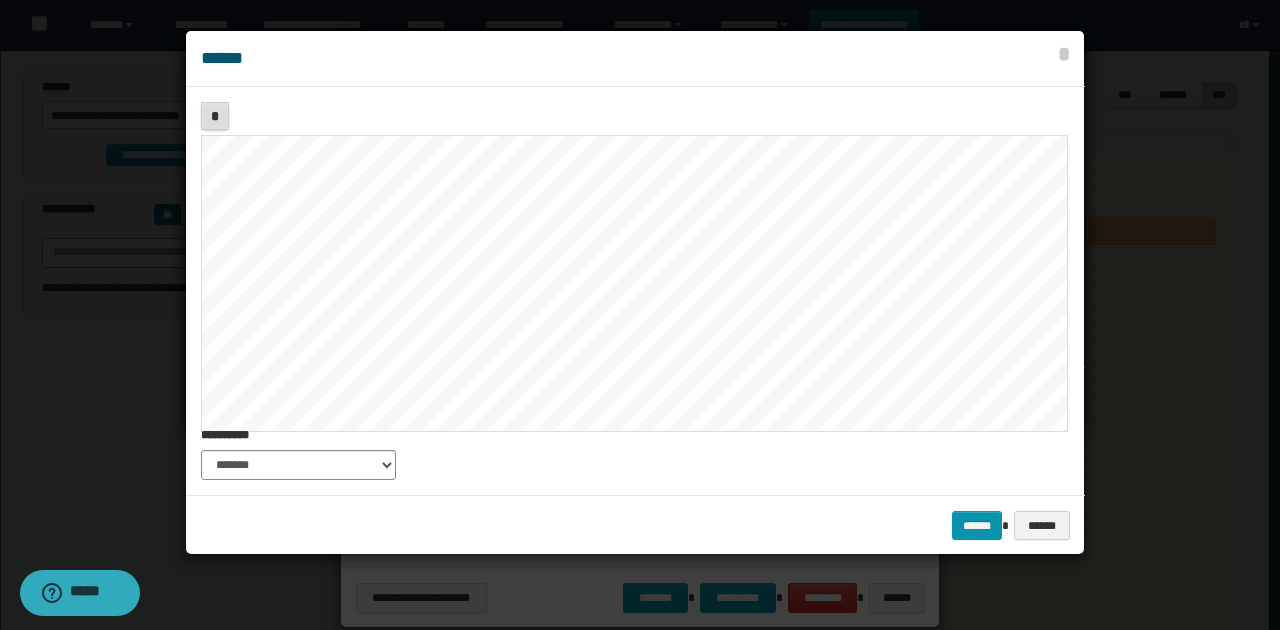 click on "*" at bounding box center [215, 116] 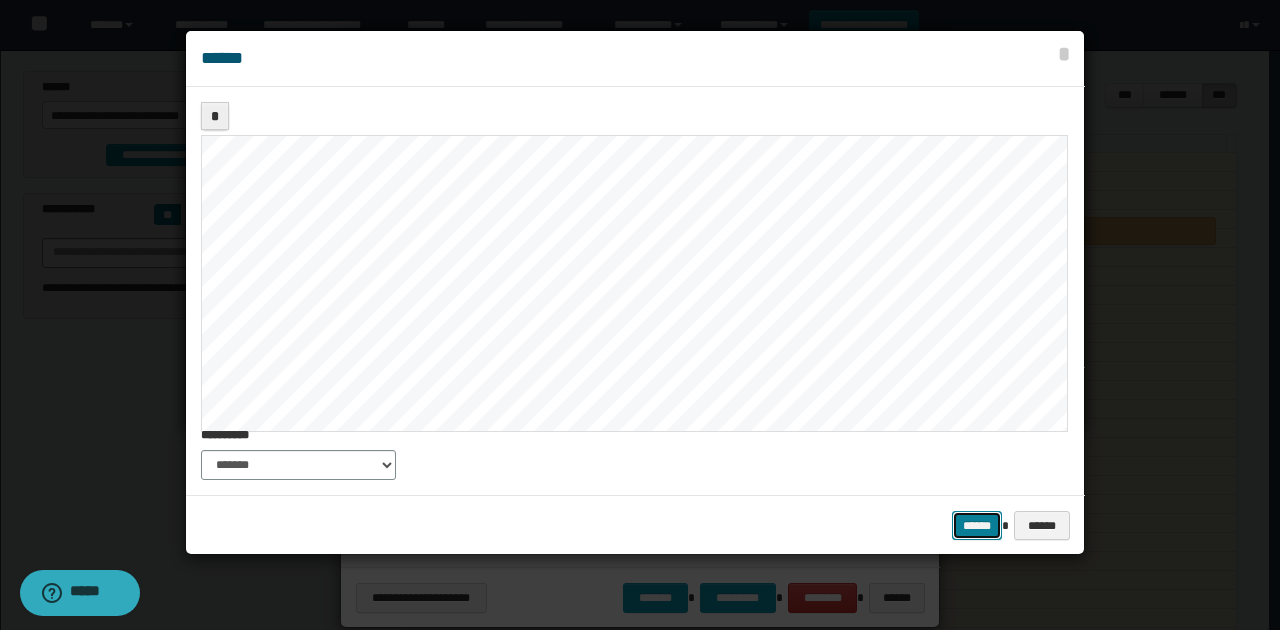 click on "******" at bounding box center (977, 525) 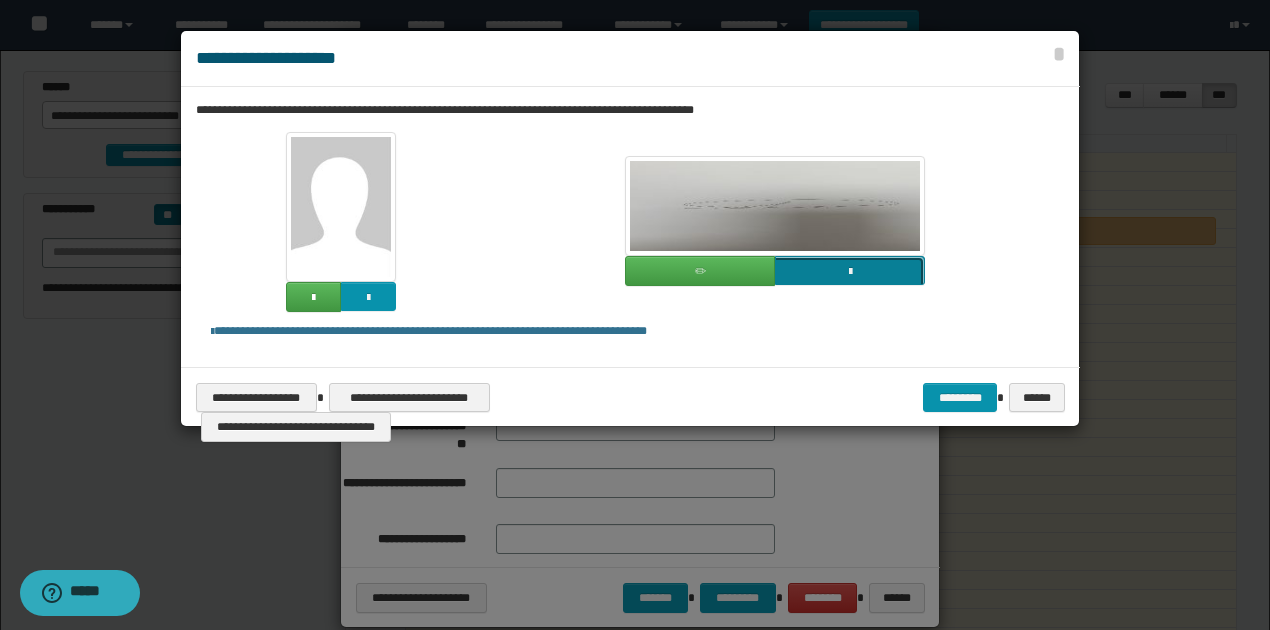 click at bounding box center [-967, 407] 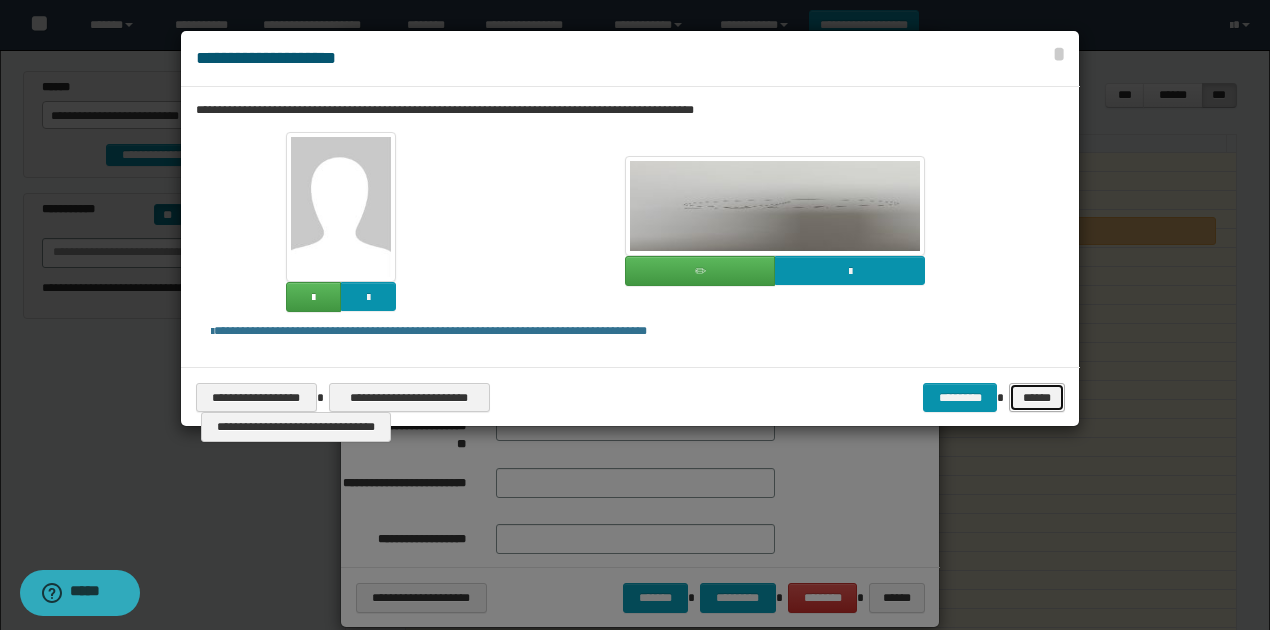 click on "******" at bounding box center [1036, 397] 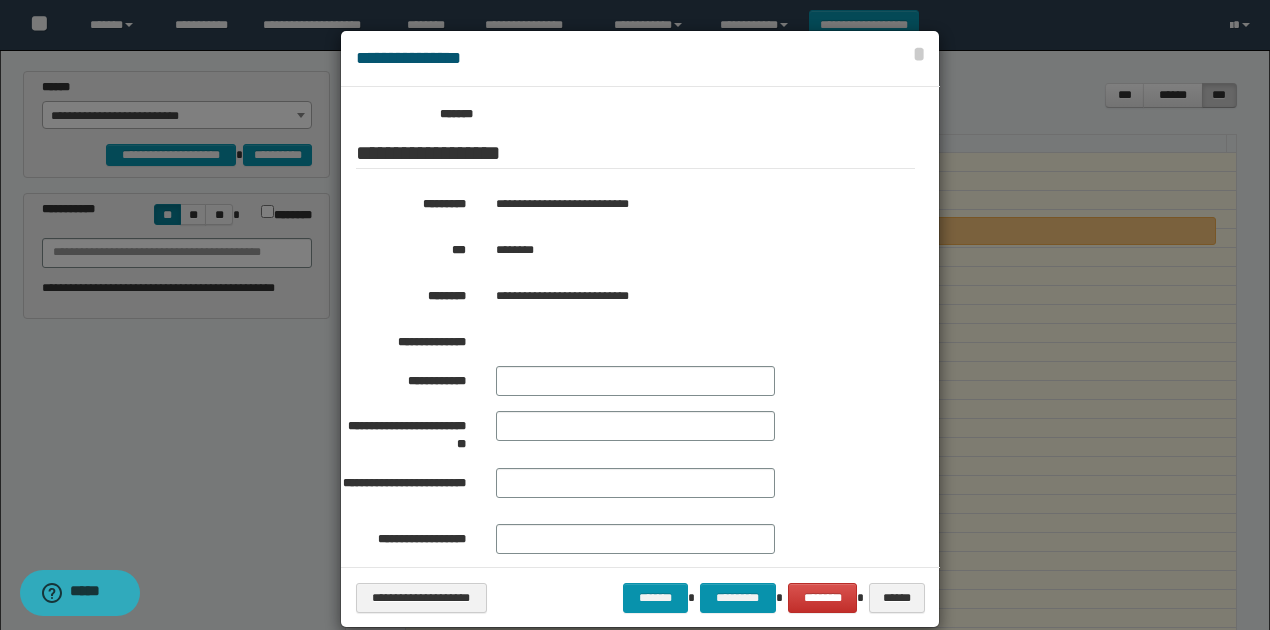 scroll, scrollTop: 359, scrollLeft: 0, axis: vertical 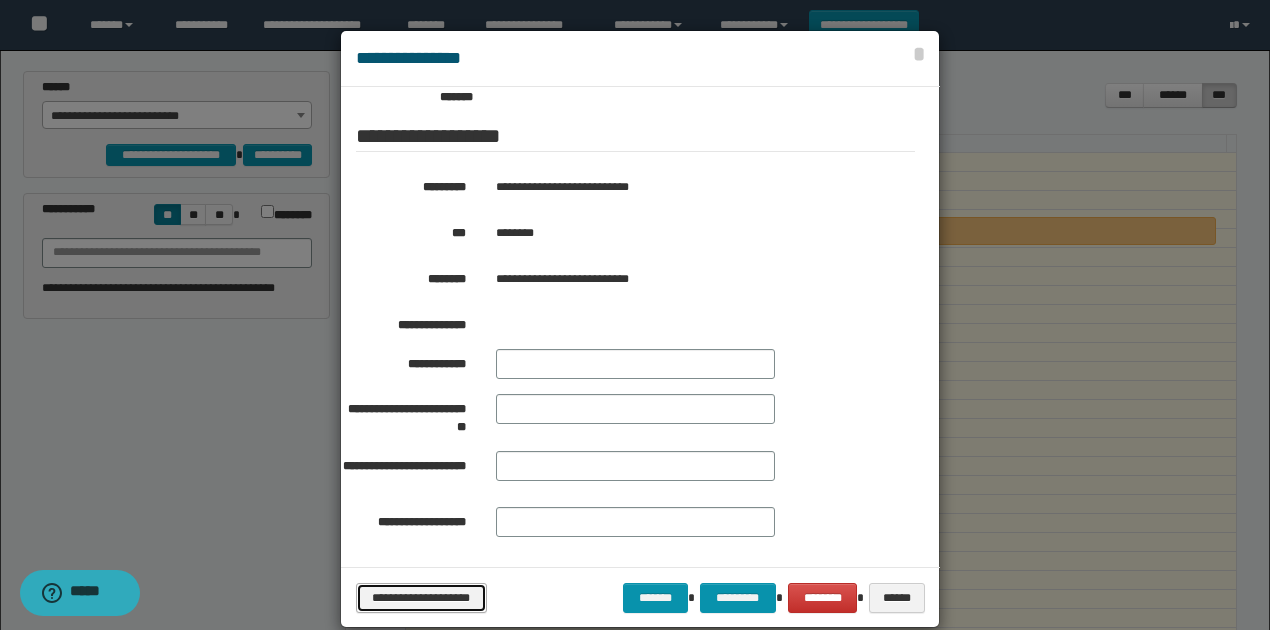 click on "**********" at bounding box center (421, 597) 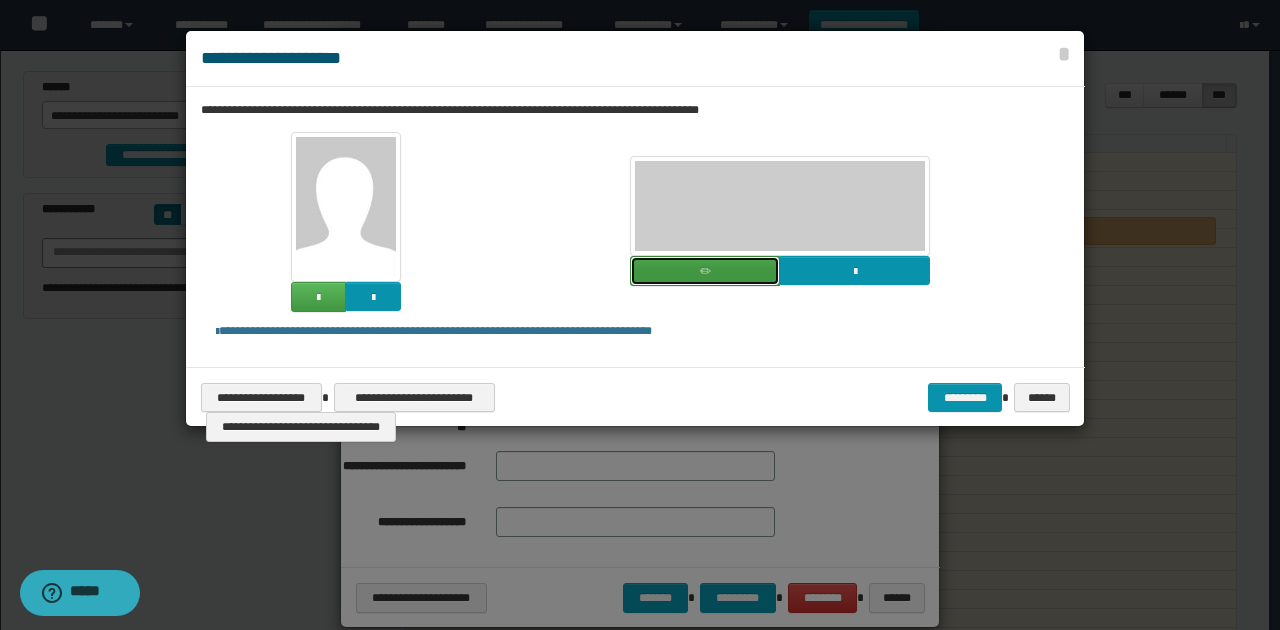 click at bounding box center [705, 272] 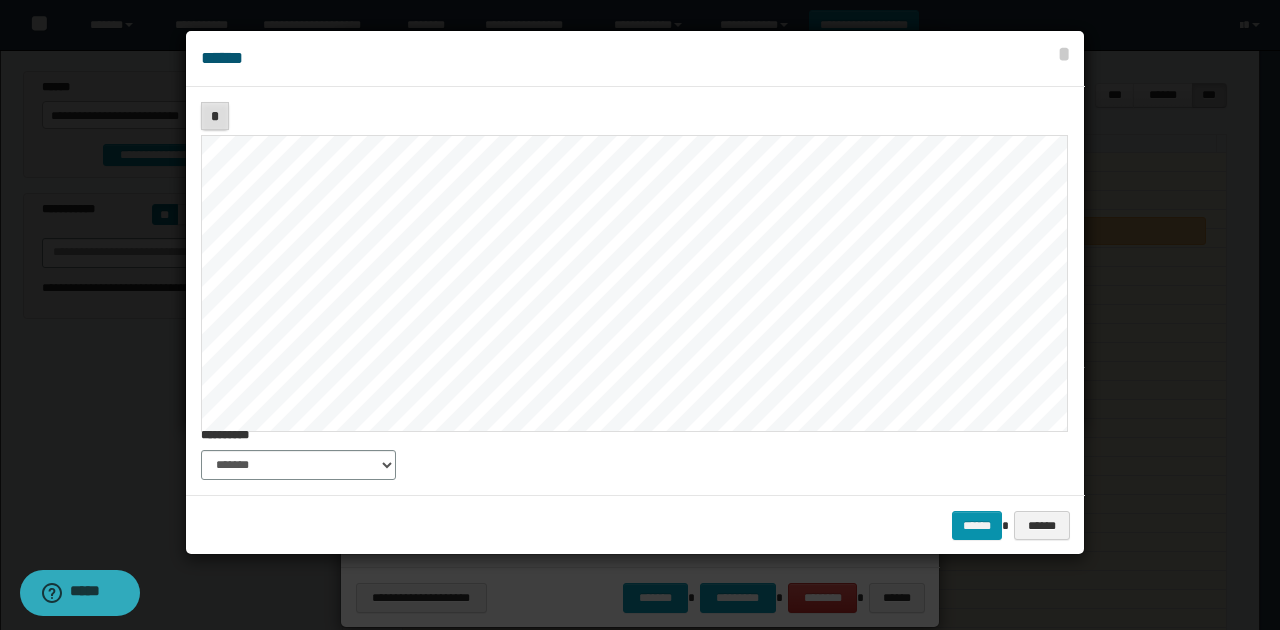 drag, startPoint x: 225, startPoint y: 111, endPoint x: 280, endPoint y: 123, distance: 56.293873 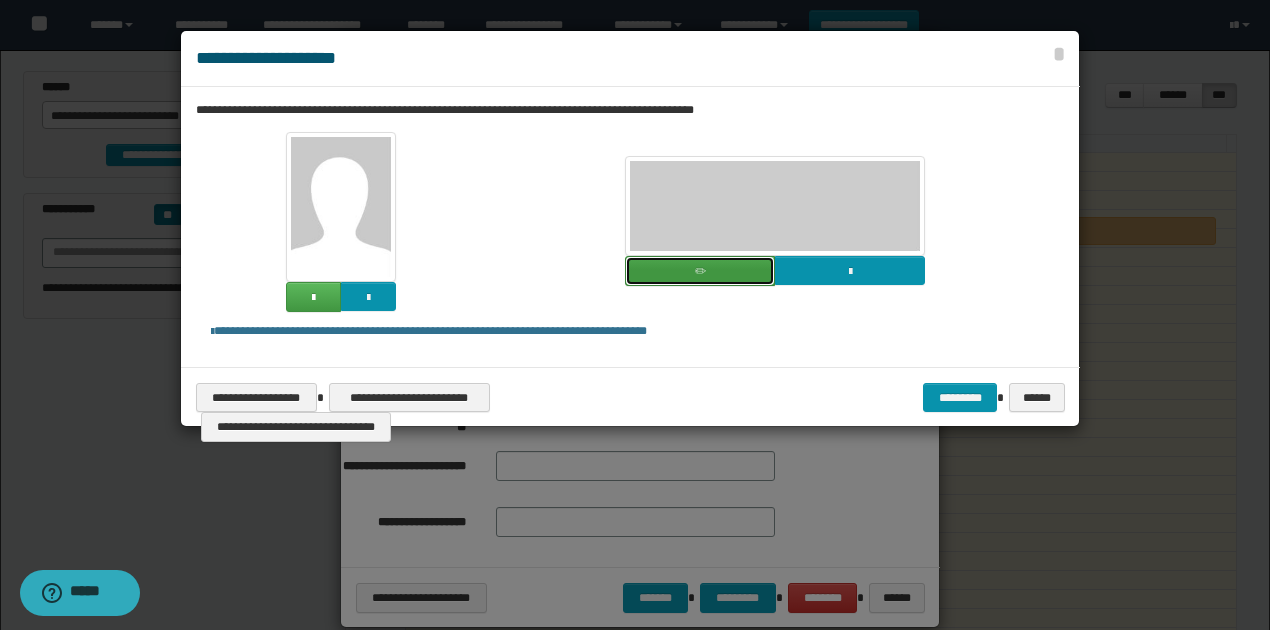 click at bounding box center [700, 272] 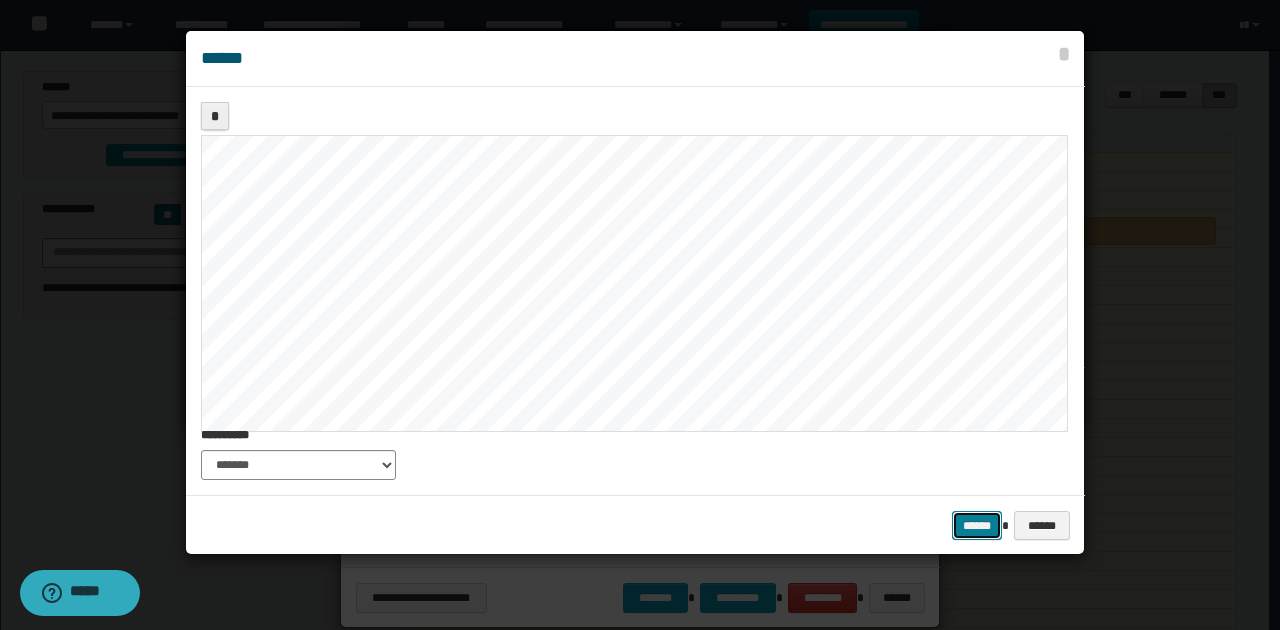click on "******" at bounding box center [977, 525] 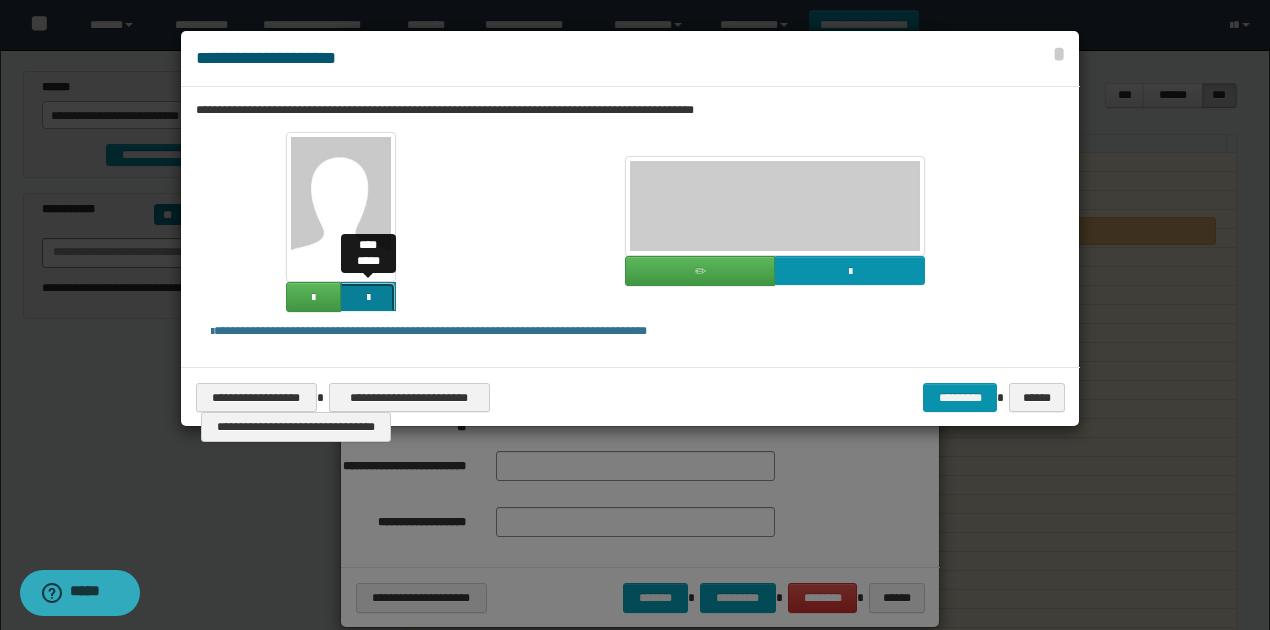 click at bounding box center [-1496, 433] 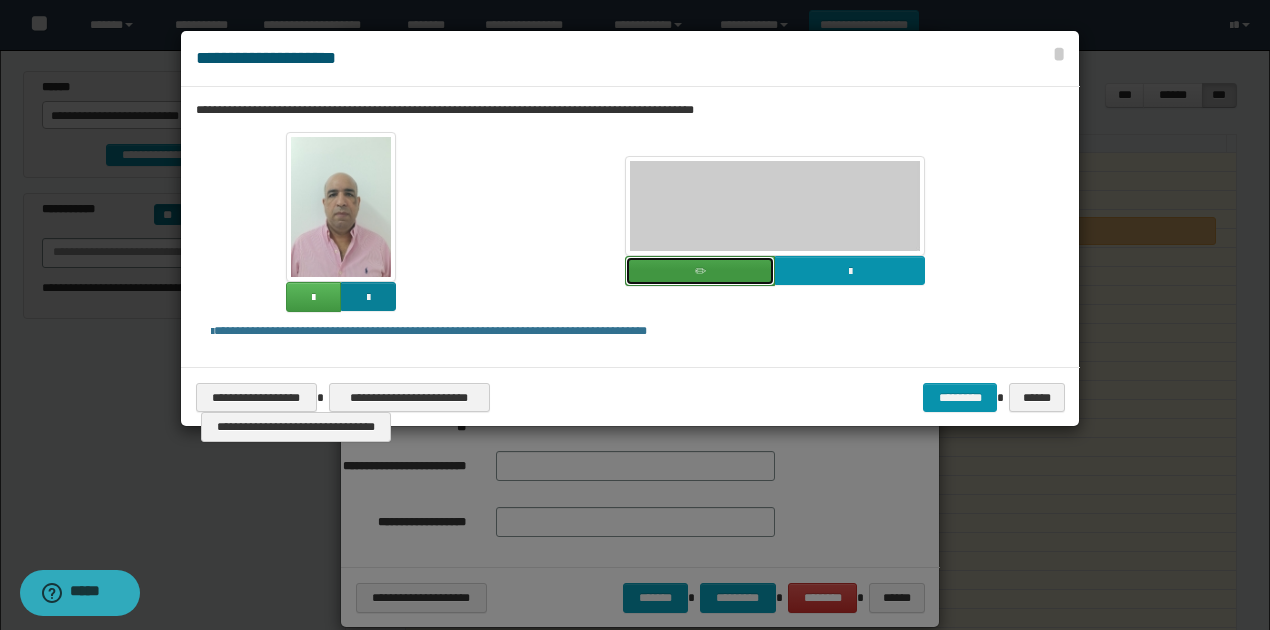 click at bounding box center [700, 271] 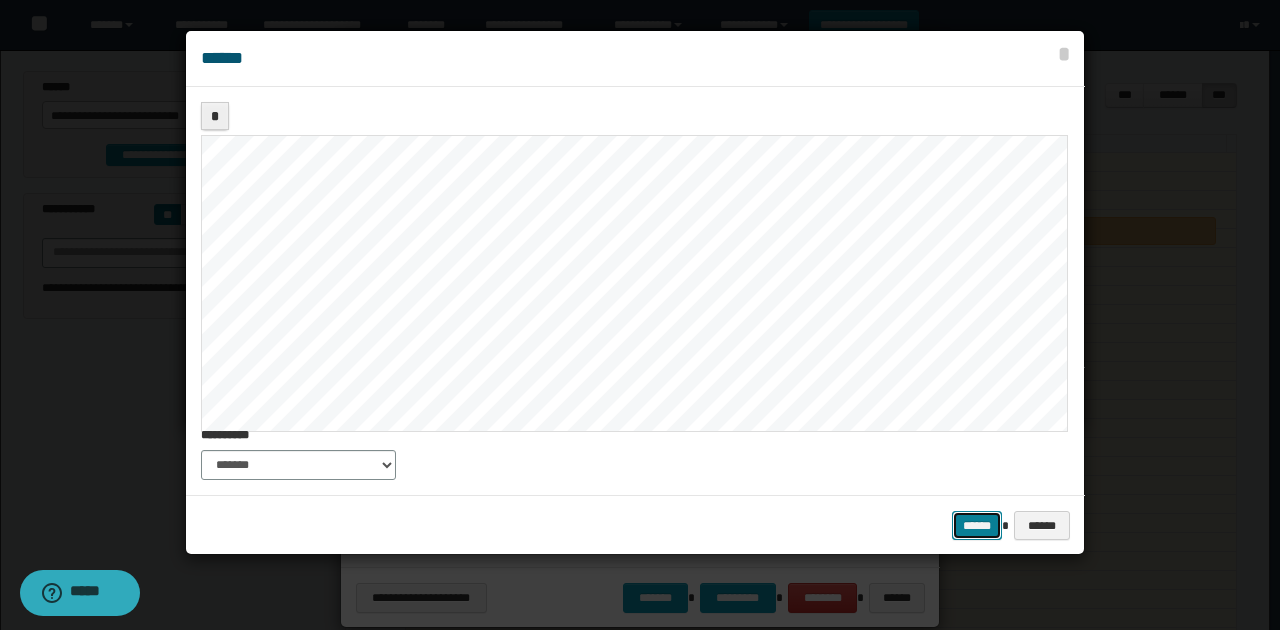 click on "******" at bounding box center [977, 525] 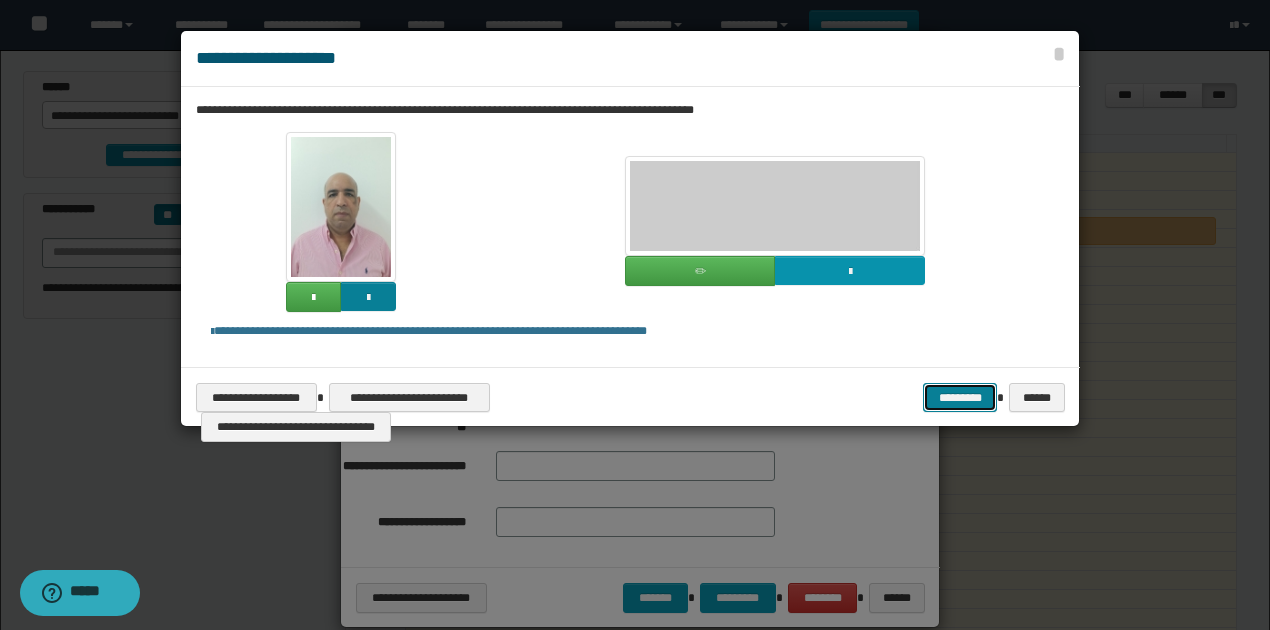 click on "*********" at bounding box center [960, 397] 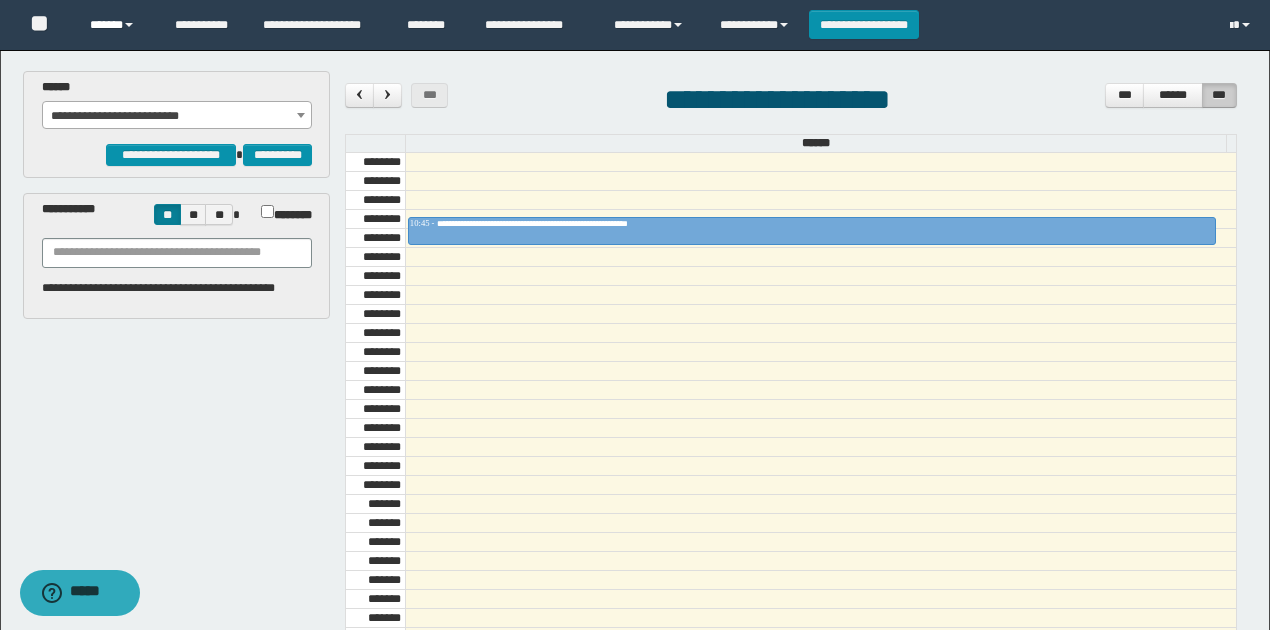 click at bounding box center (129, 25) 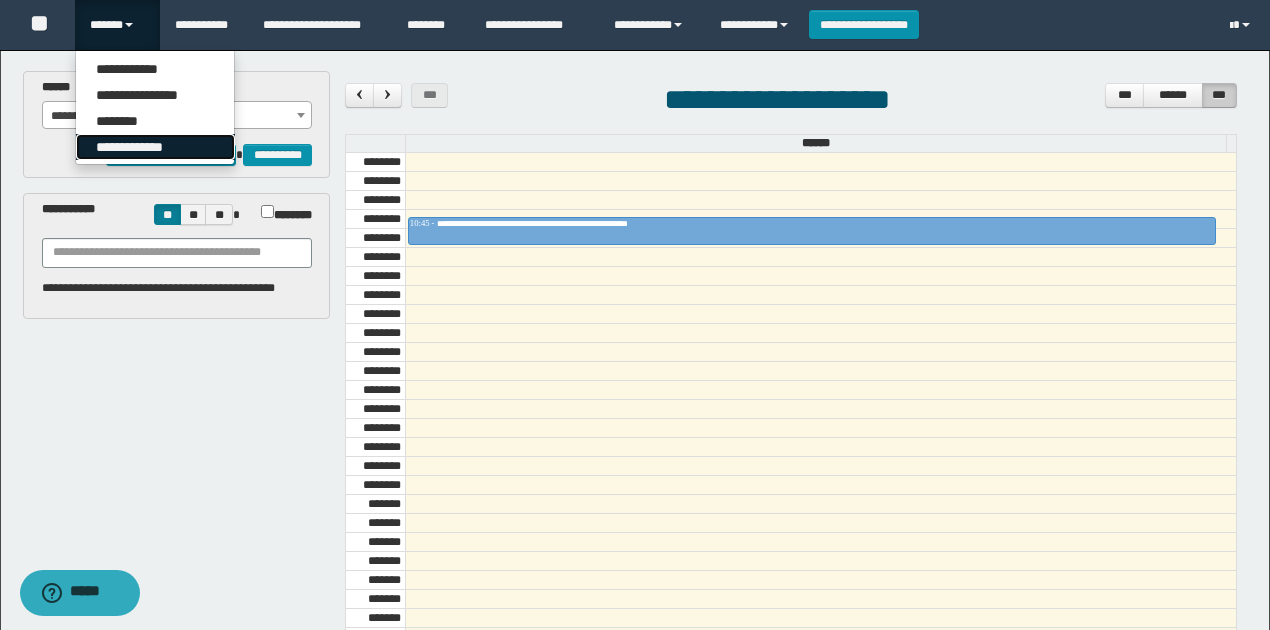 click on "**********" at bounding box center [155, 147] 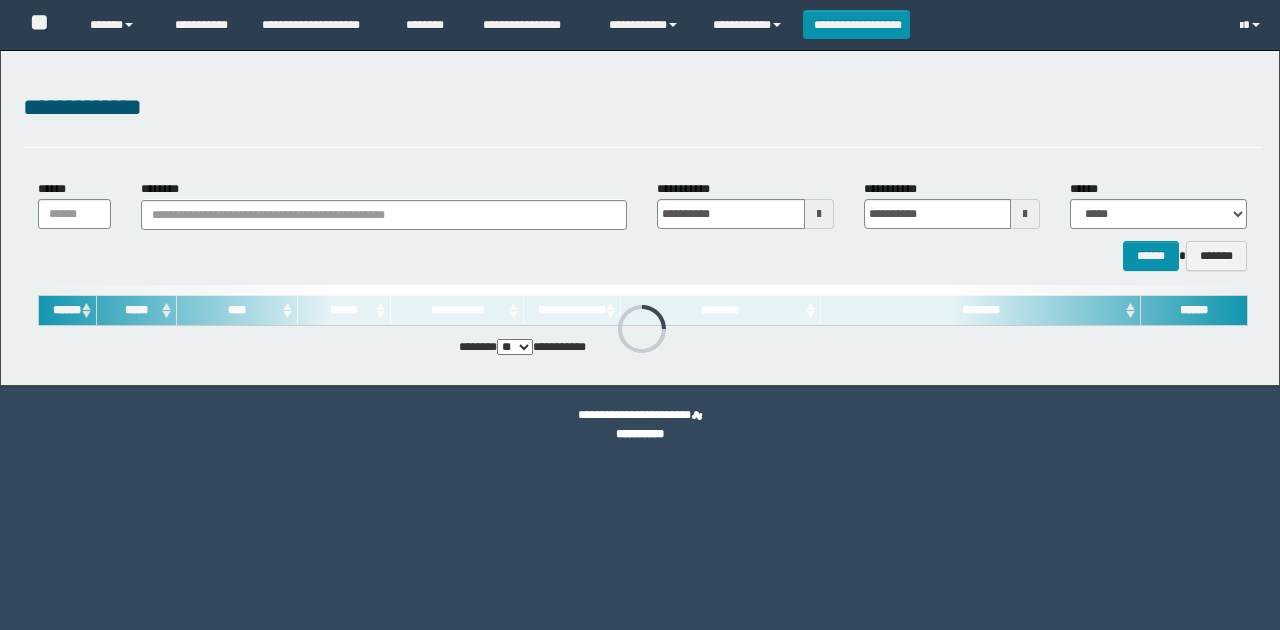 scroll, scrollTop: 0, scrollLeft: 0, axis: both 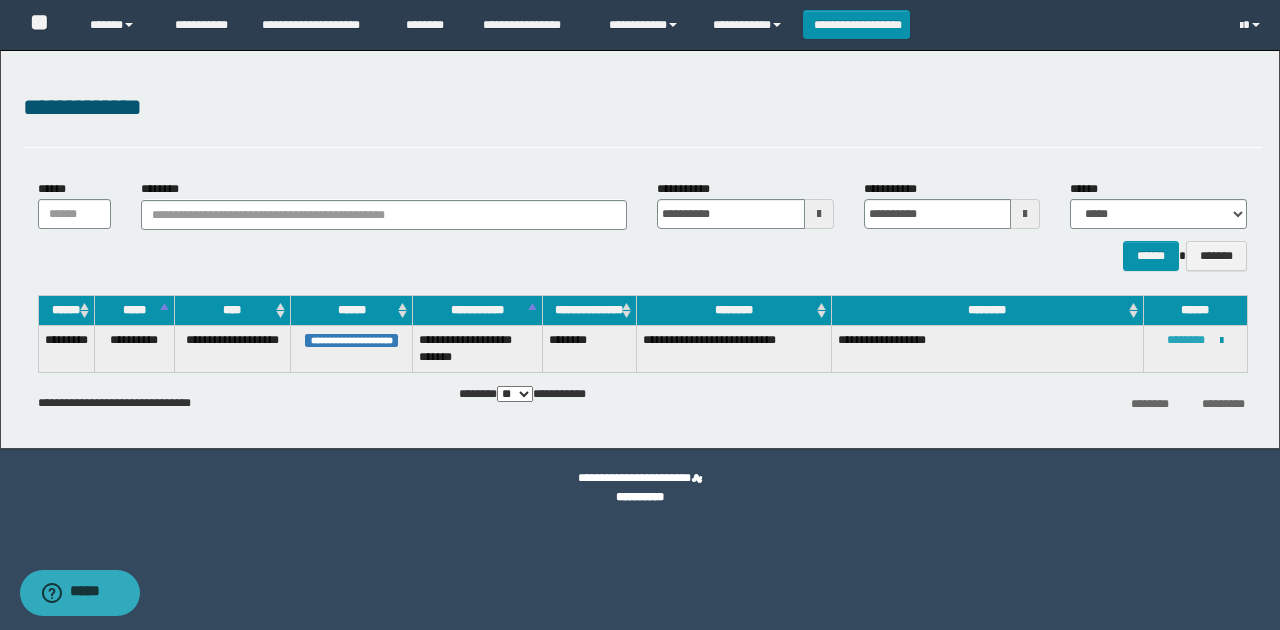 click on "********" at bounding box center [1186, 340] 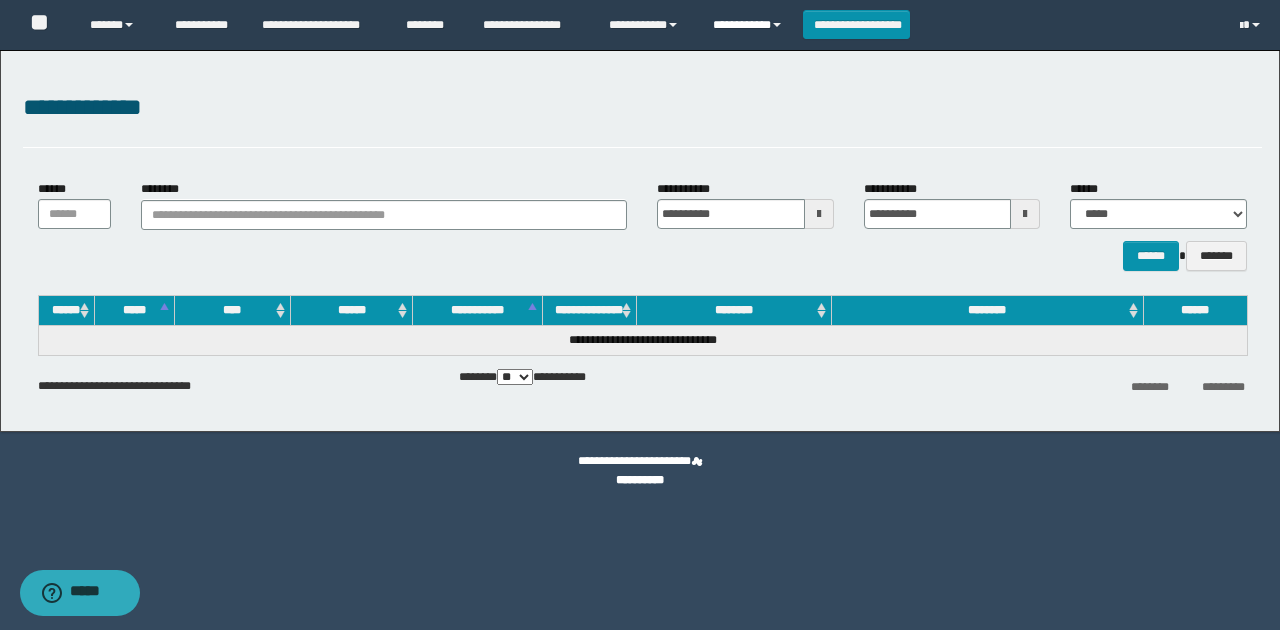 click on "**********" at bounding box center [750, 25] 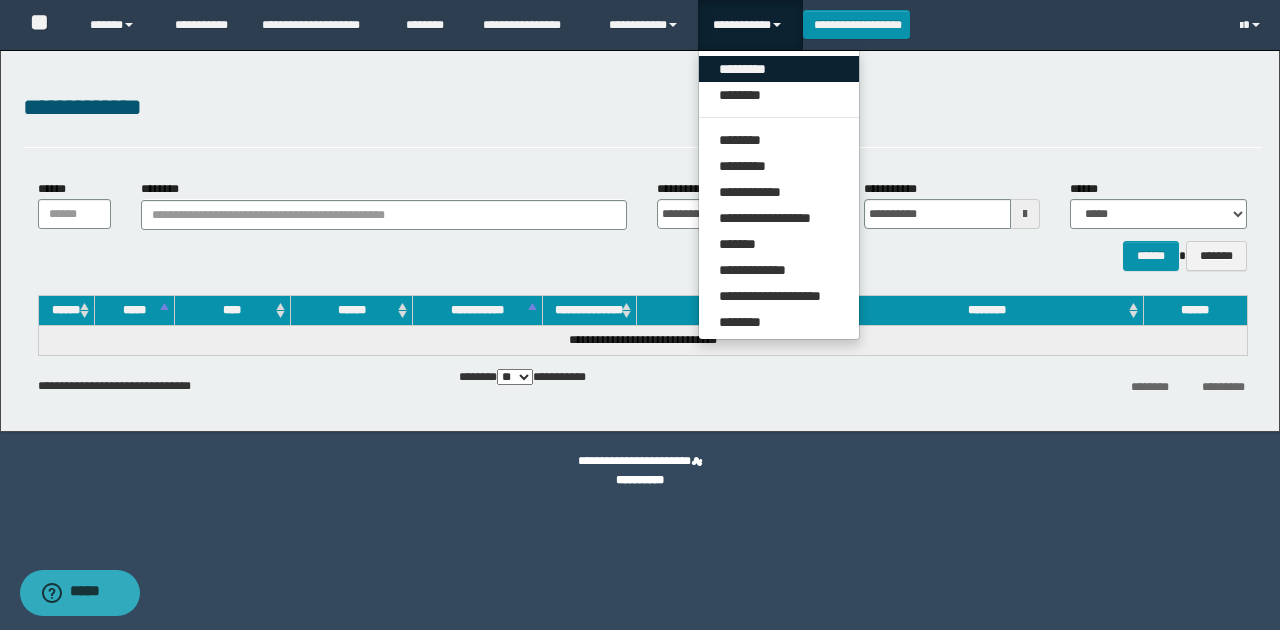 click on "*********" at bounding box center (779, 69) 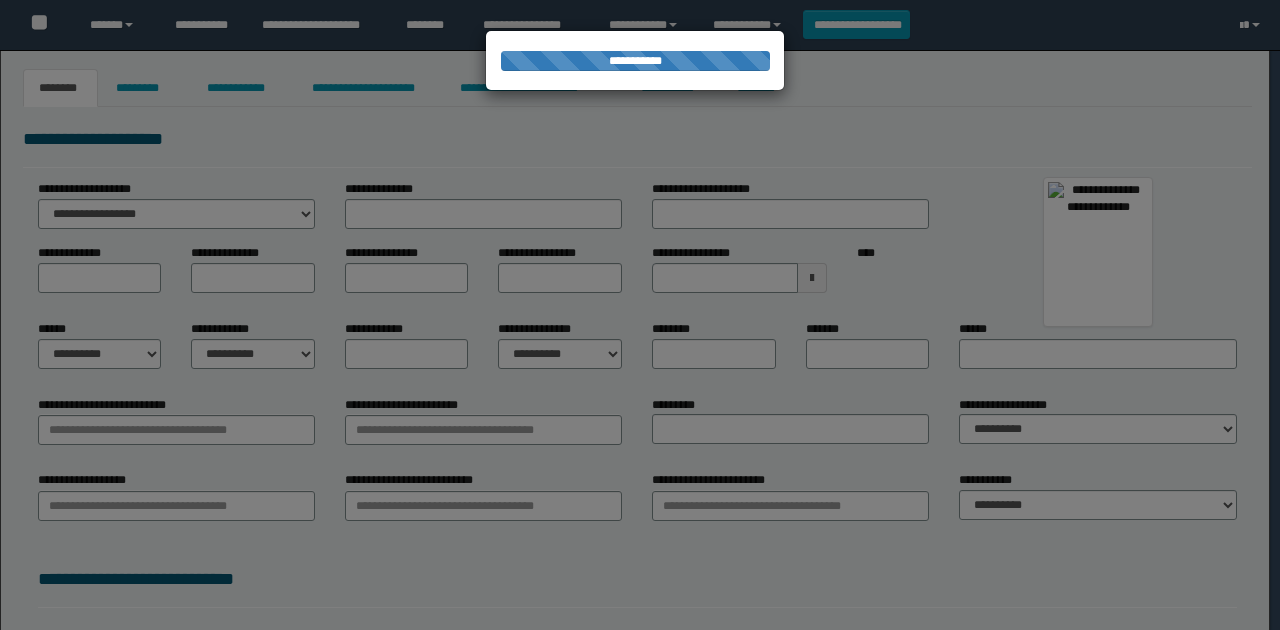 scroll, scrollTop: 0, scrollLeft: 0, axis: both 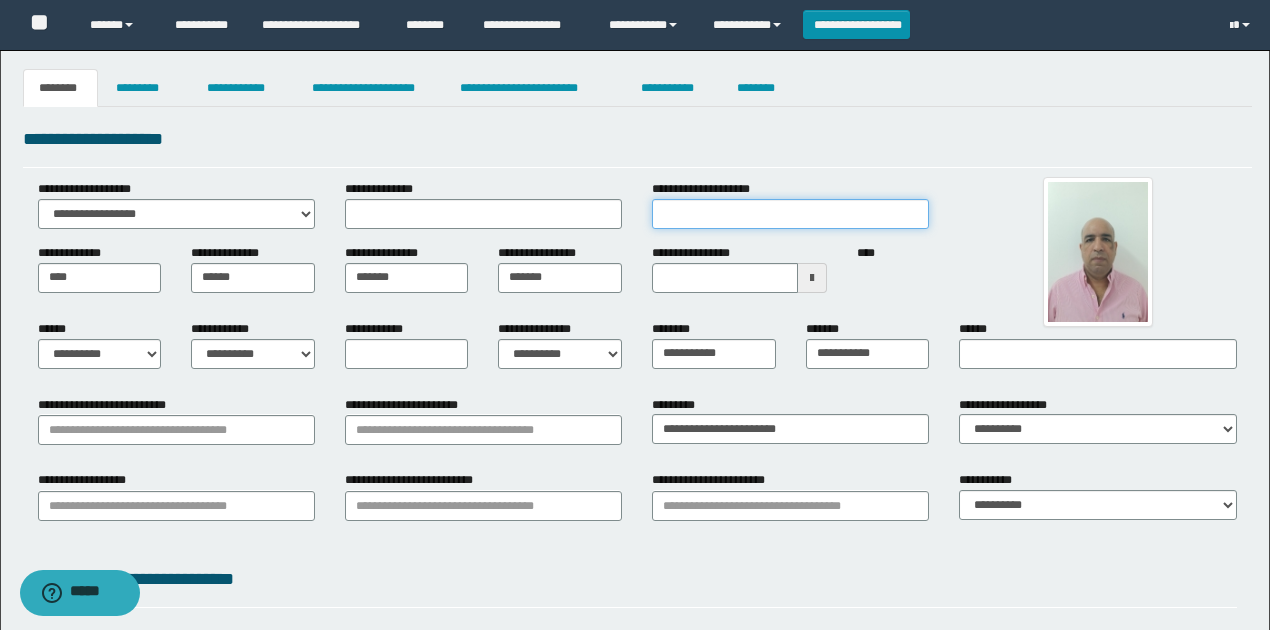 click on "**********" at bounding box center [790, 214] 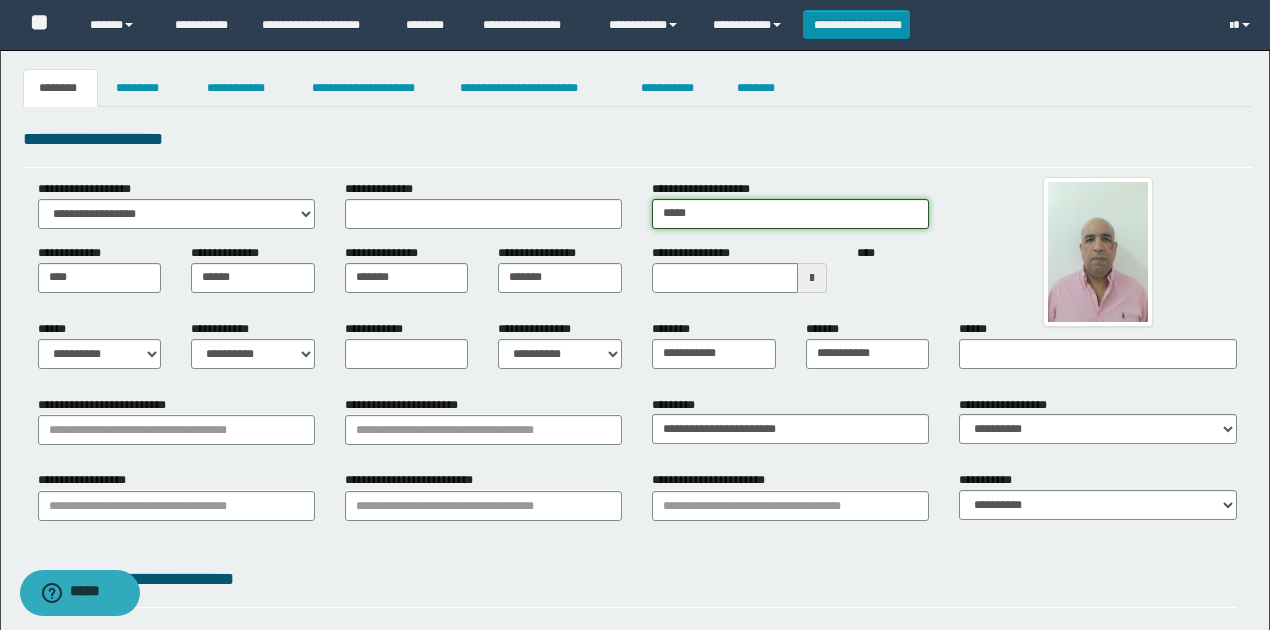 type on "**********" 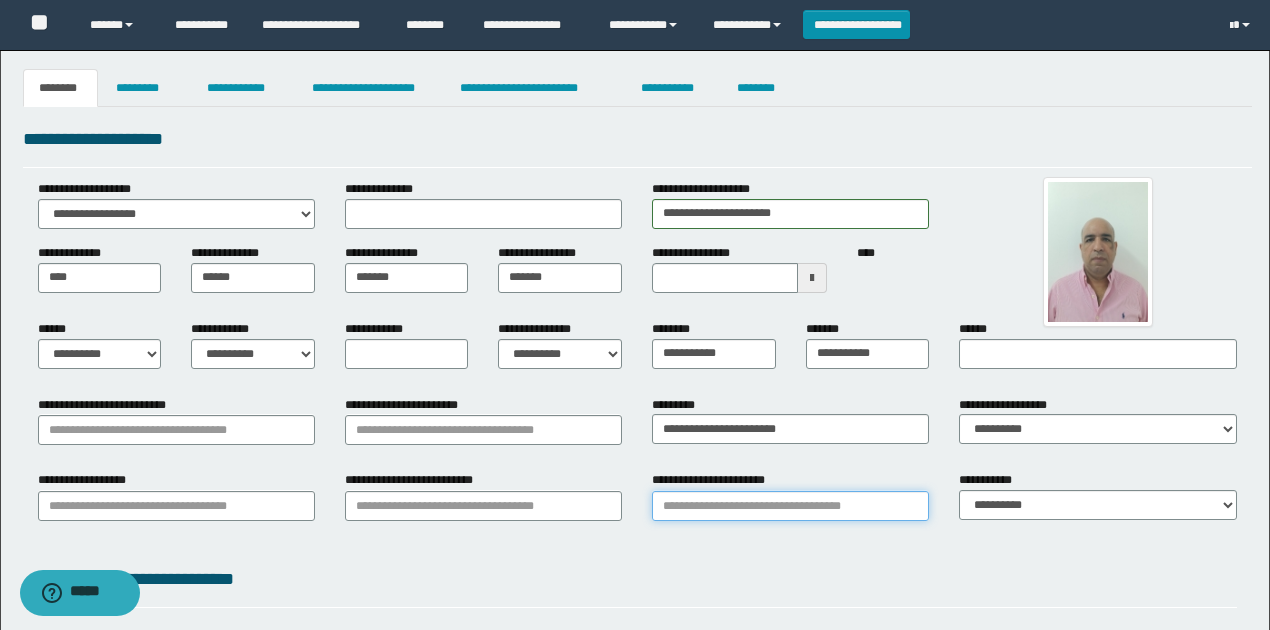 click on "**********" at bounding box center (790, 506) 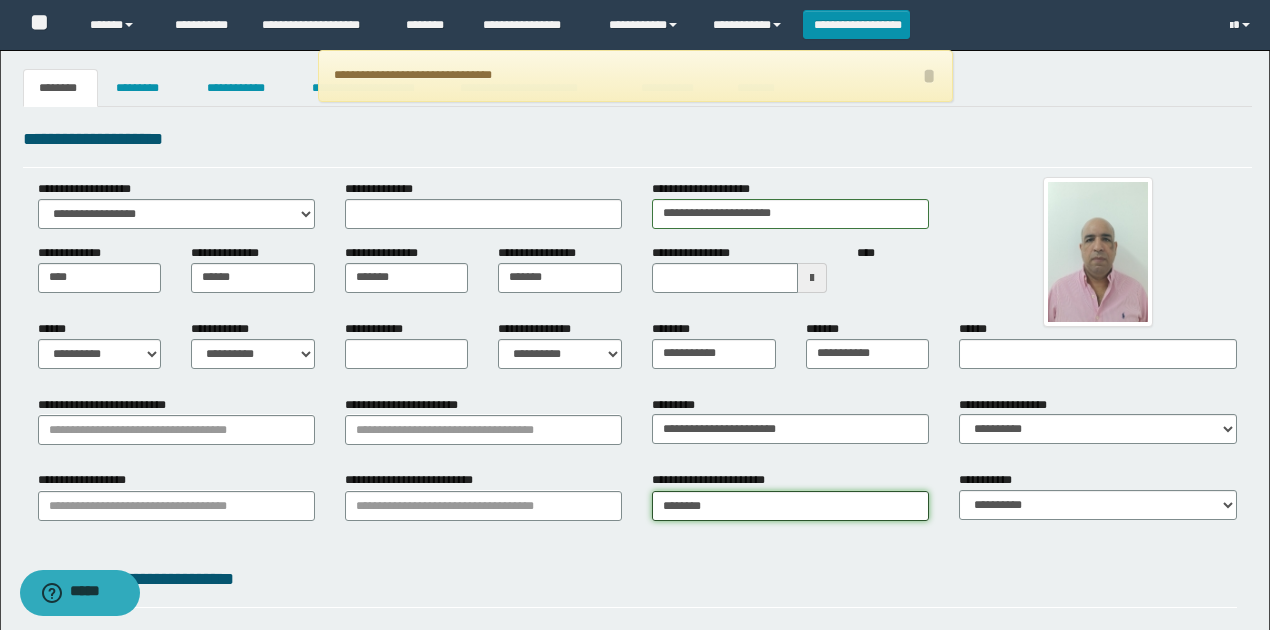 type on "*********" 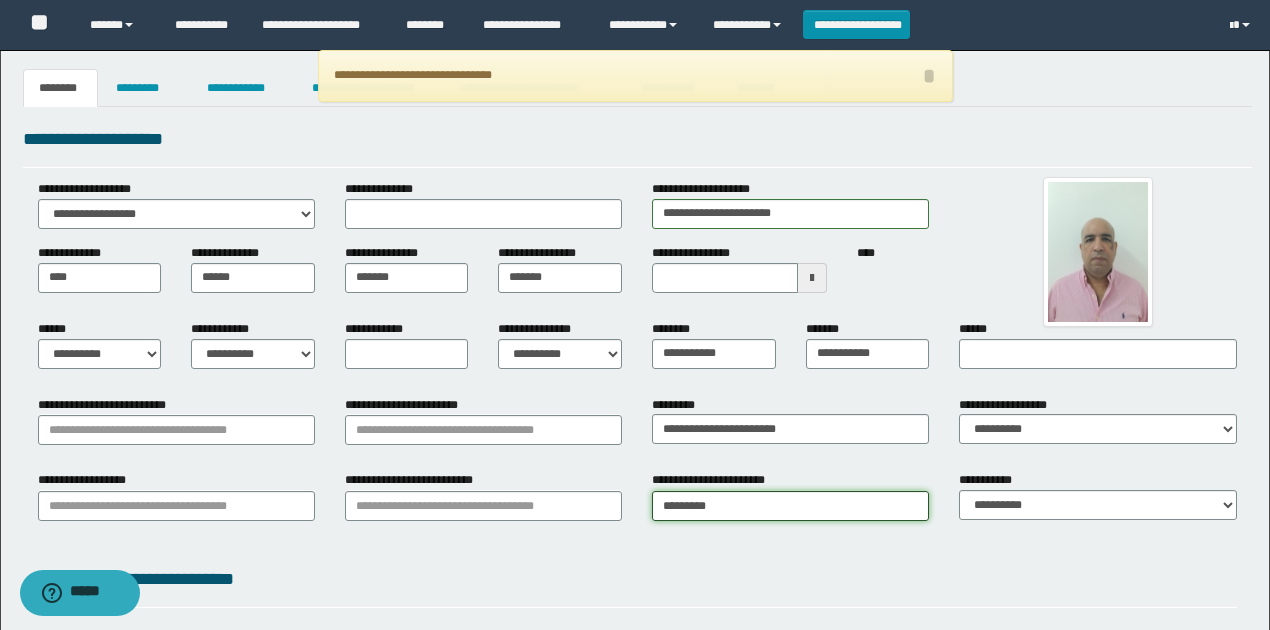 type on "**********" 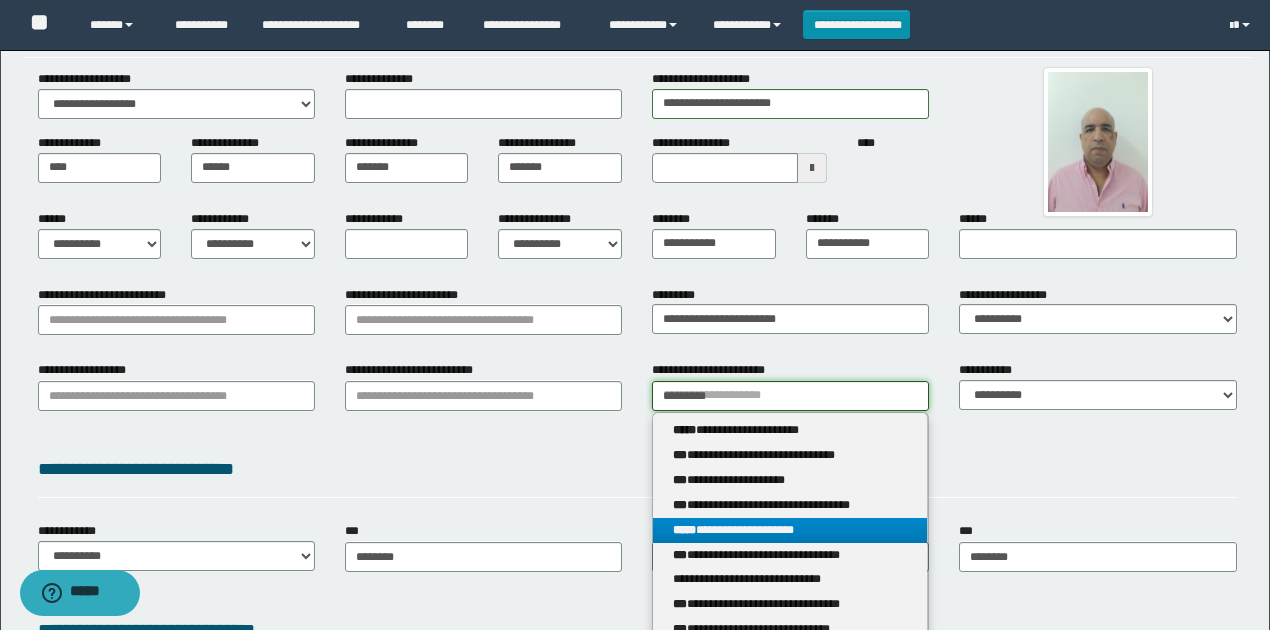 scroll, scrollTop: 133, scrollLeft: 0, axis: vertical 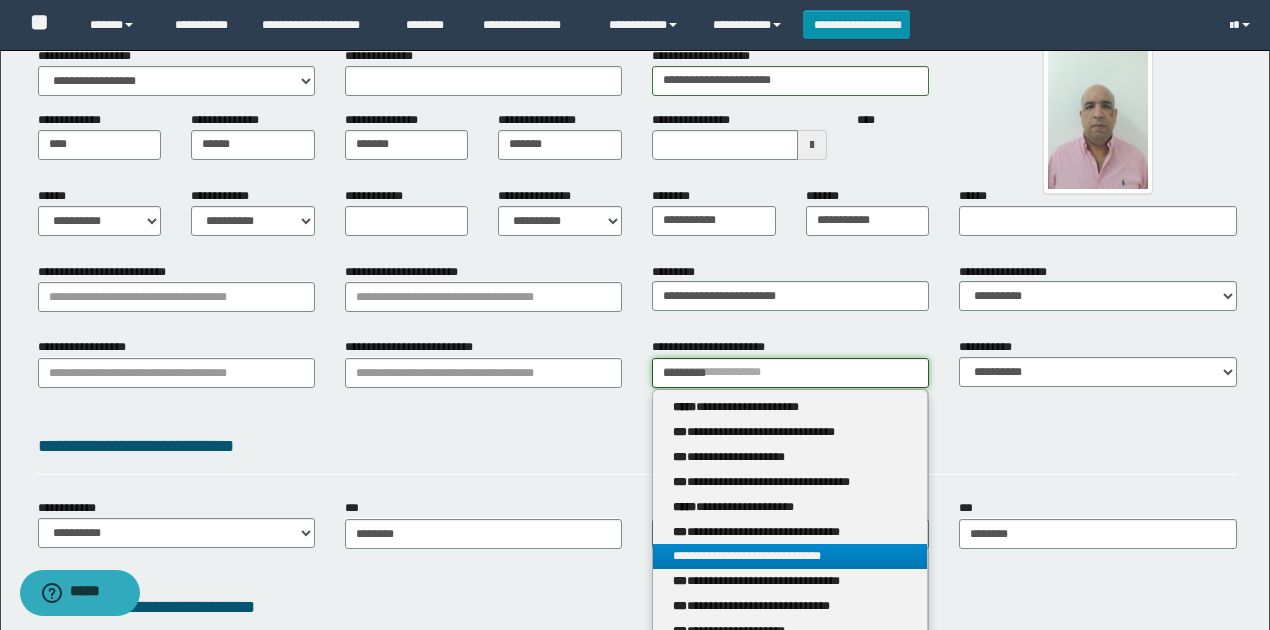 type 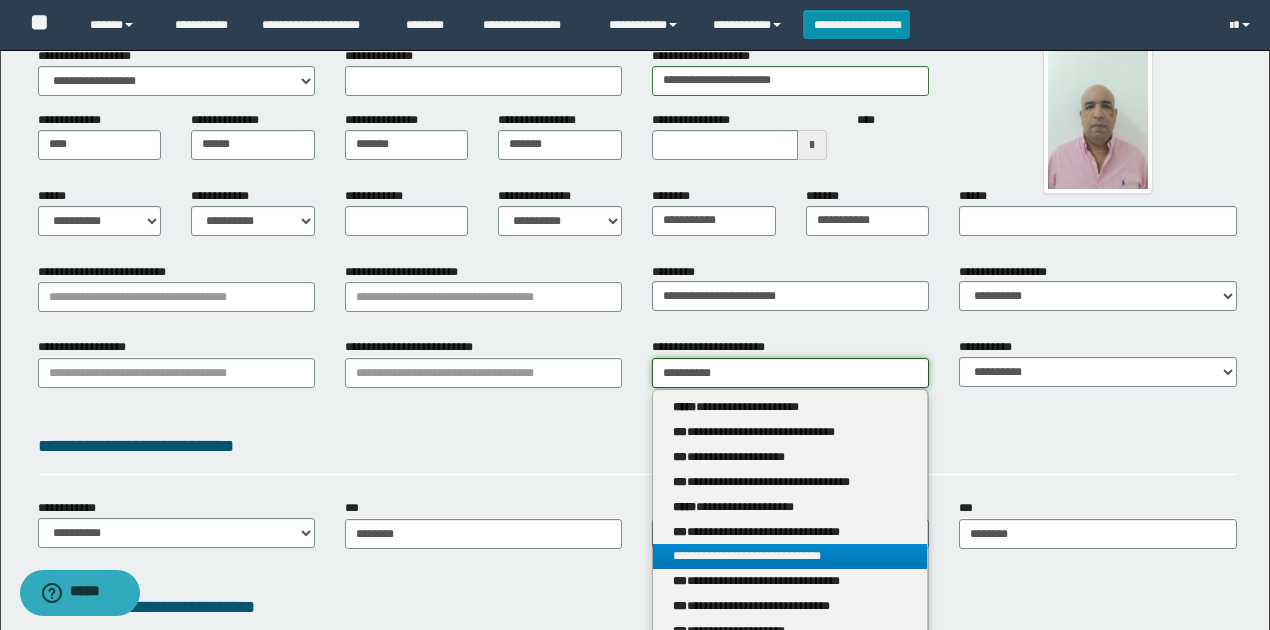 type on "**********" 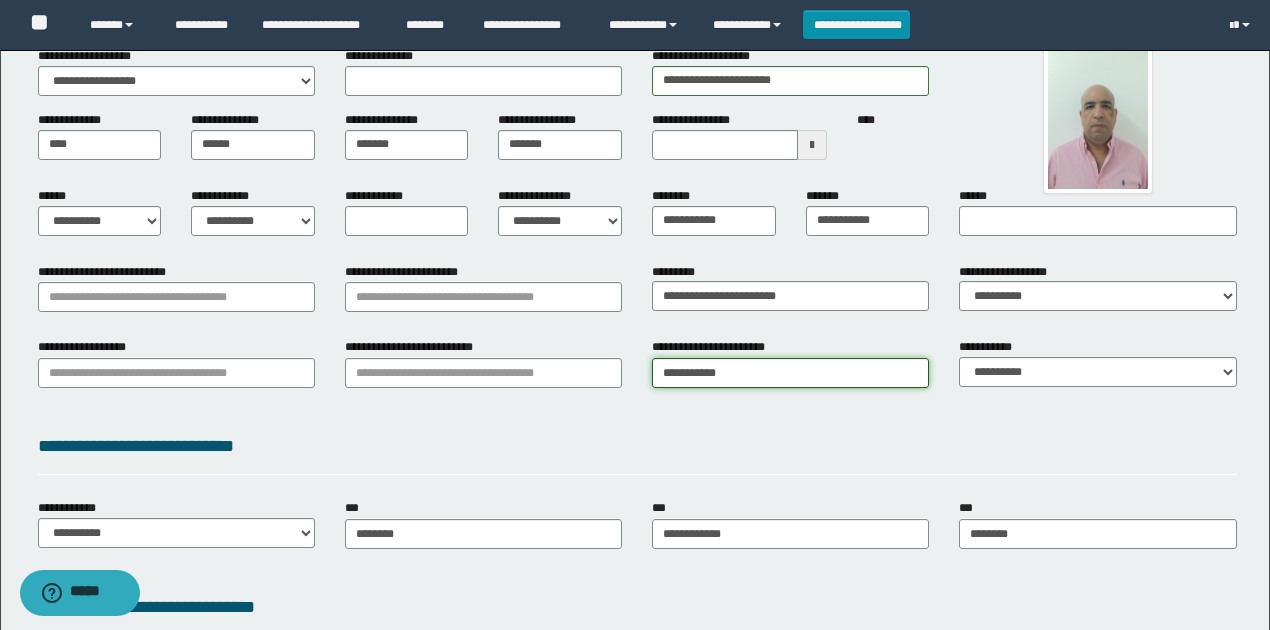 type on "**********" 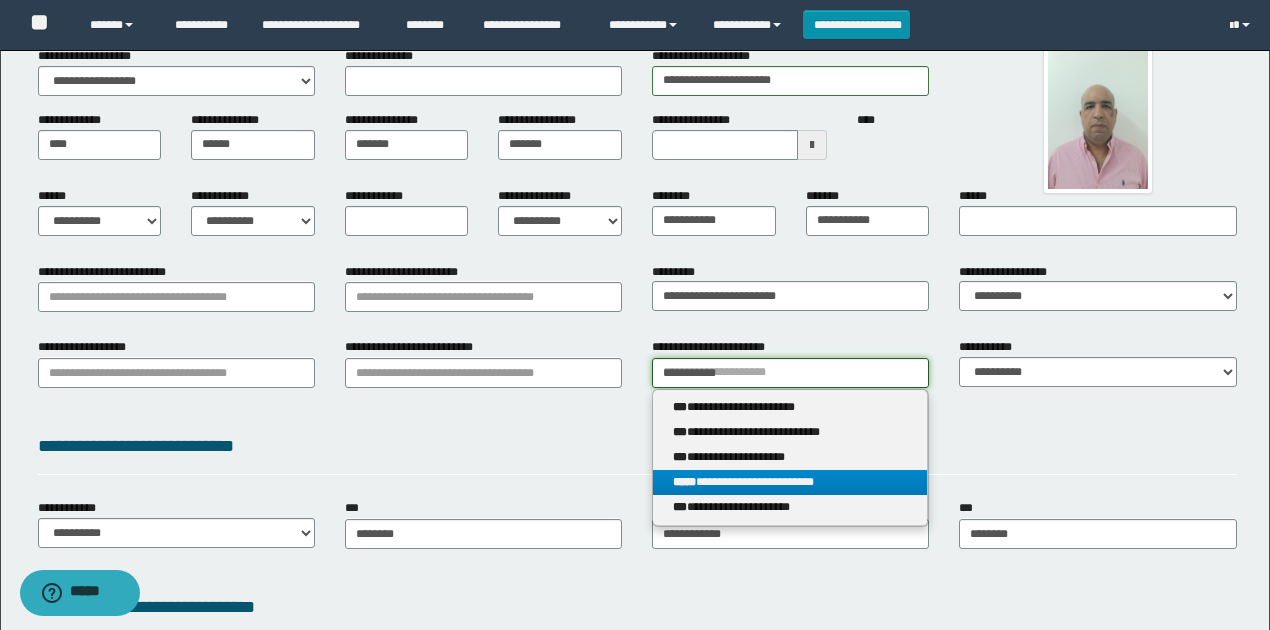 type on "**********" 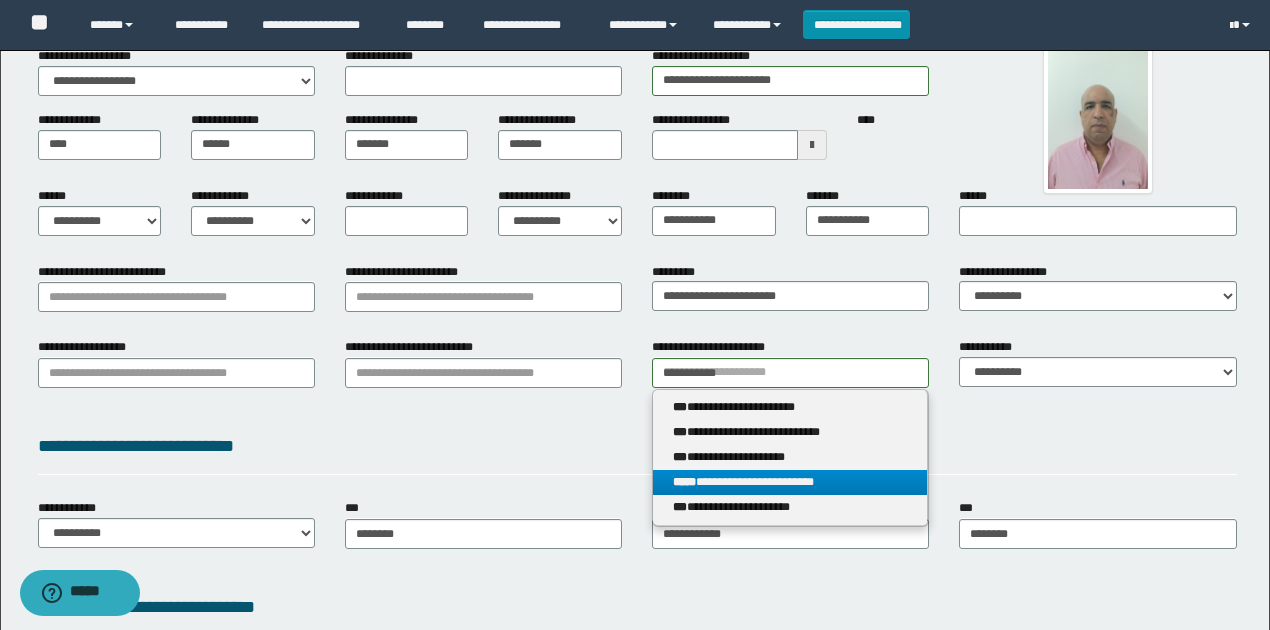 click on "**********" at bounding box center (790, 482) 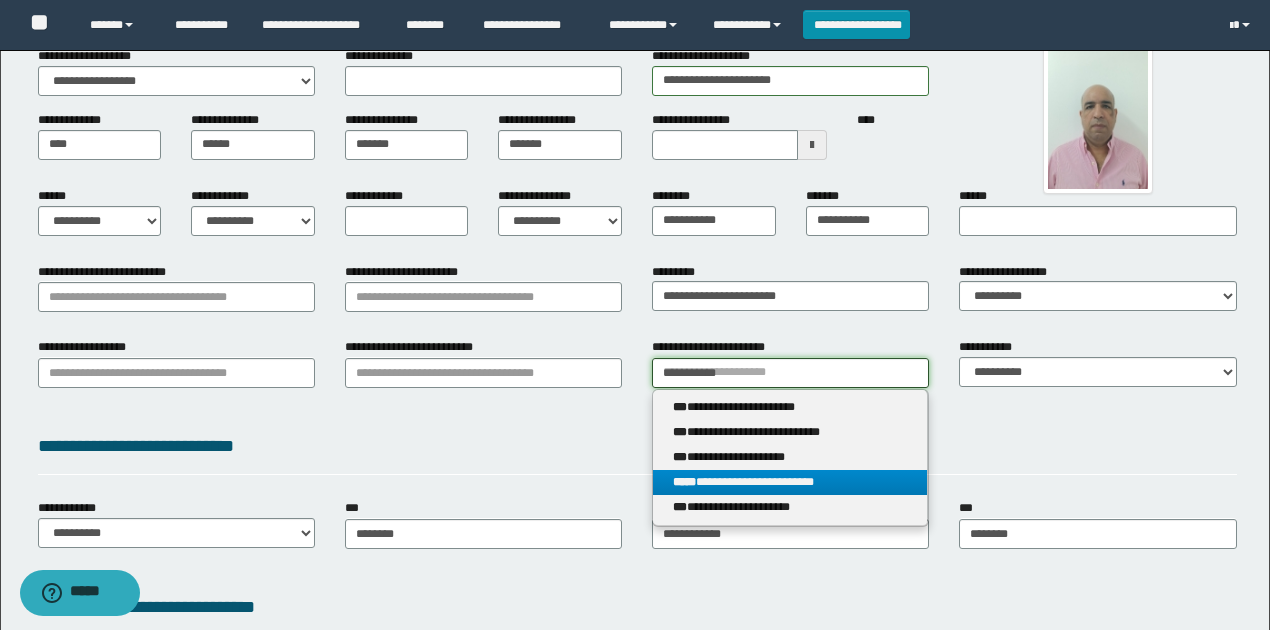 type 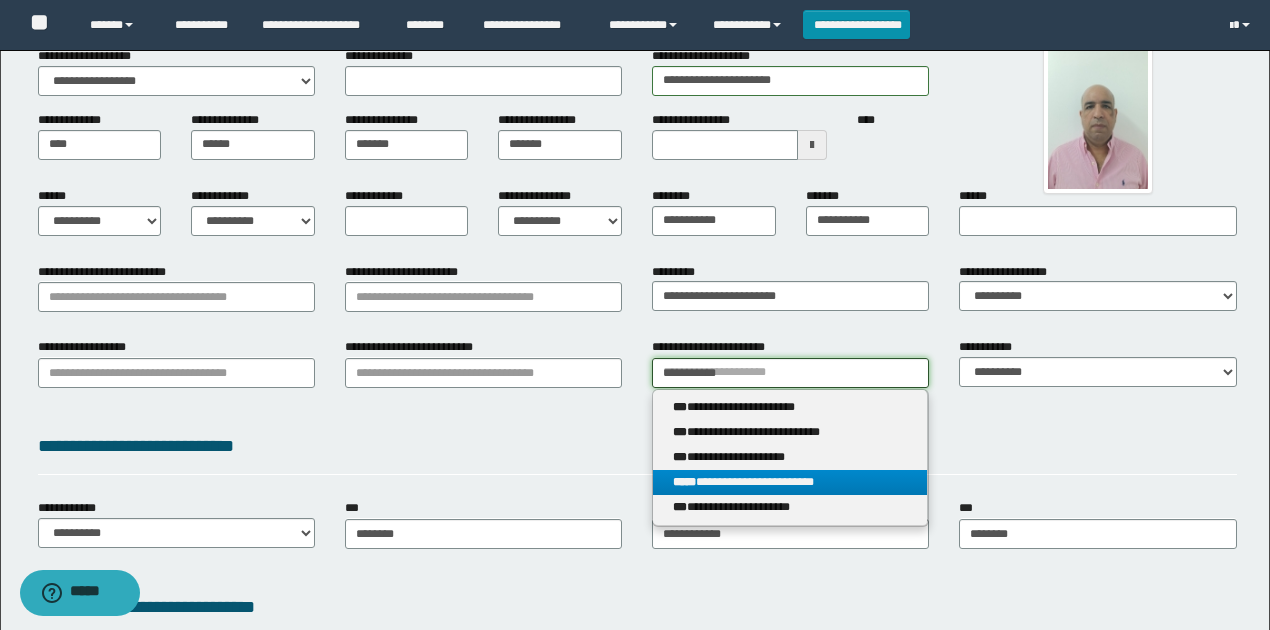 type on "**********" 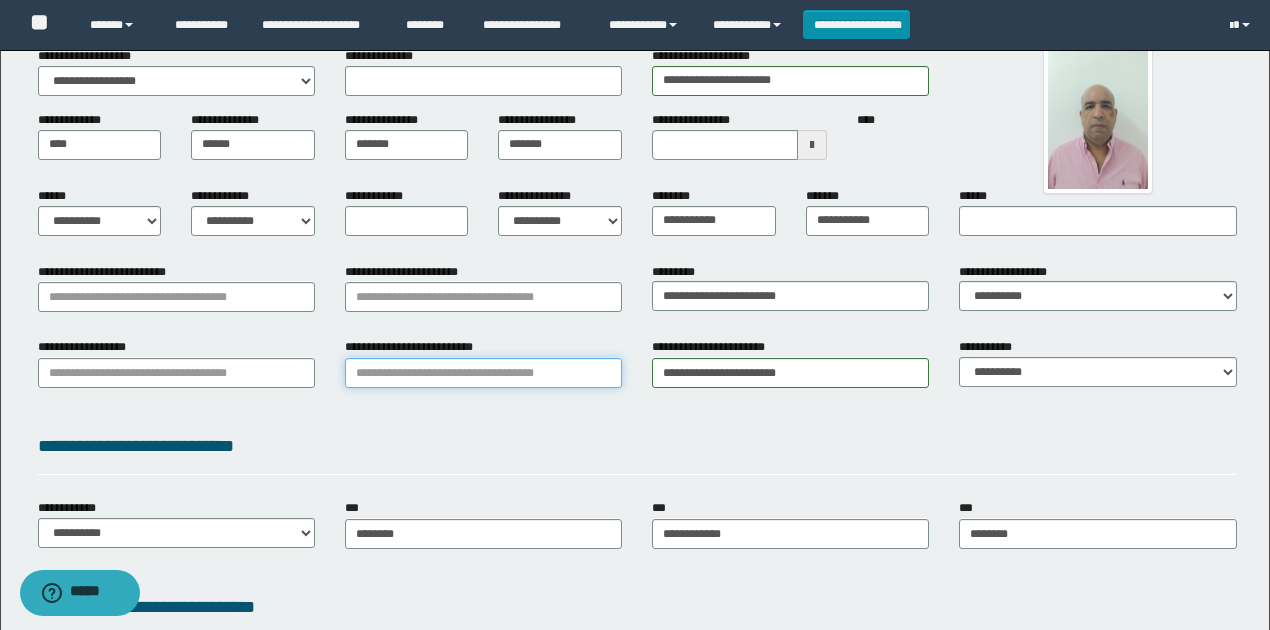 click on "**********" at bounding box center (483, 373) 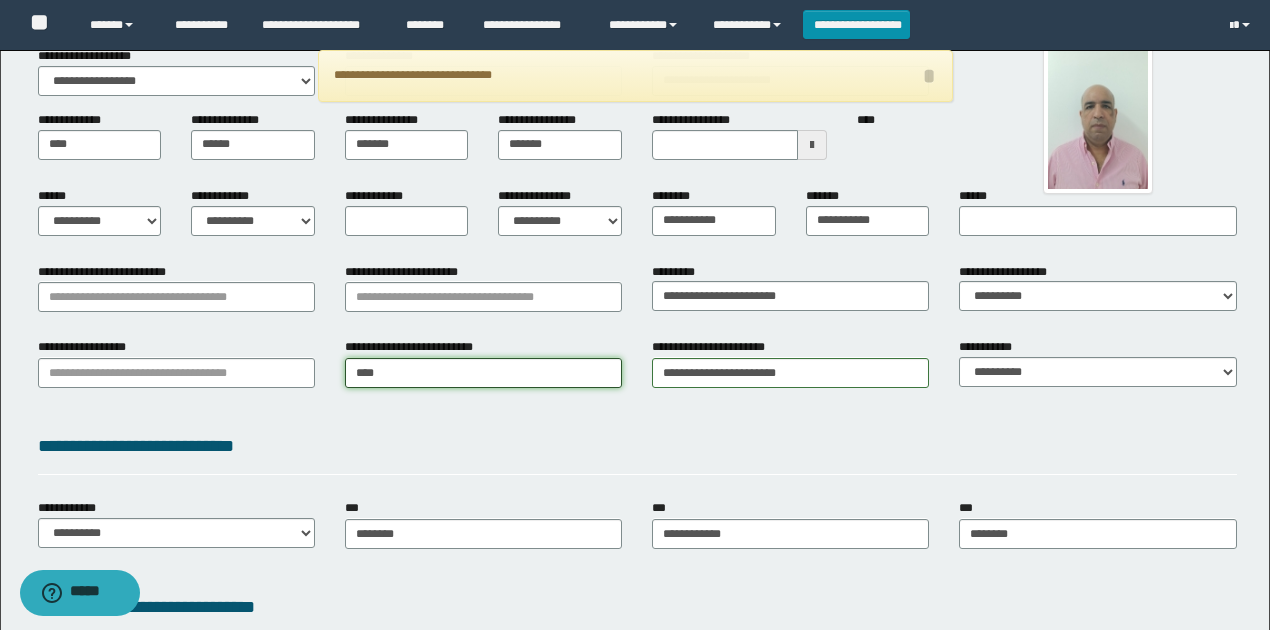 type on "*****" 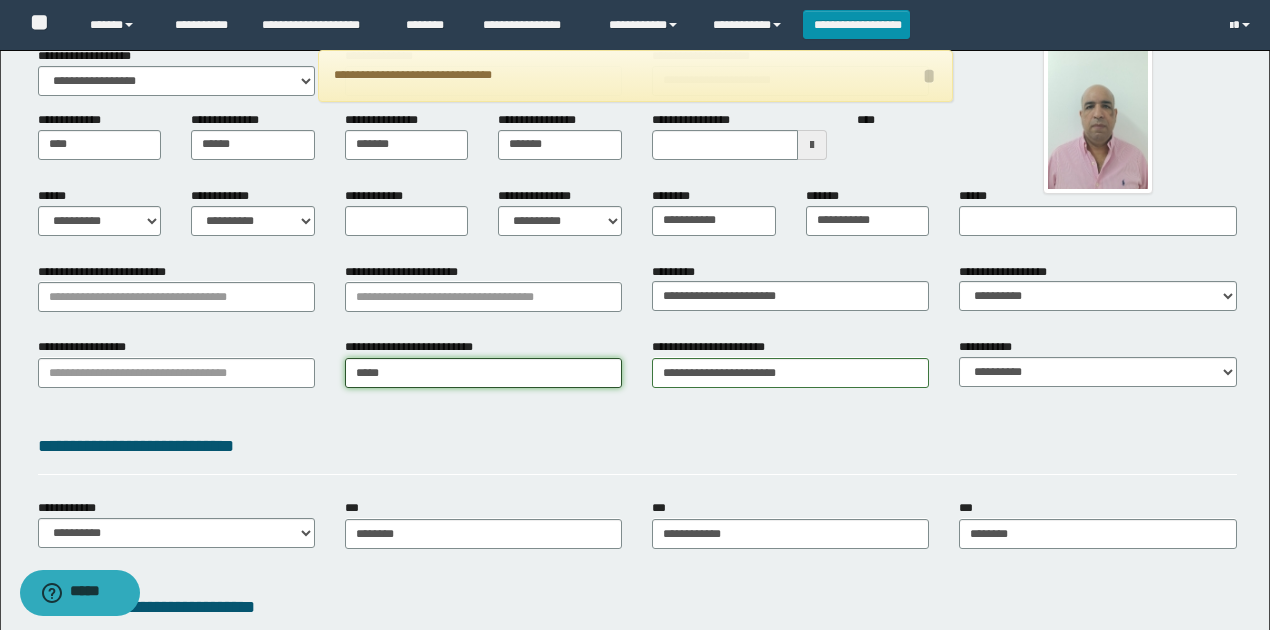 type on "*********" 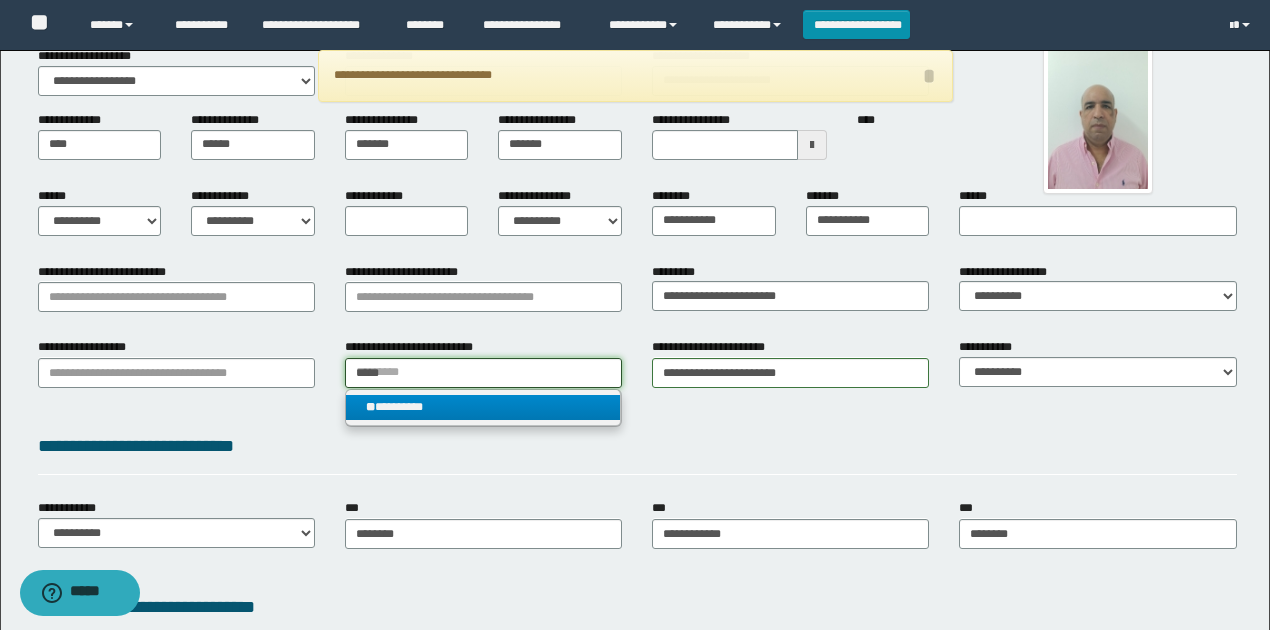 type on "*****" 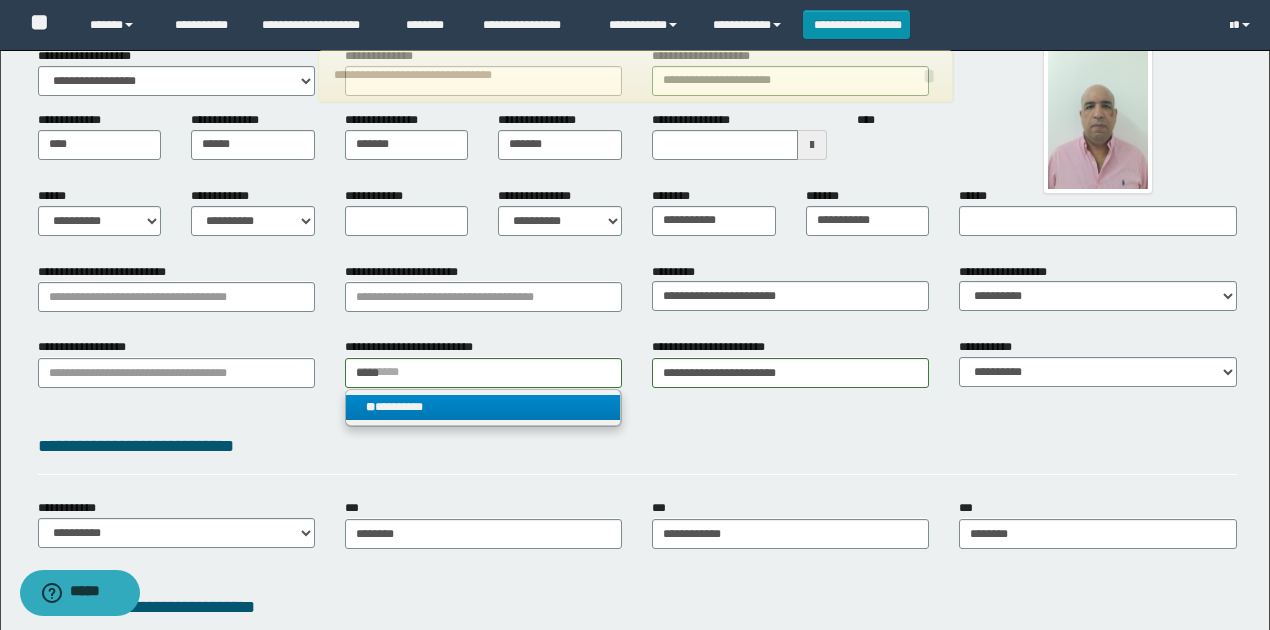 click on "** *********" at bounding box center (483, 407) 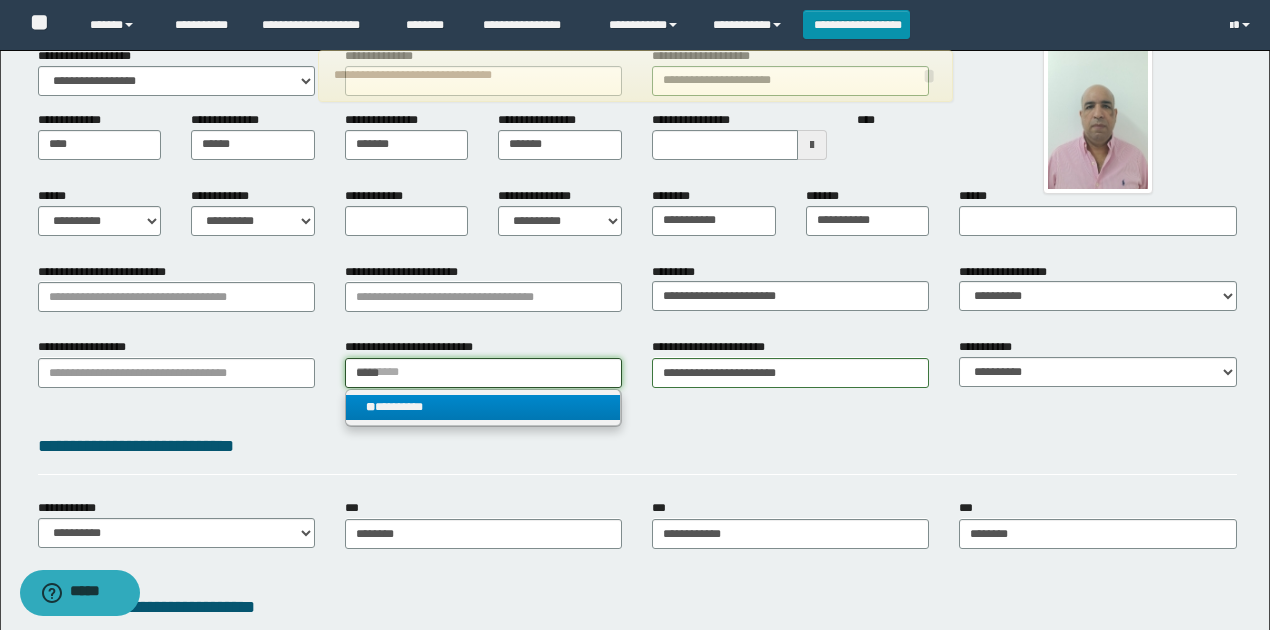 type 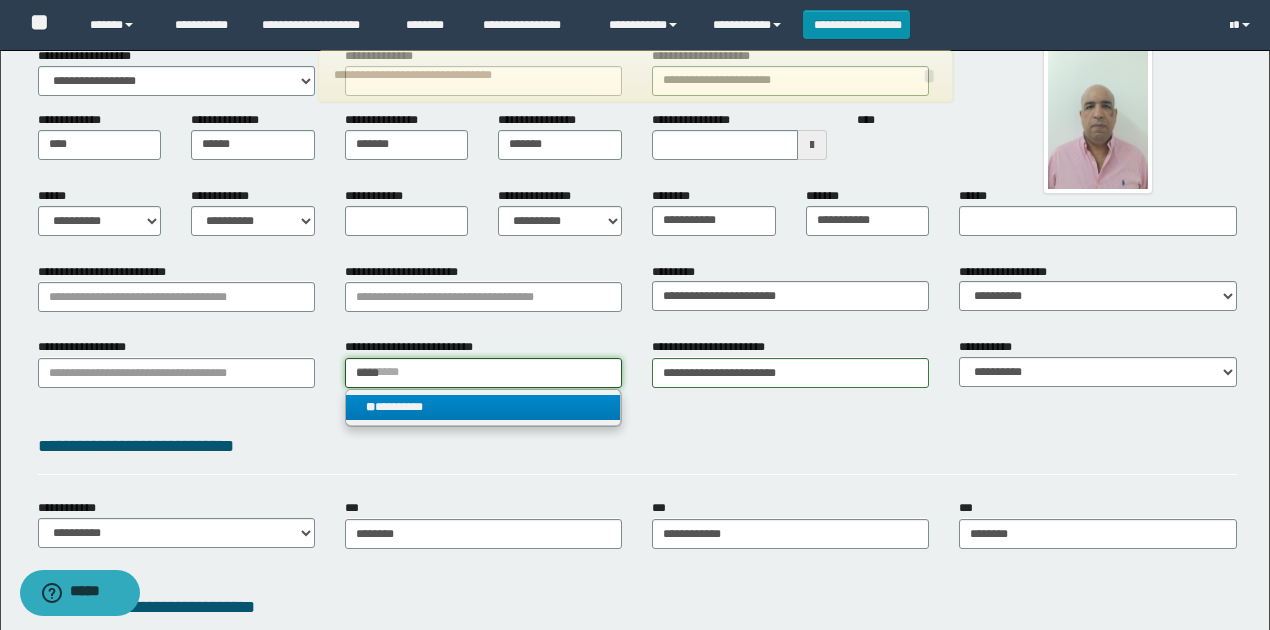type on "*********" 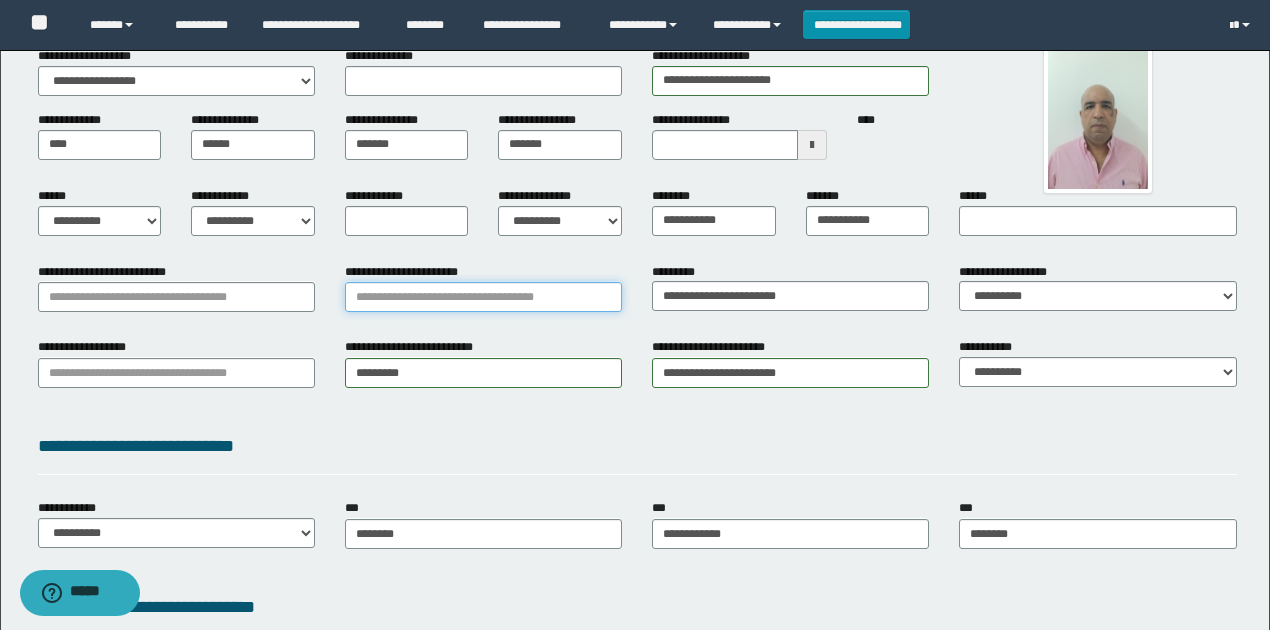 click on "**********" at bounding box center (483, 297) 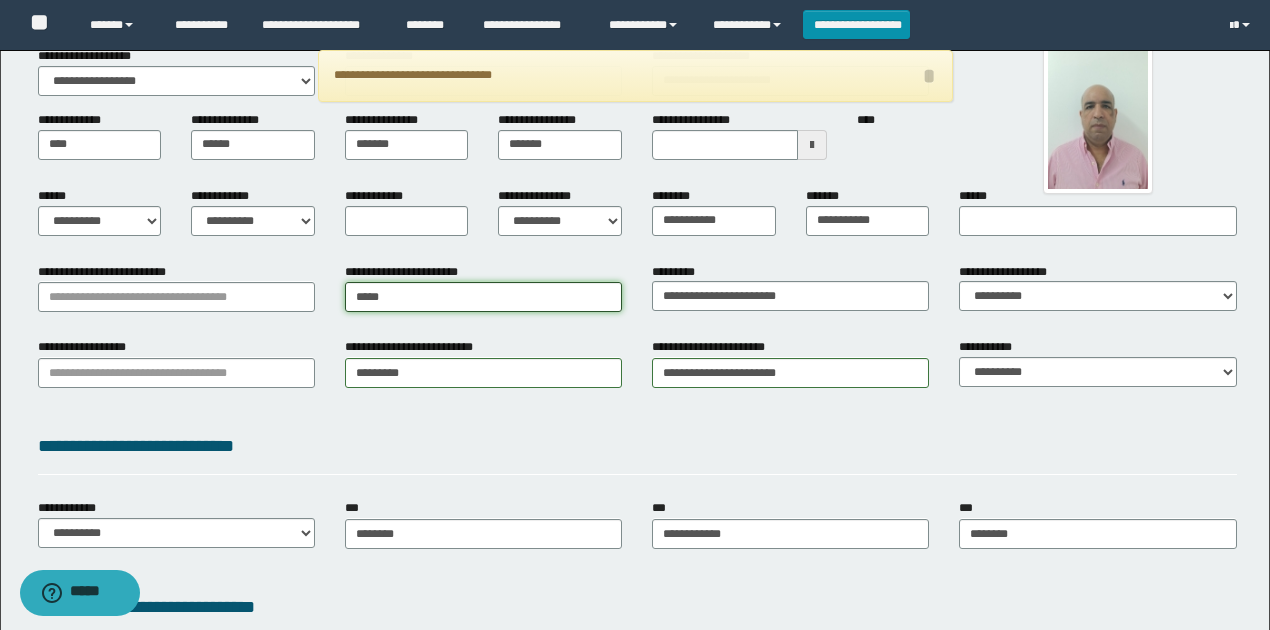 type on "******" 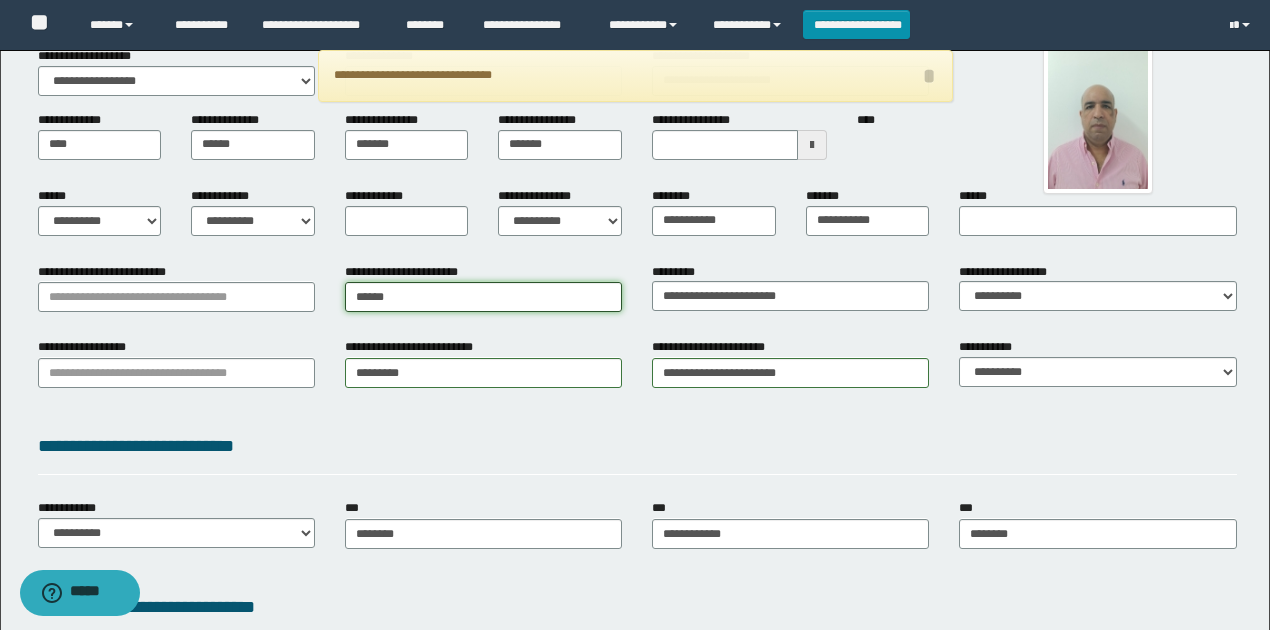 type on "******" 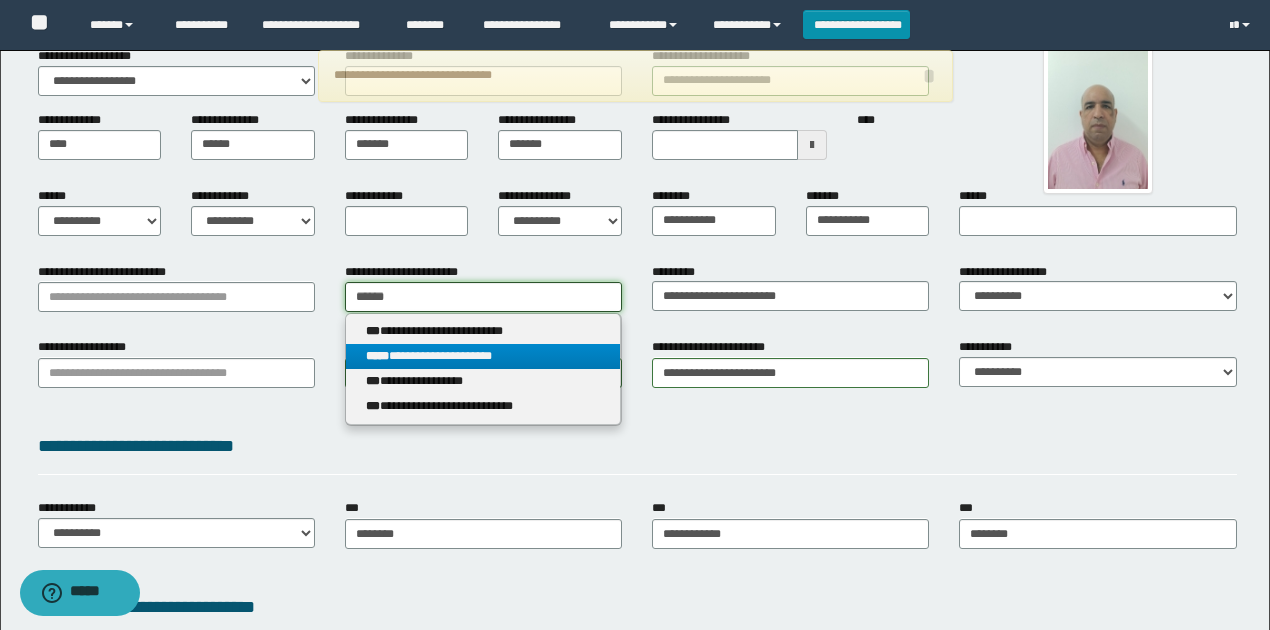 type on "******" 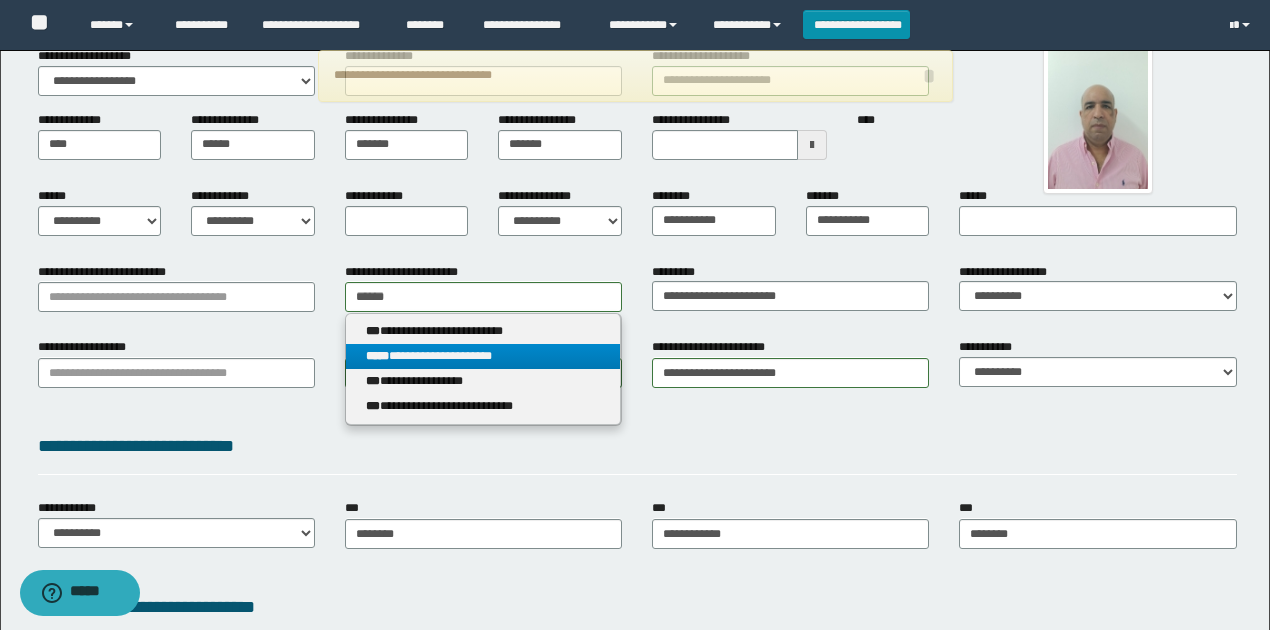 click on "**********" at bounding box center (483, 356) 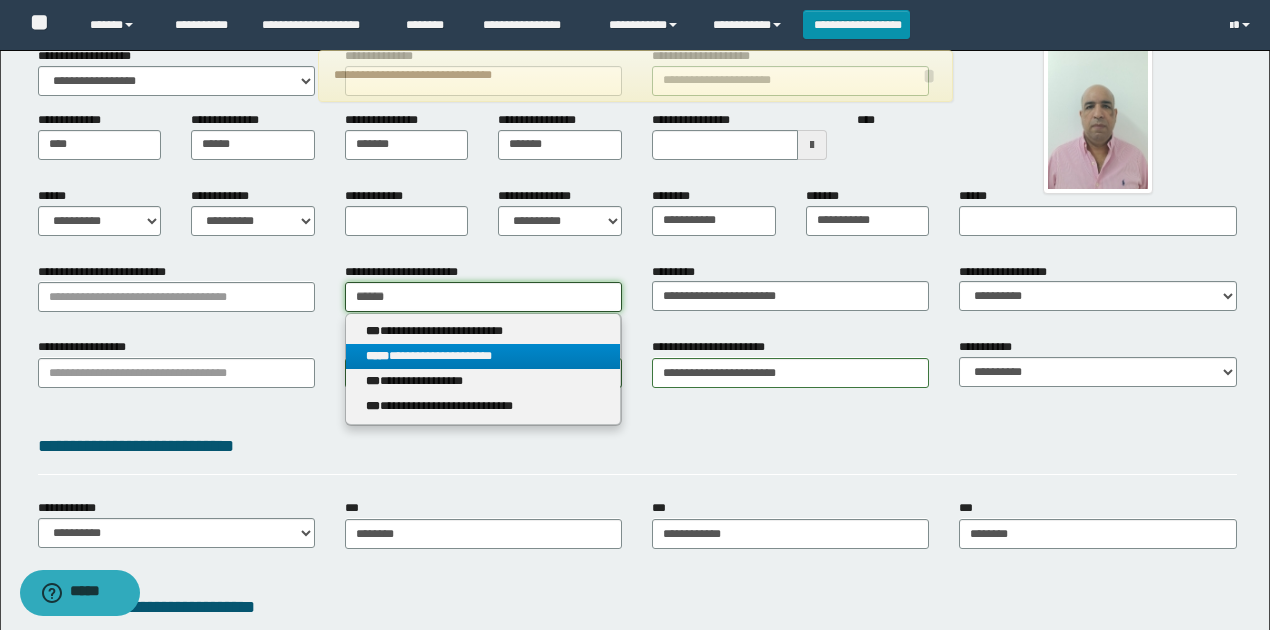 type 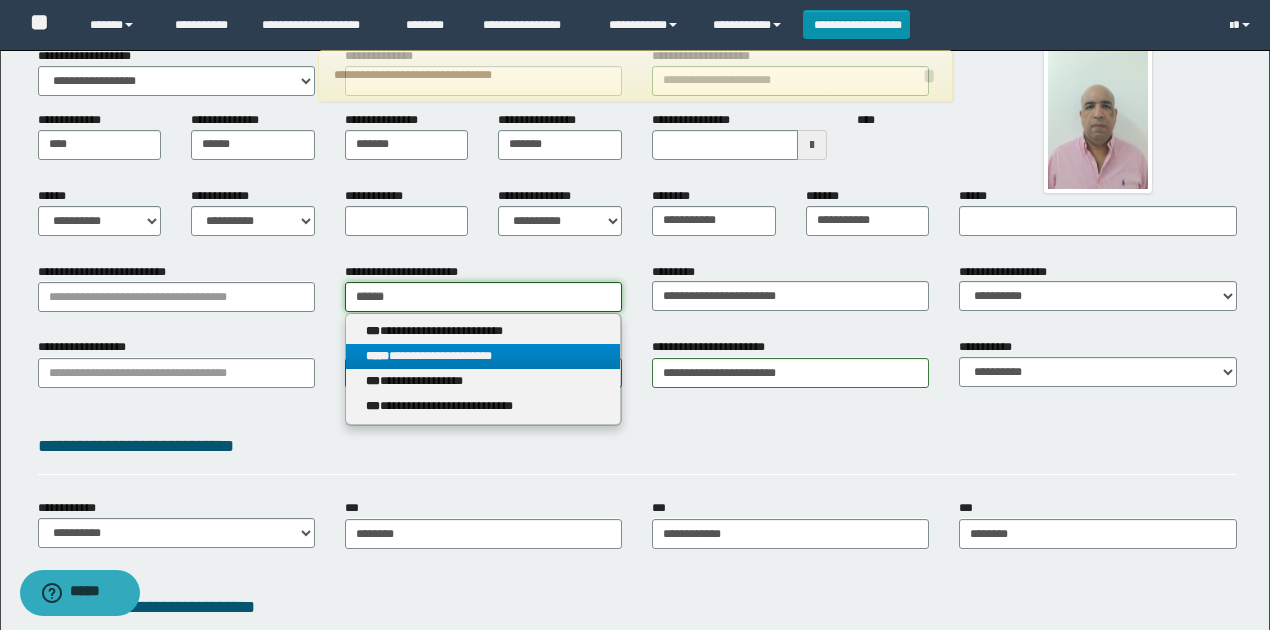 type on "**********" 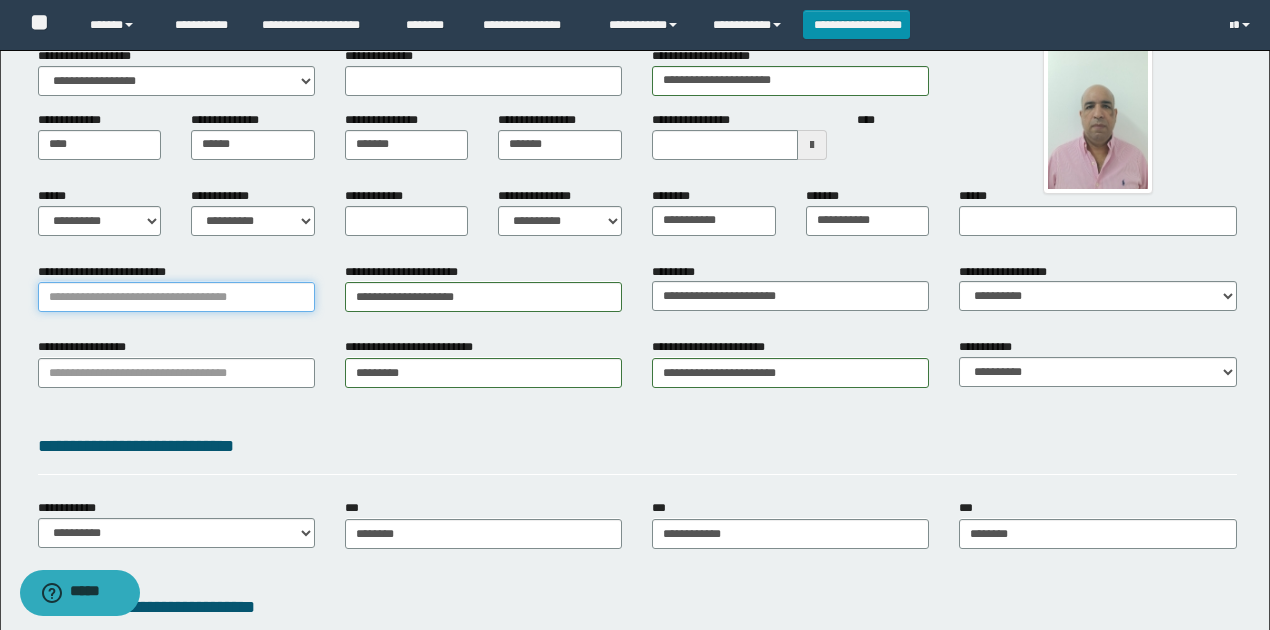 click on "**********" at bounding box center [176, 297] 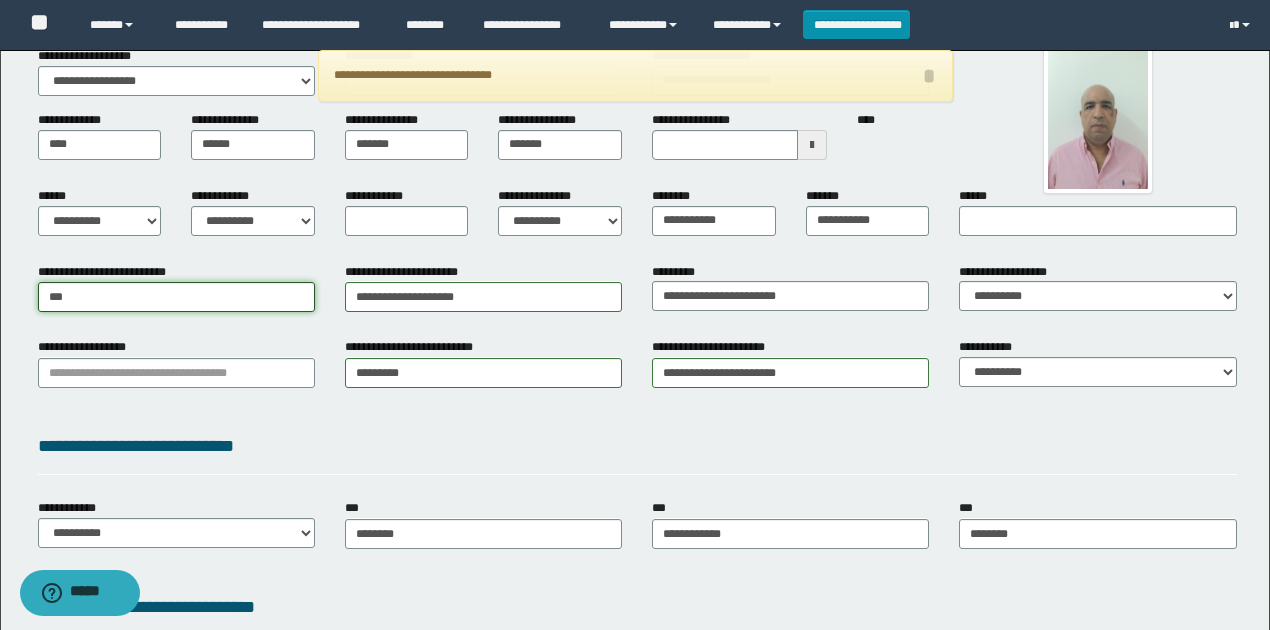 type on "****" 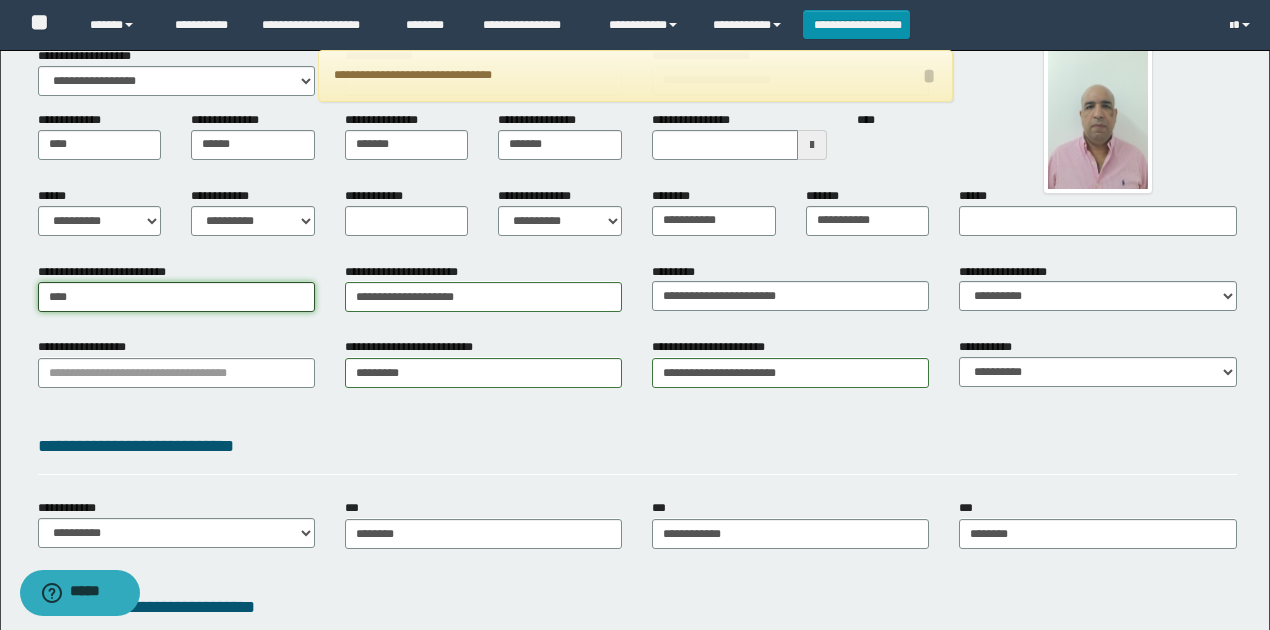 type on "*********" 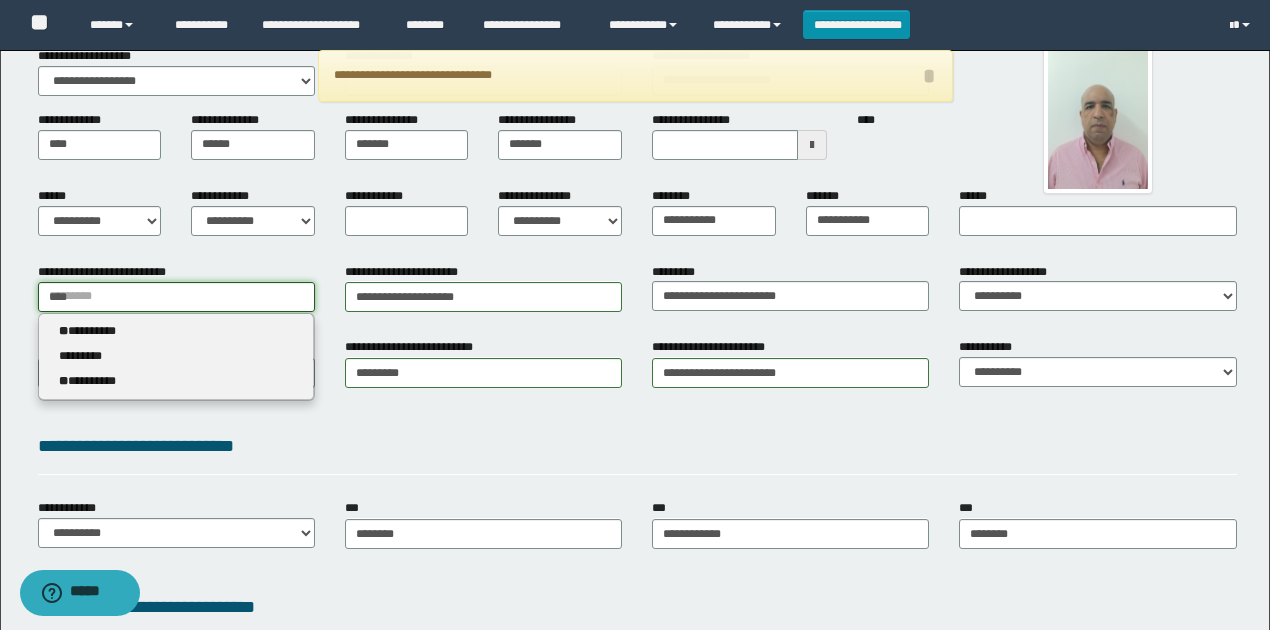 type 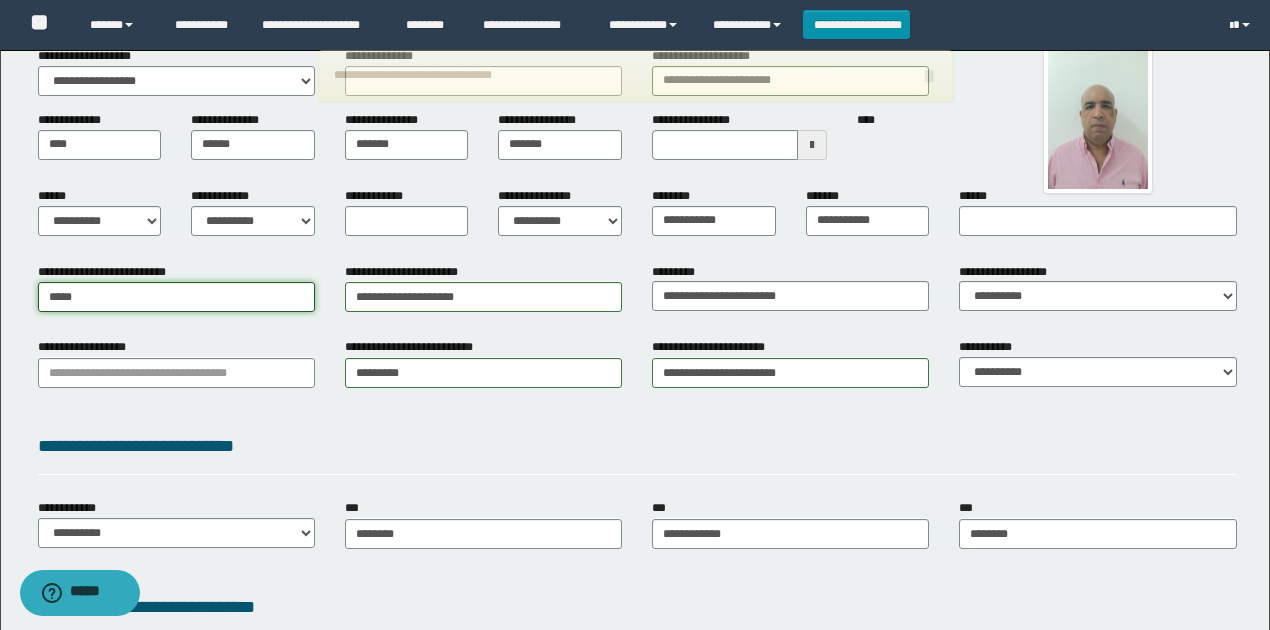 type on "*********" 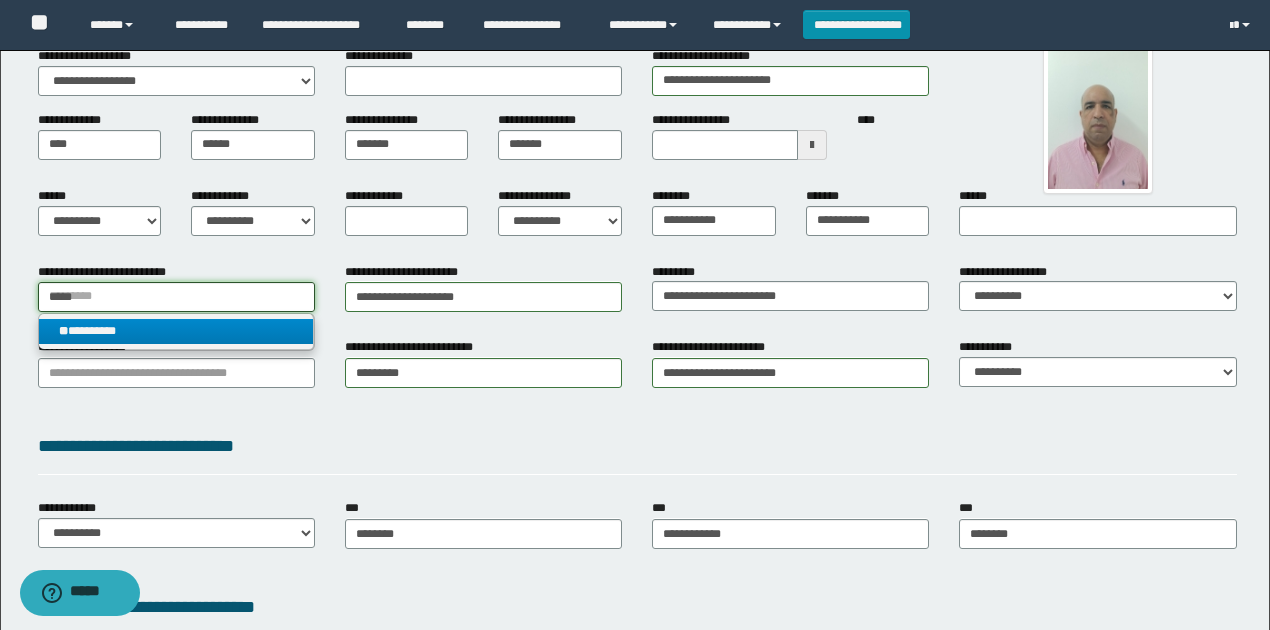 type on "*****" 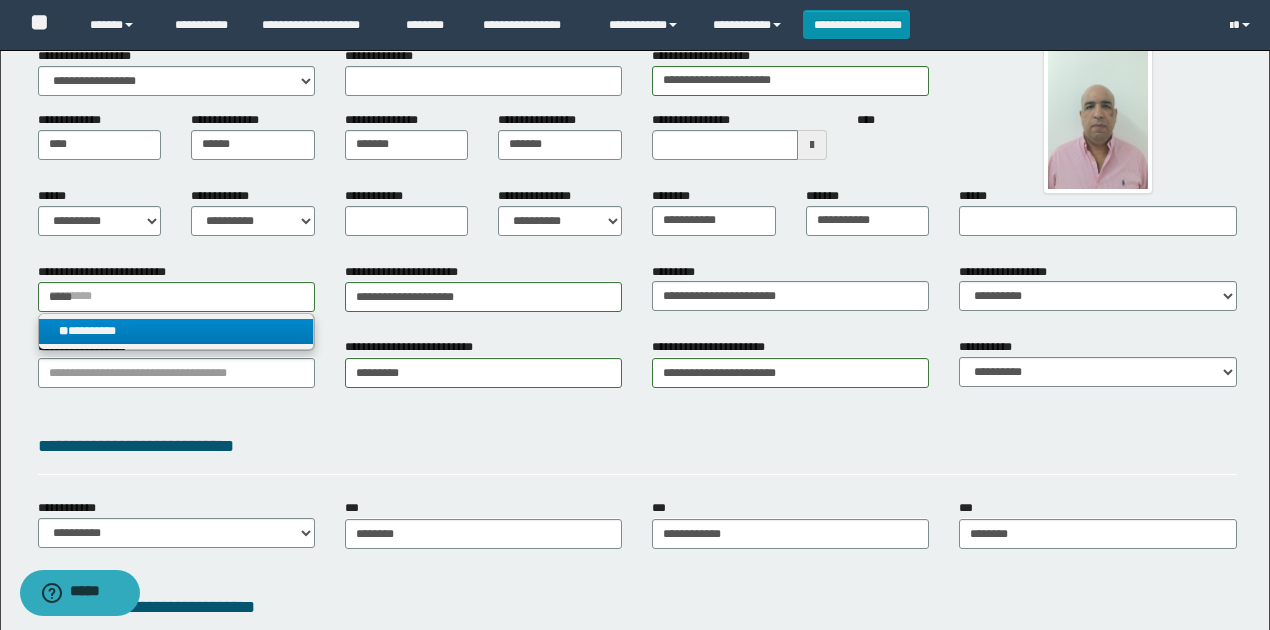 click on "** *********" at bounding box center [176, 331] 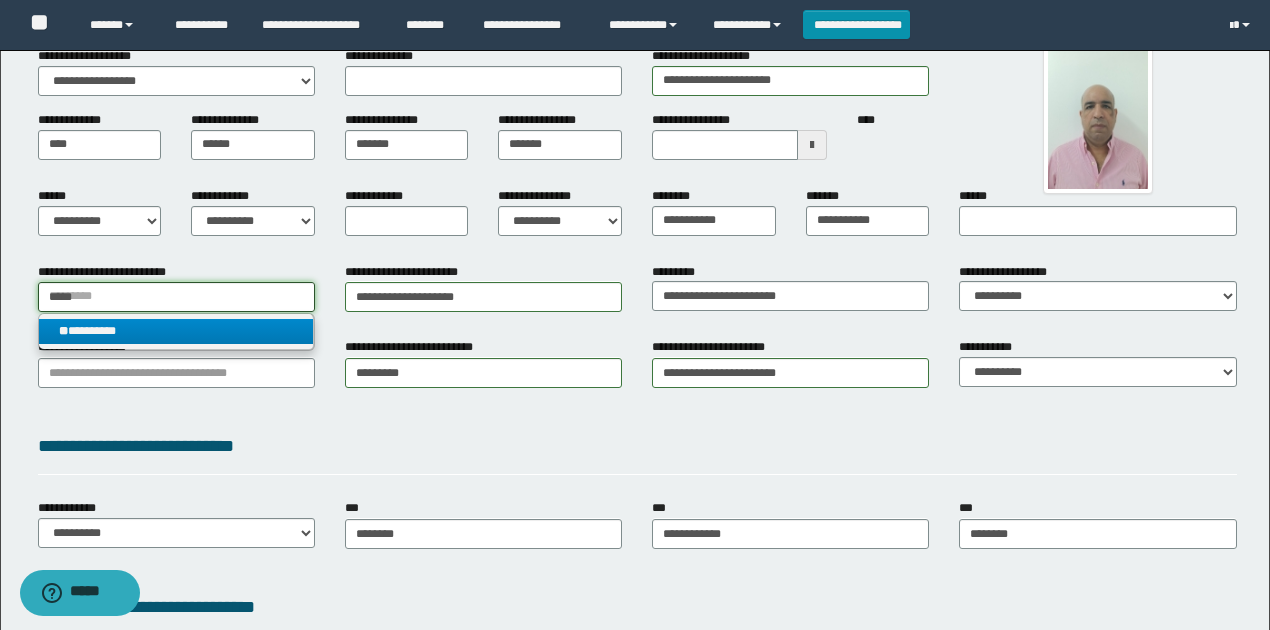 type 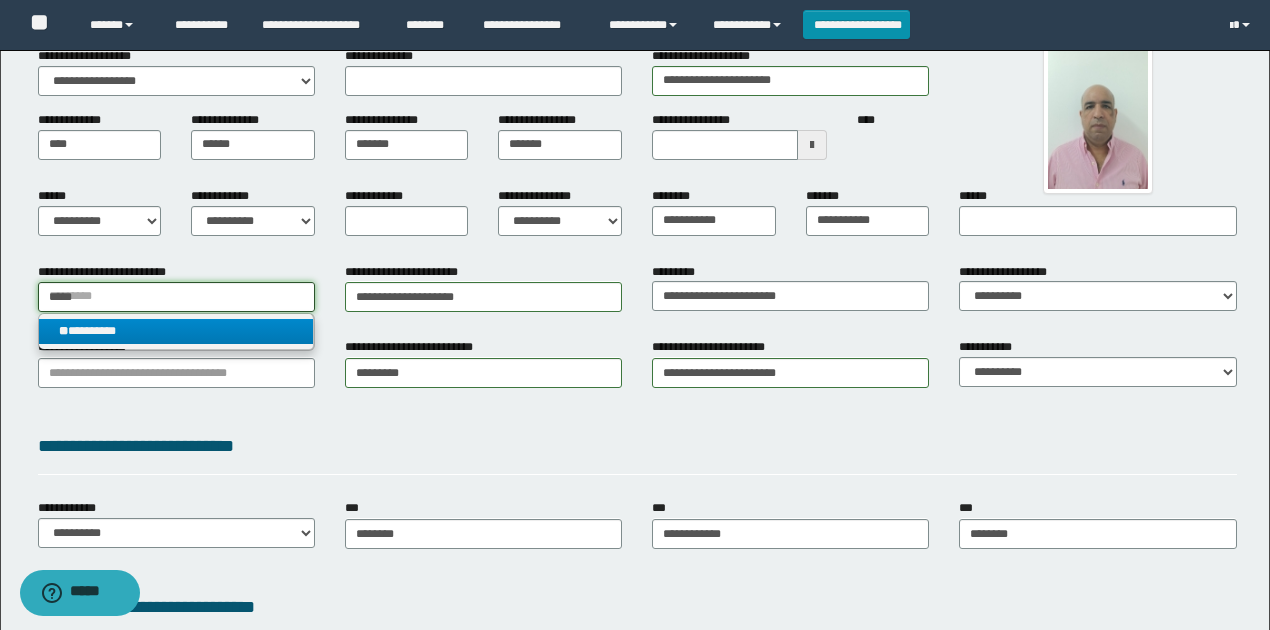 type on "*********" 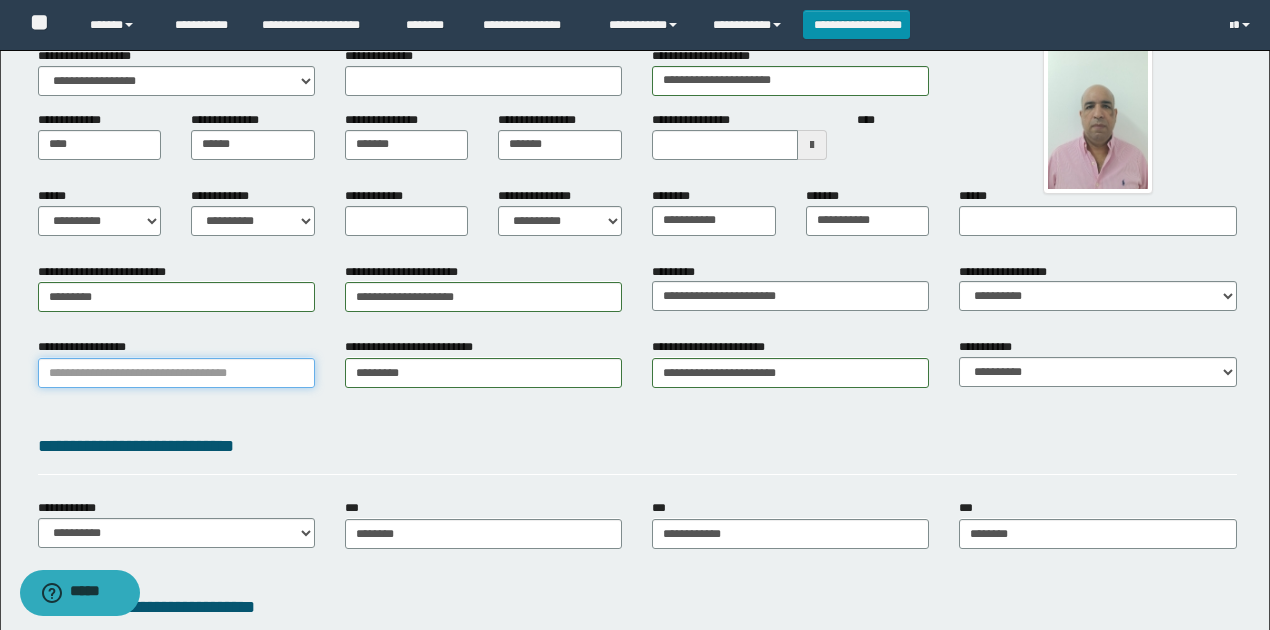 click on "**********" at bounding box center (176, 373) 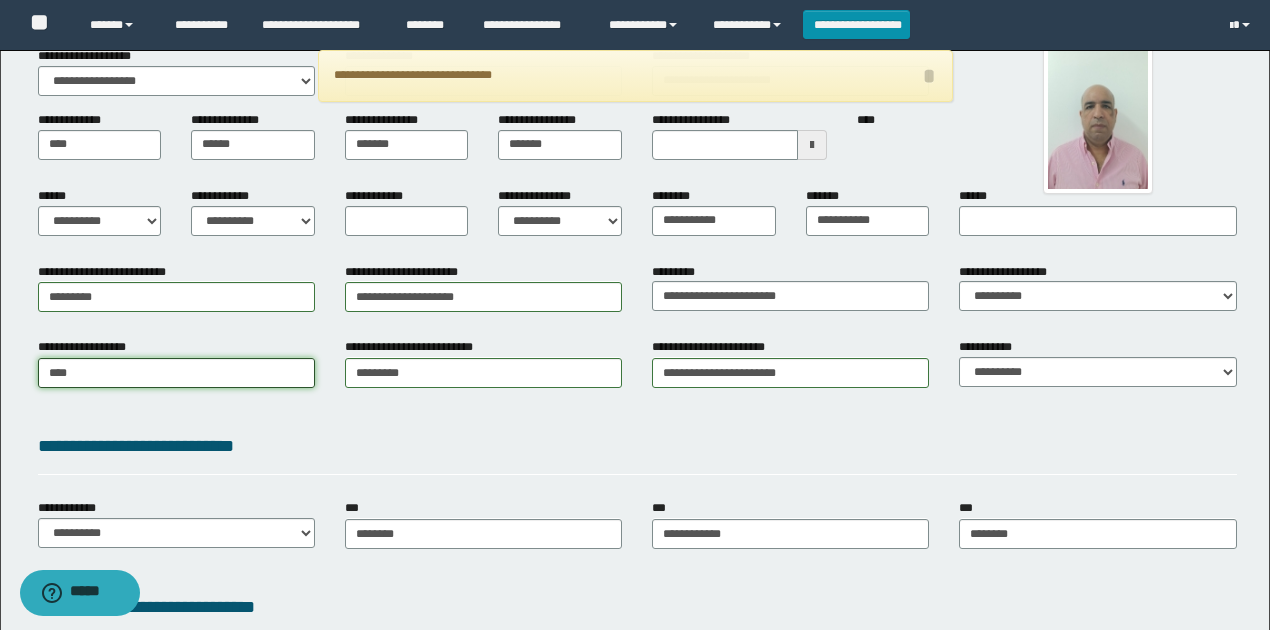 type on "*****" 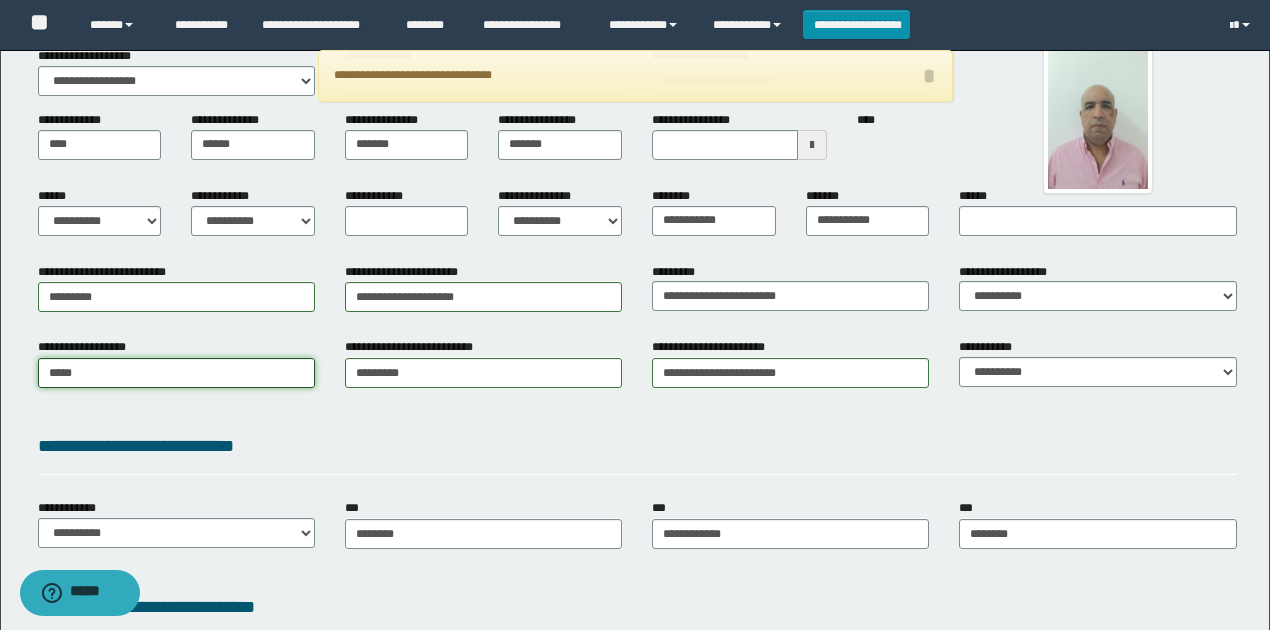 type on "********" 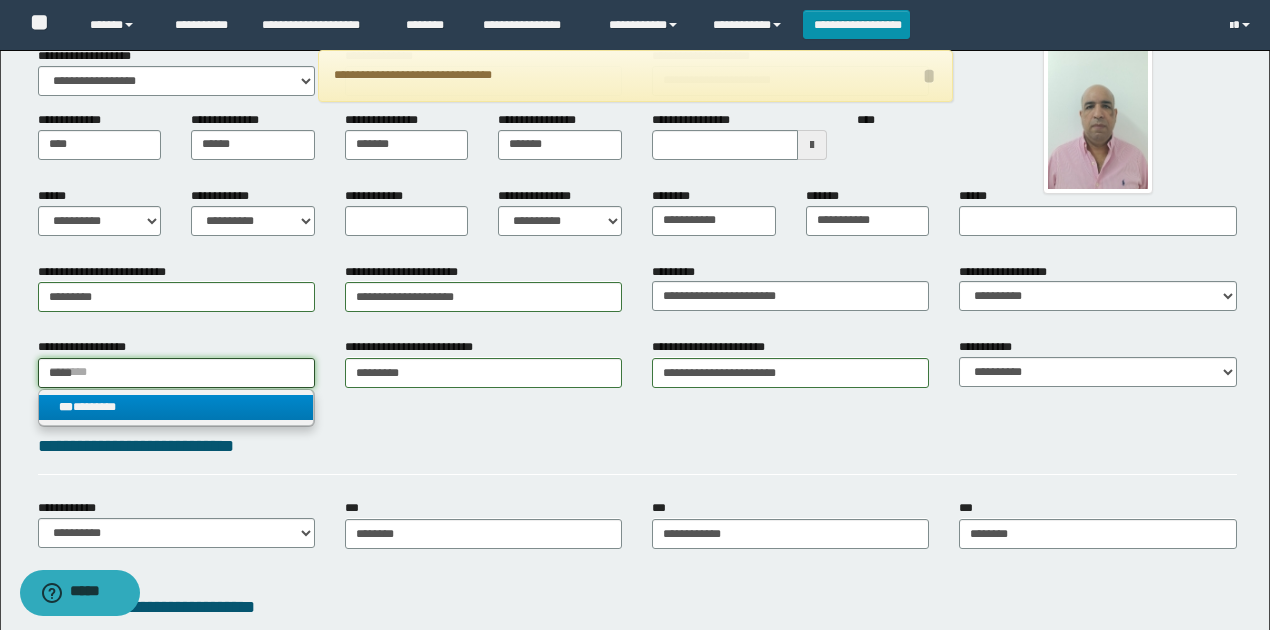 type on "*****" 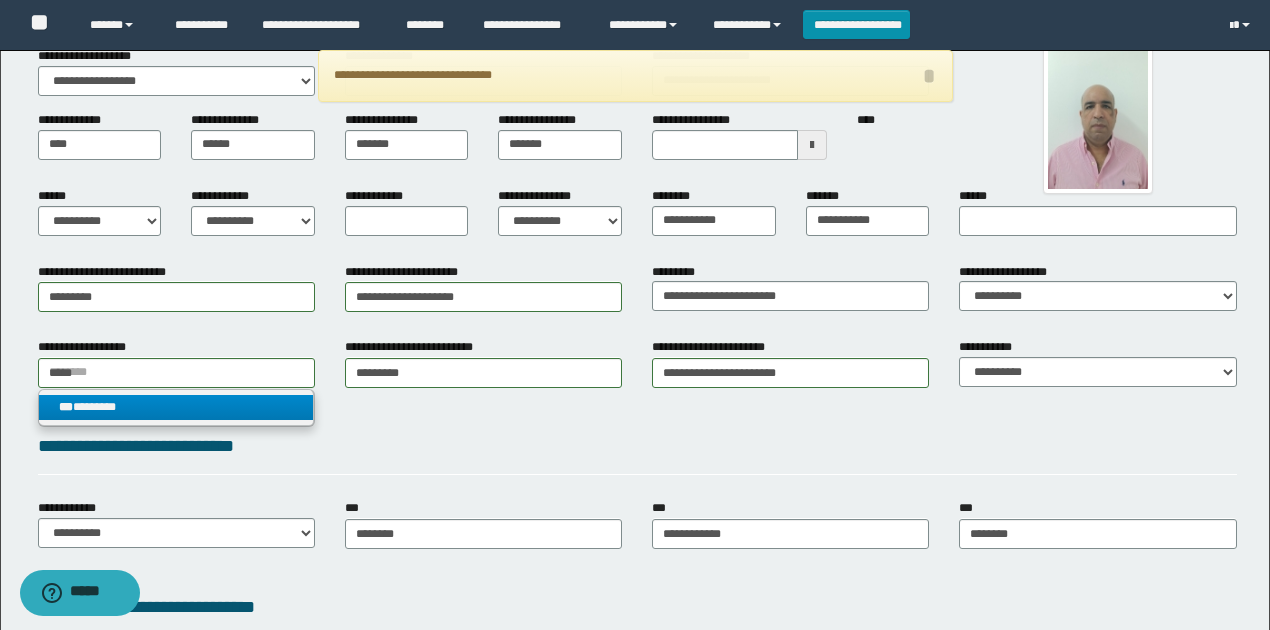 click on "*** ********" at bounding box center [176, 407] 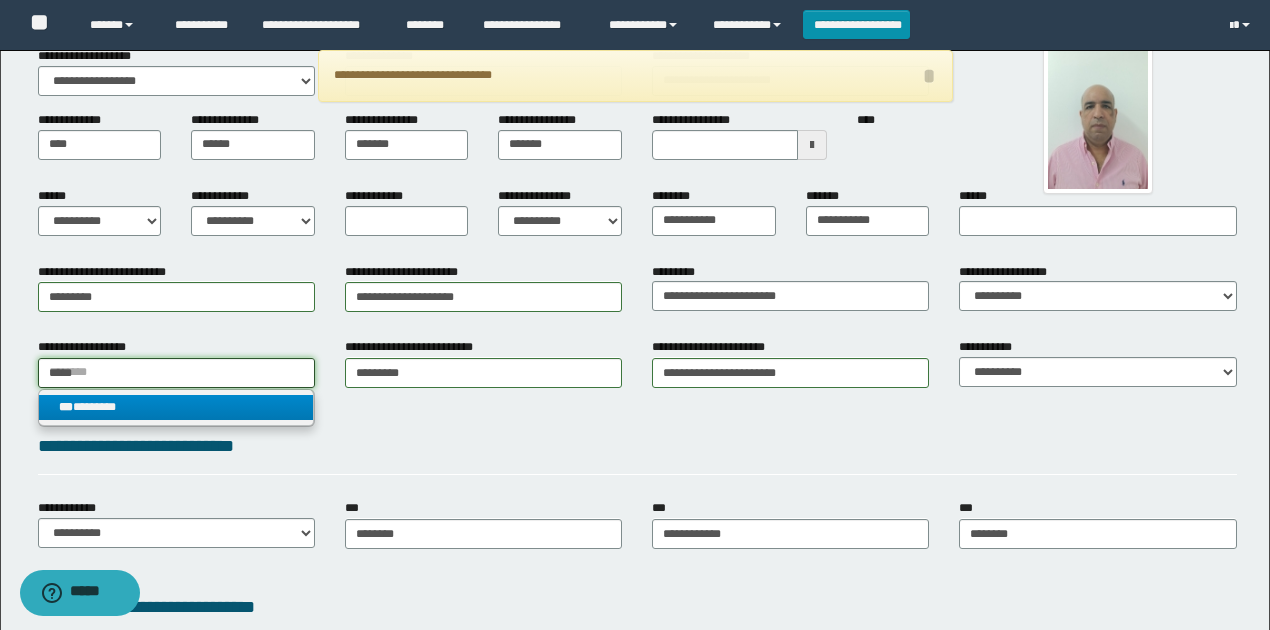 type 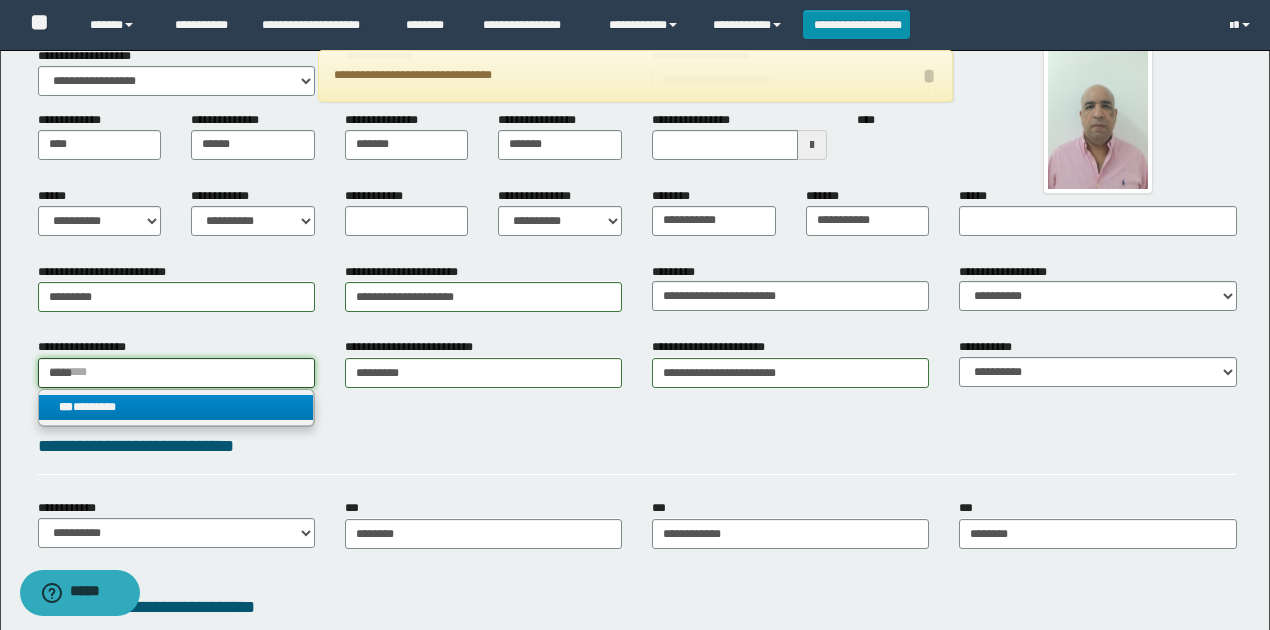 type on "********" 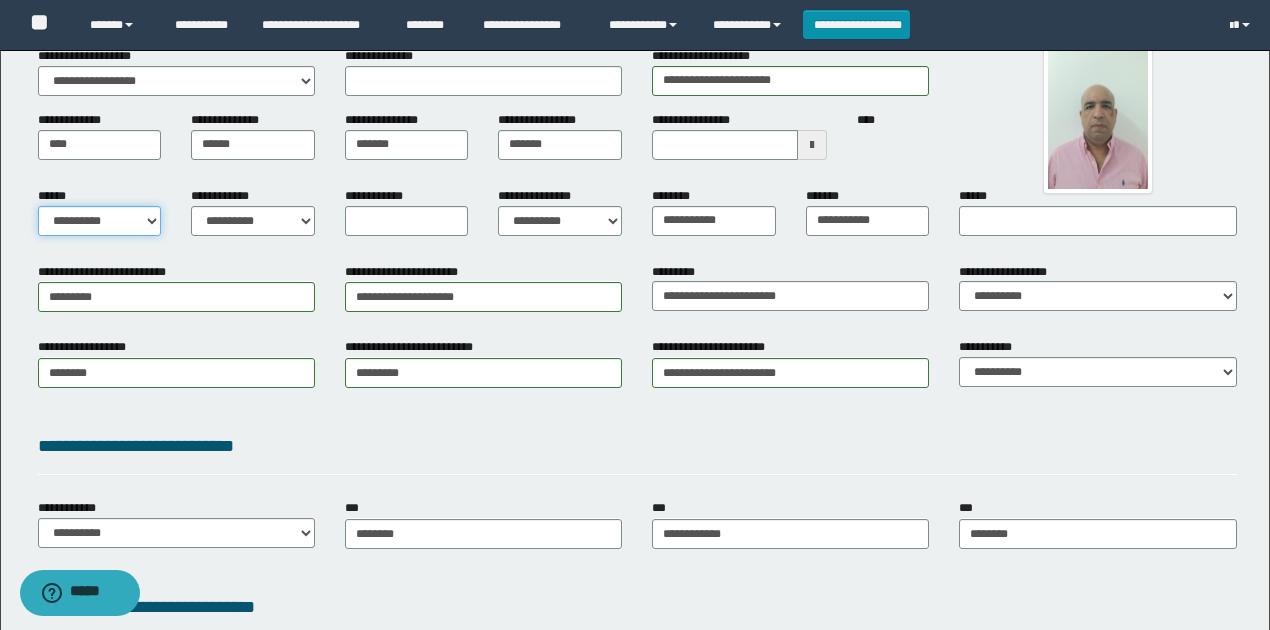 click on "**********" at bounding box center (100, 221) 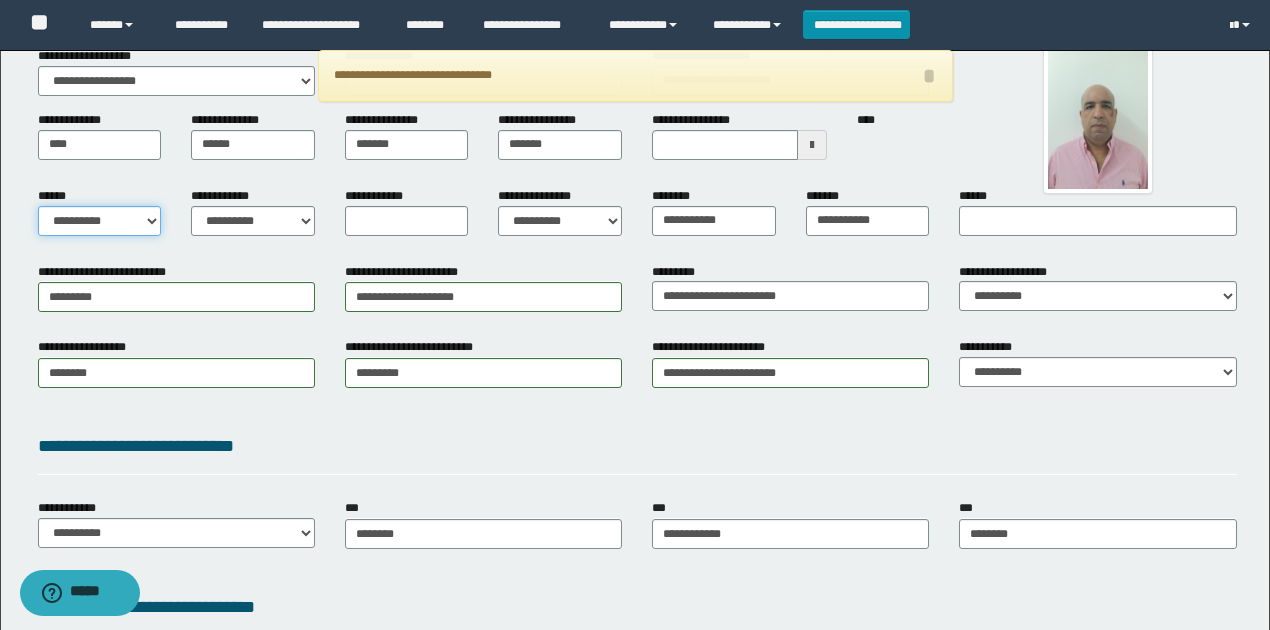 select on "*" 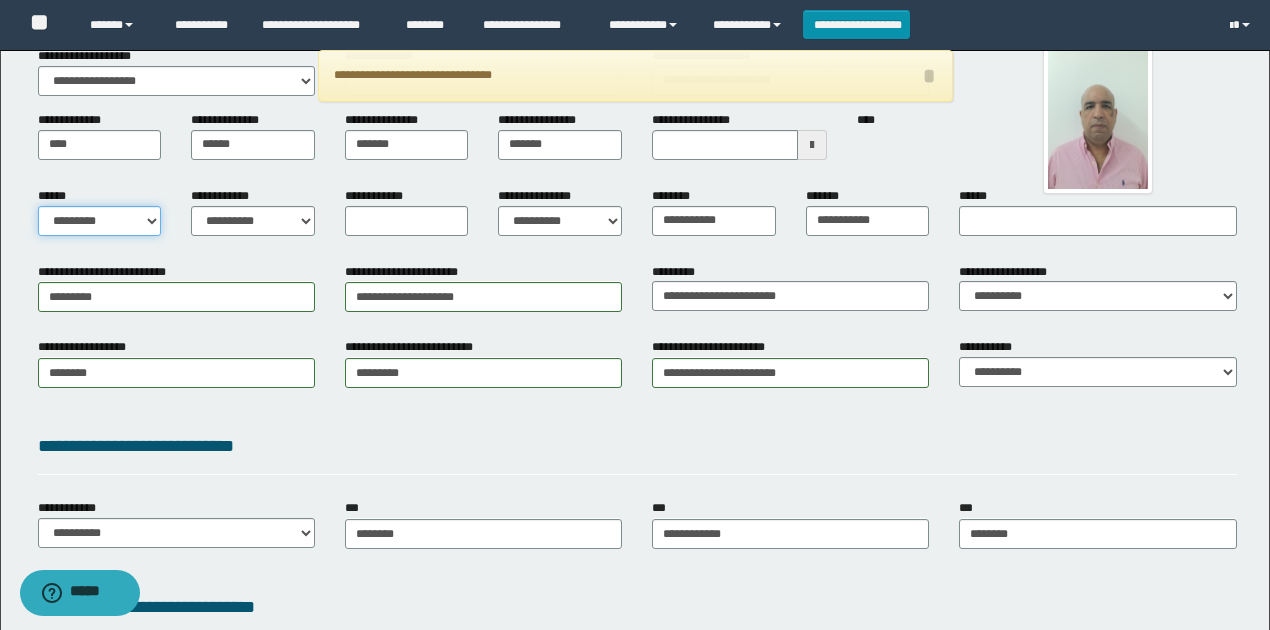click on "**********" at bounding box center [100, 221] 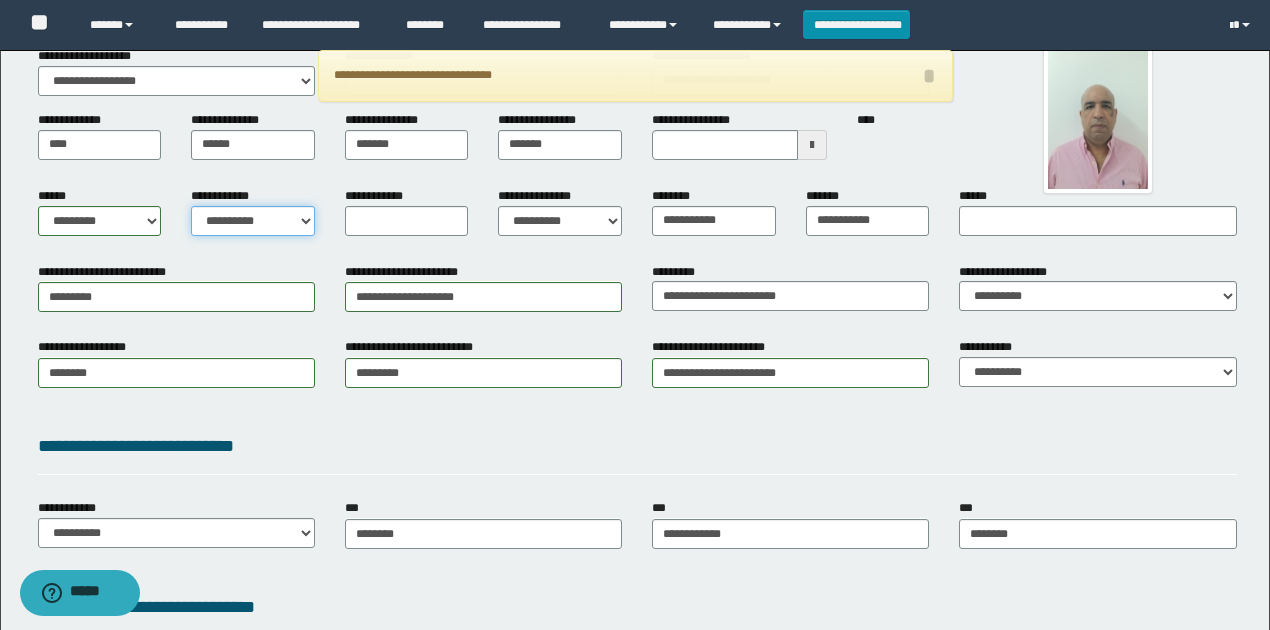click on "**********" at bounding box center [253, 221] 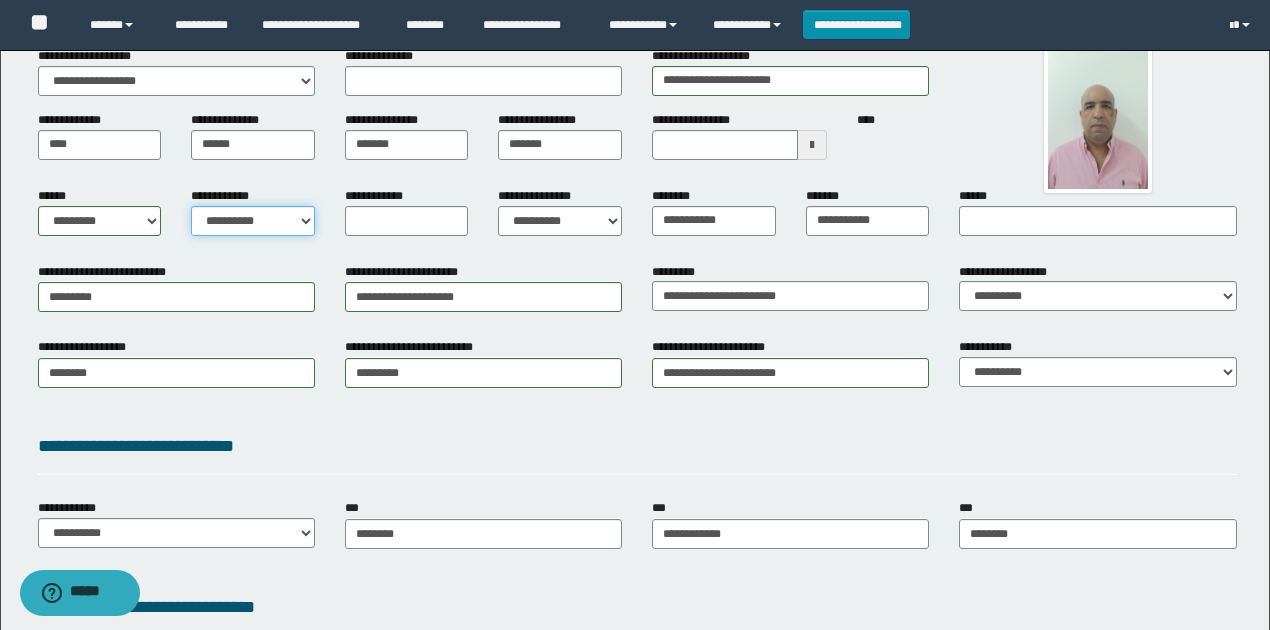 select on "*" 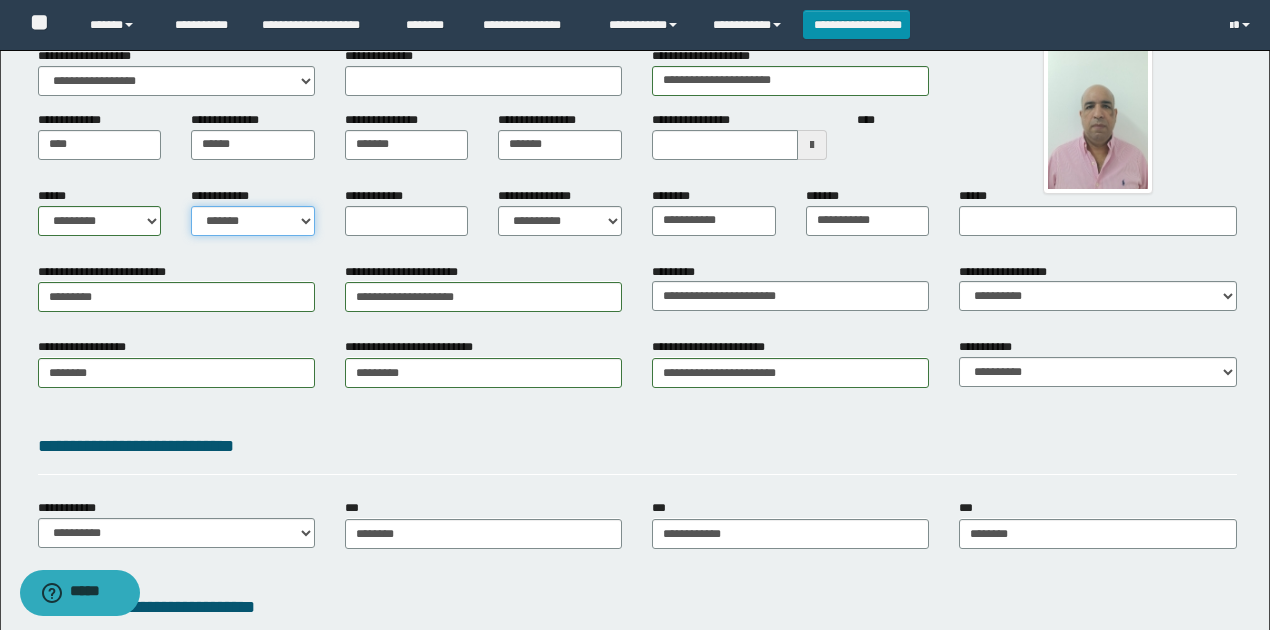 click on "**********" at bounding box center [253, 221] 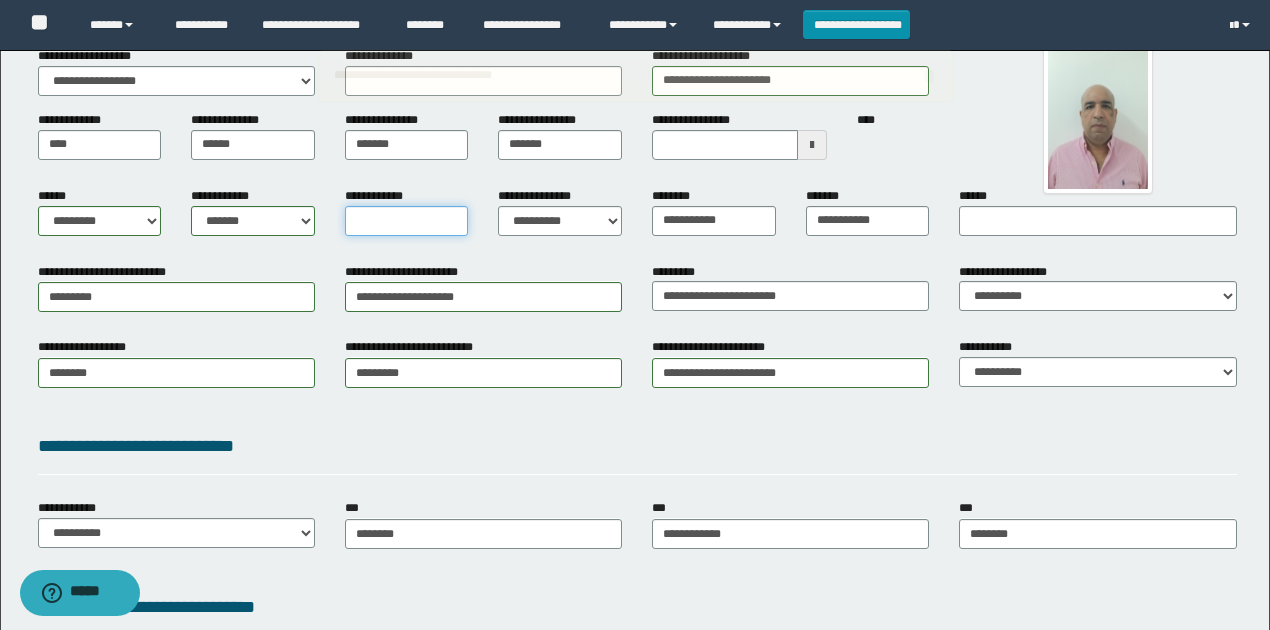 click on "**********" at bounding box center [407, 221] 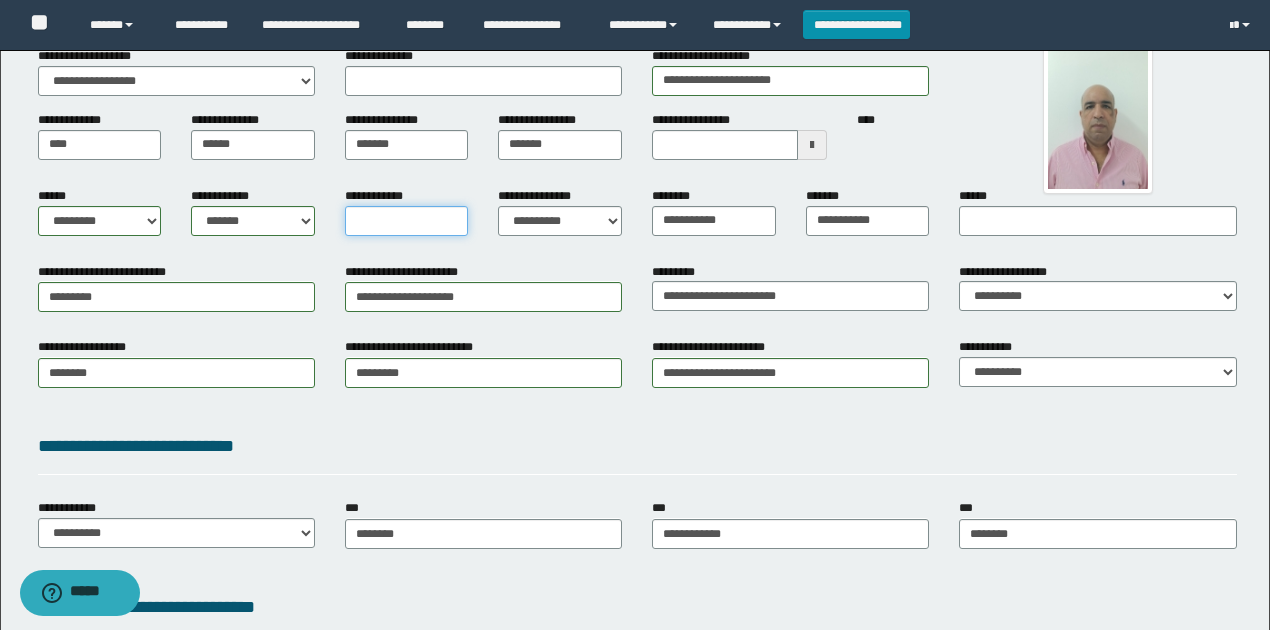 type on "*" 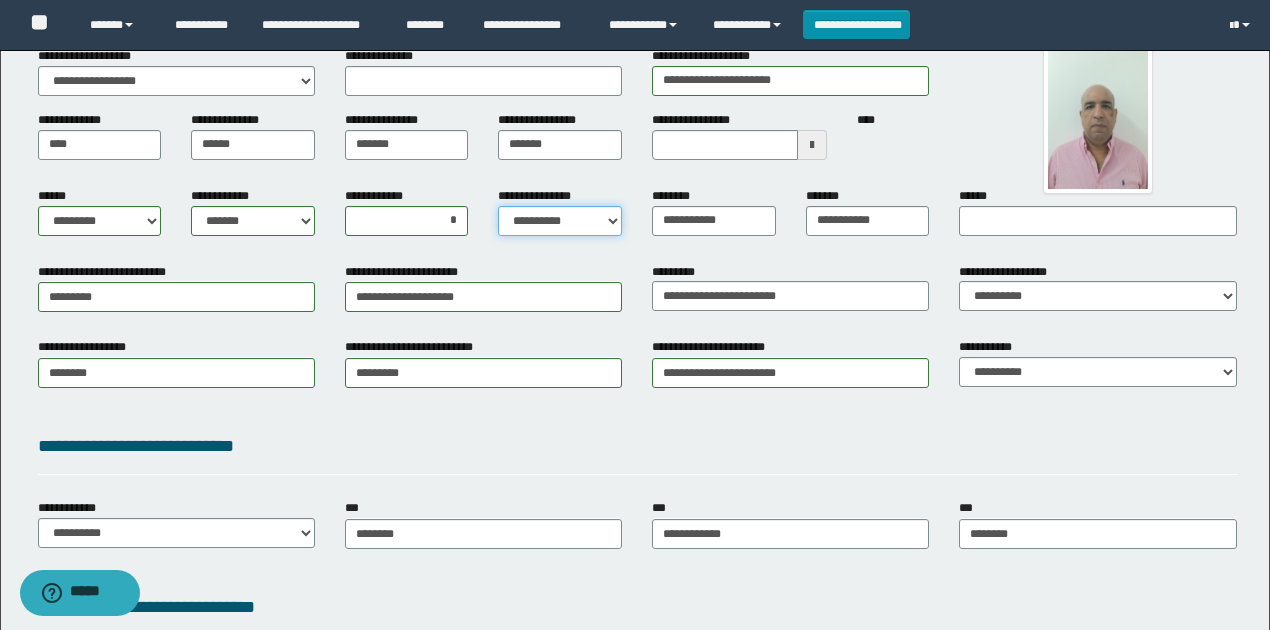 click on "**********" at bounding box center (560, 221) 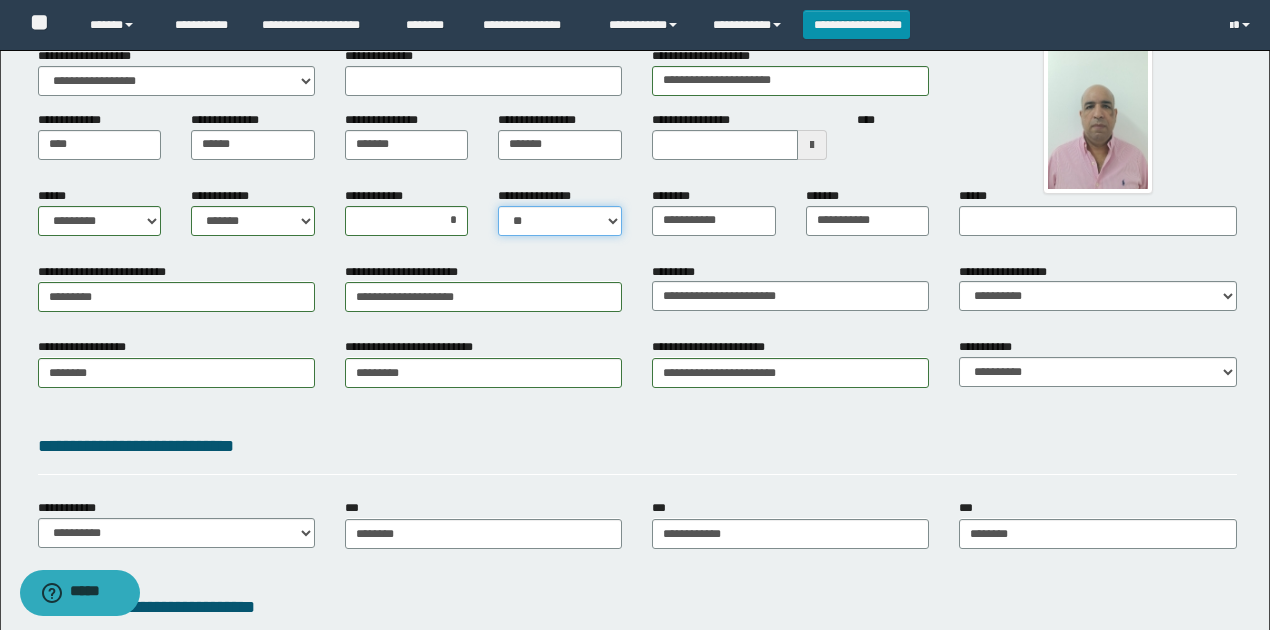 click on "**********" at bounding box center [560, 221] 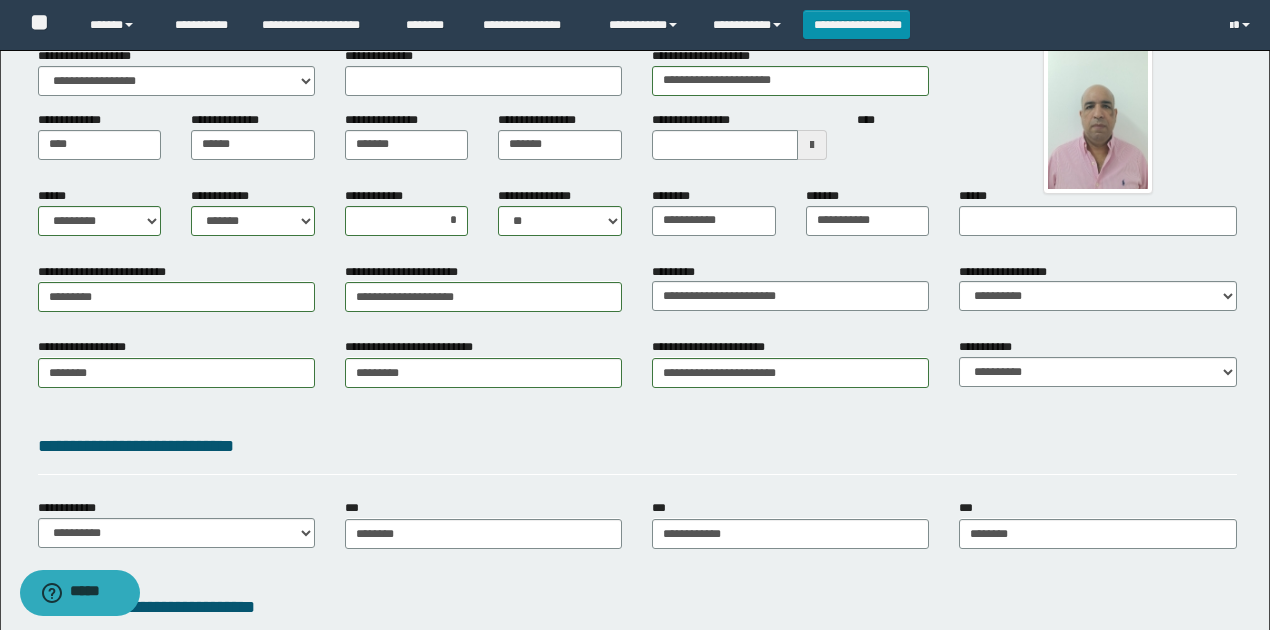 drag, startPoint x: 768, startPoint y: 258, endPoint x: 782, endPoint y: 260, distance: 14.142136 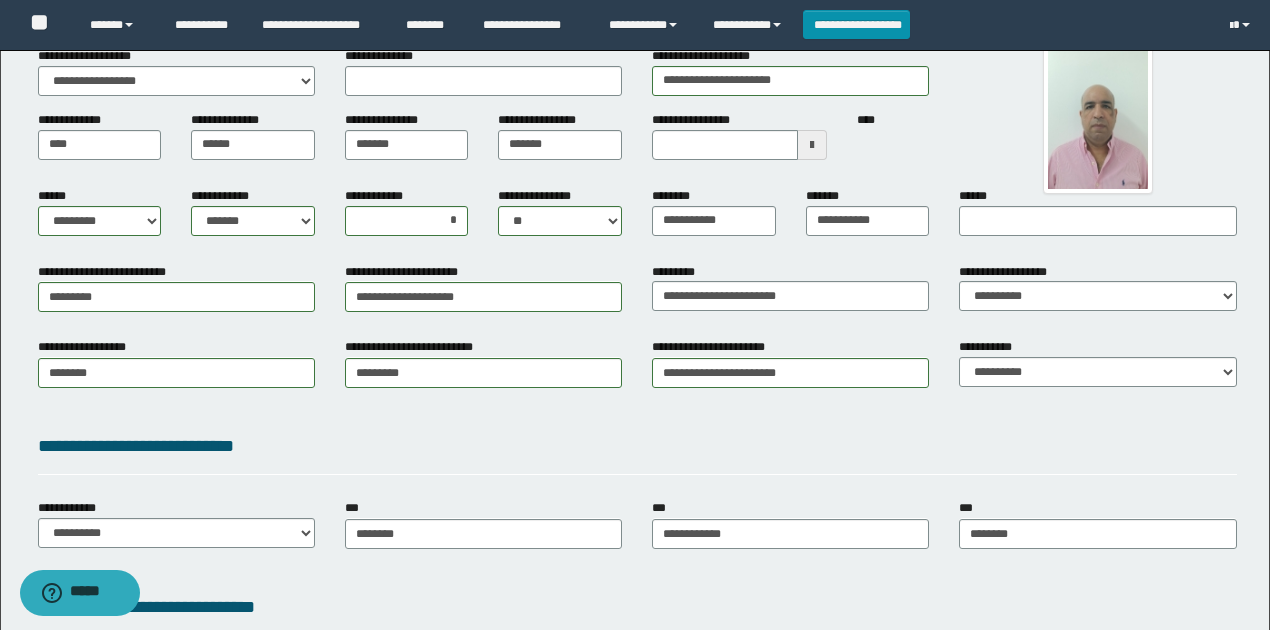 click on "**********" at bounding box center [637, 380] 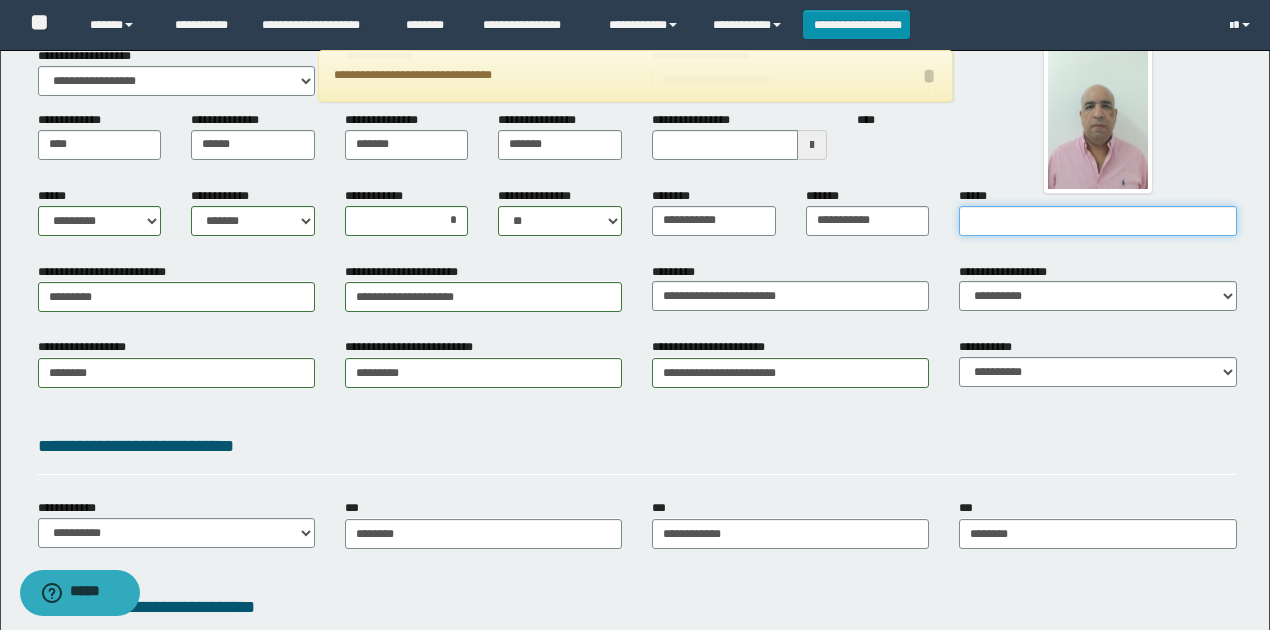 click on "******" at bounding box center (1097, 221) 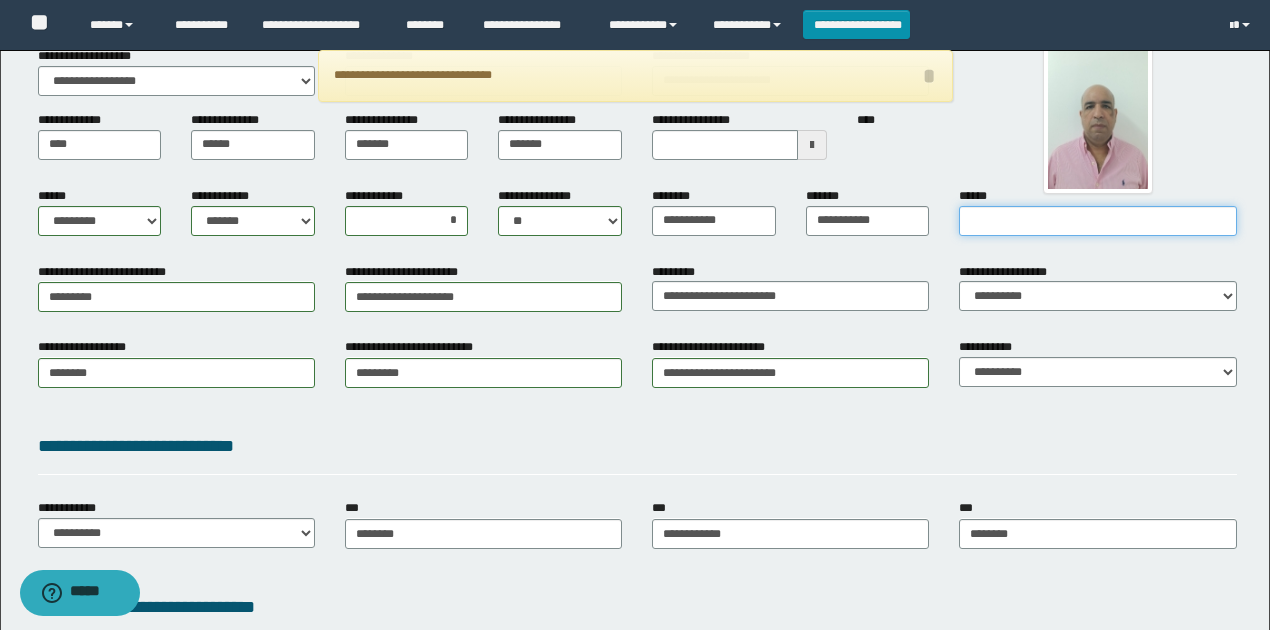 paste on "**********" 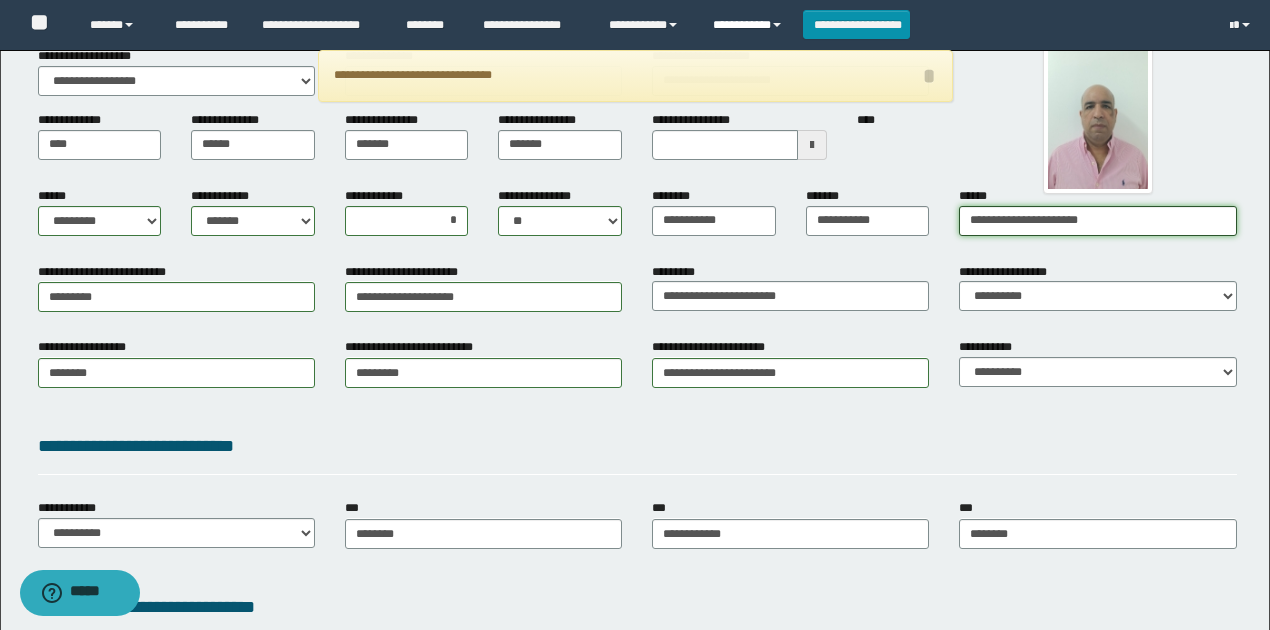 type on "**********" 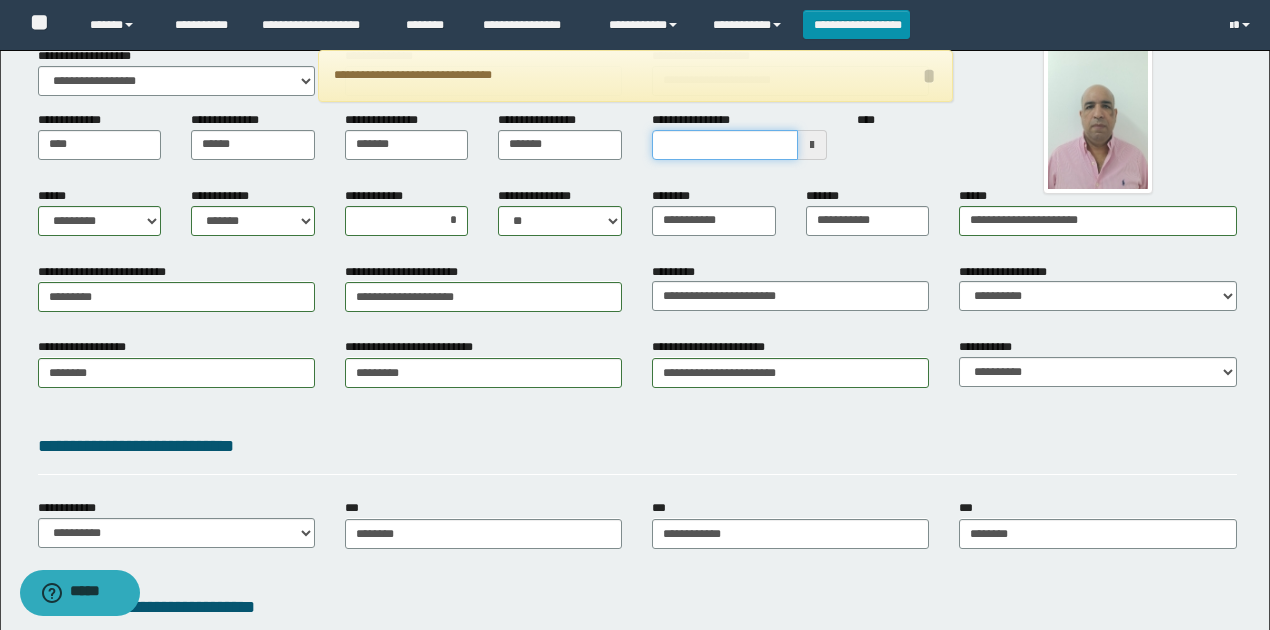 click on "**********" at bounding box center (725, 145) 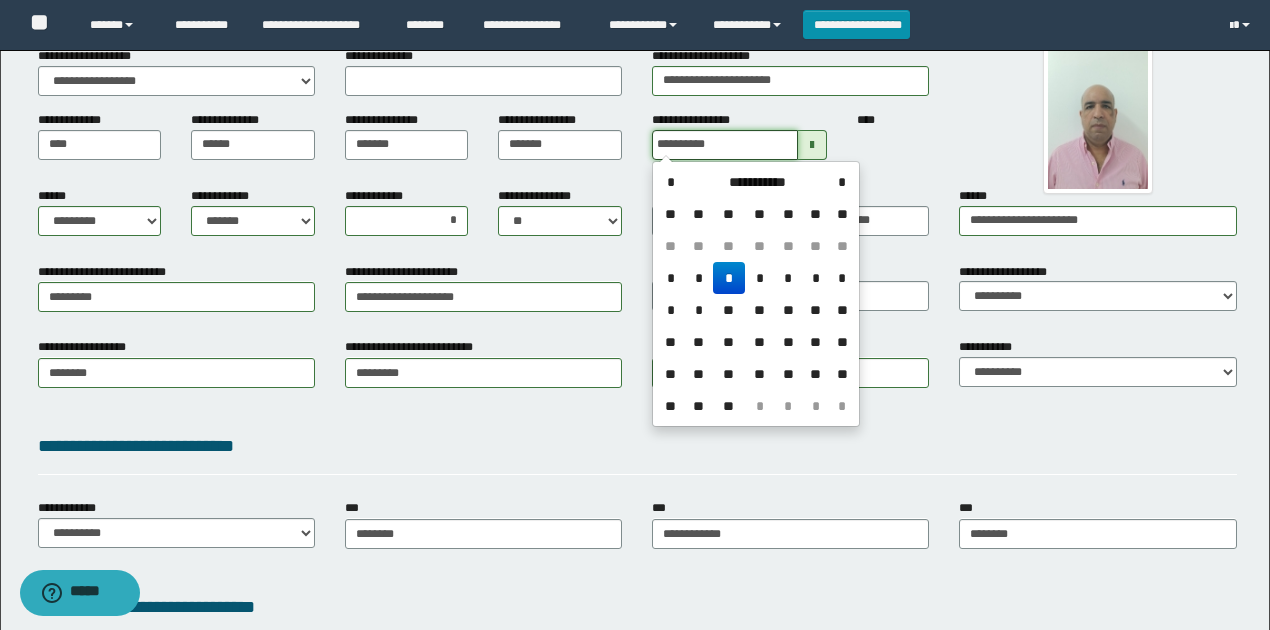 type on "**********" 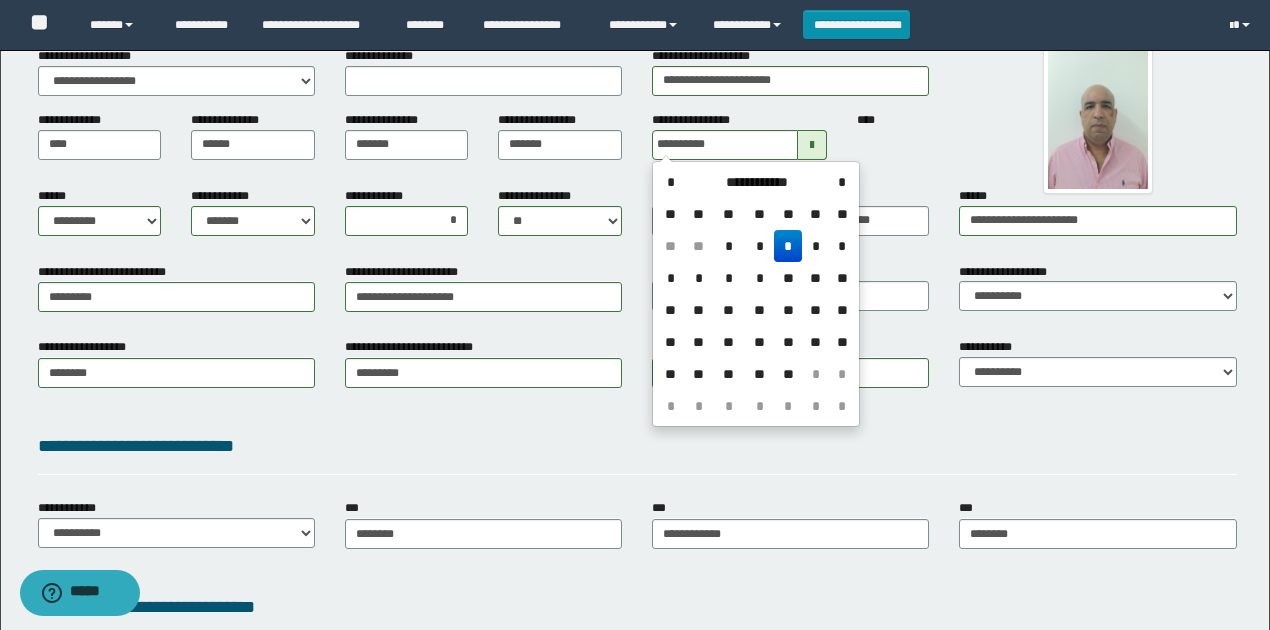 click on "*" at bounding box center (788, 246) 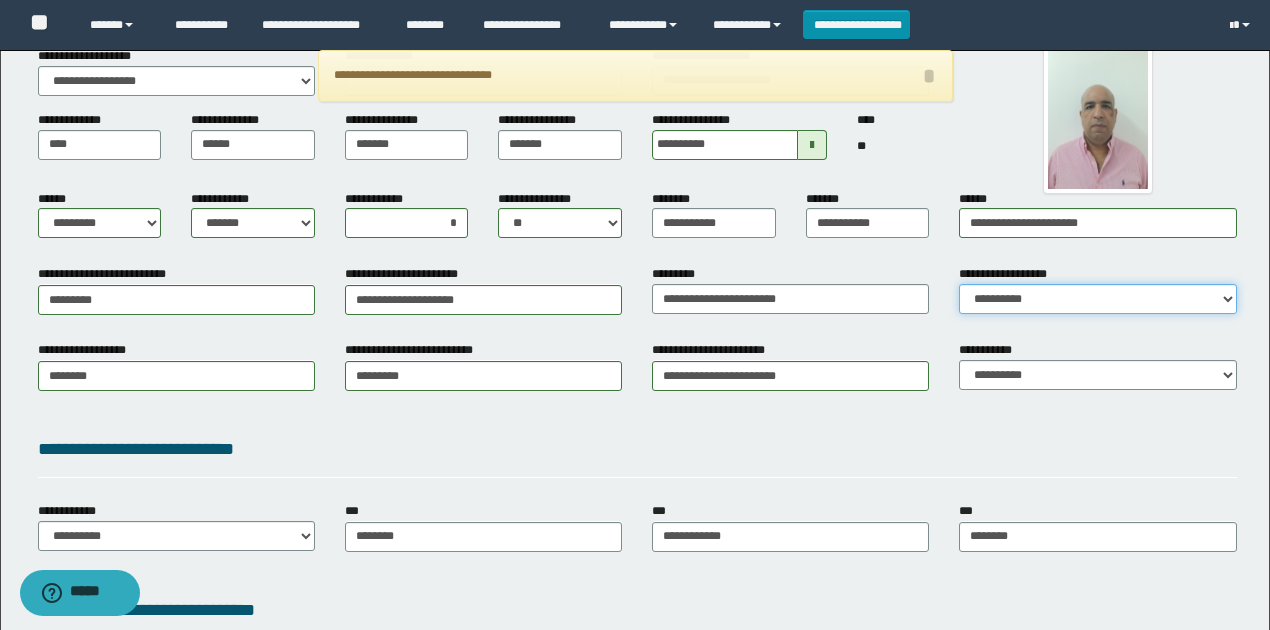click on "**********" at bounding box center (1097, 299) 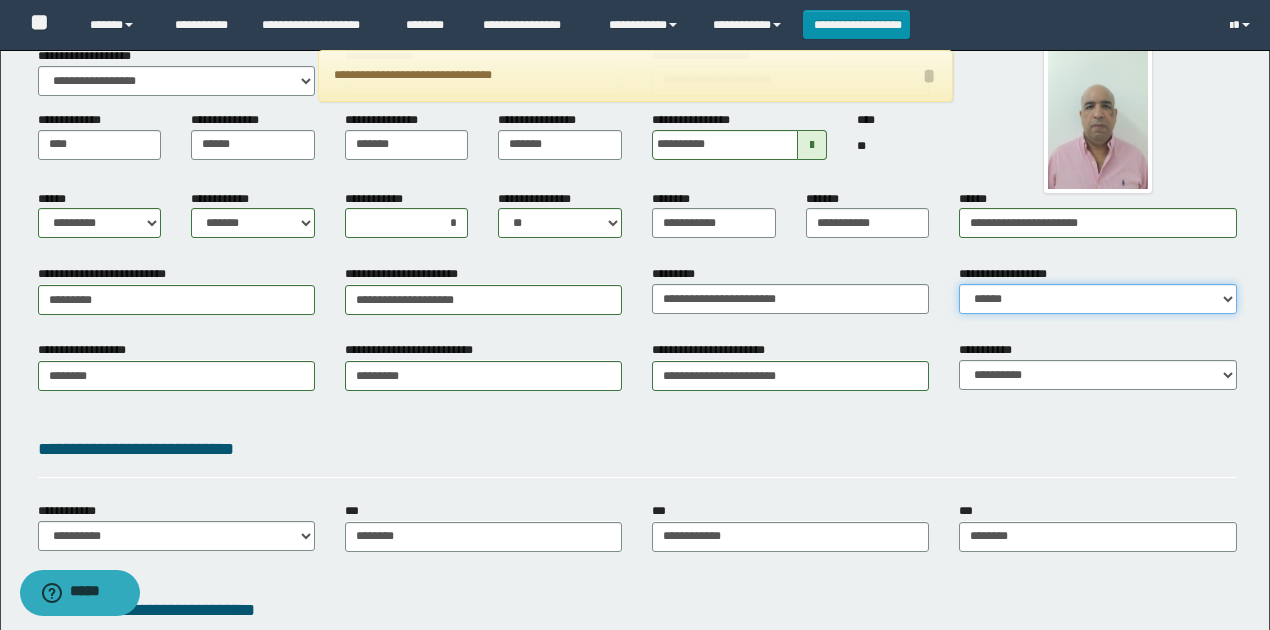 click on "**********" at bounding box center (1097, 299) 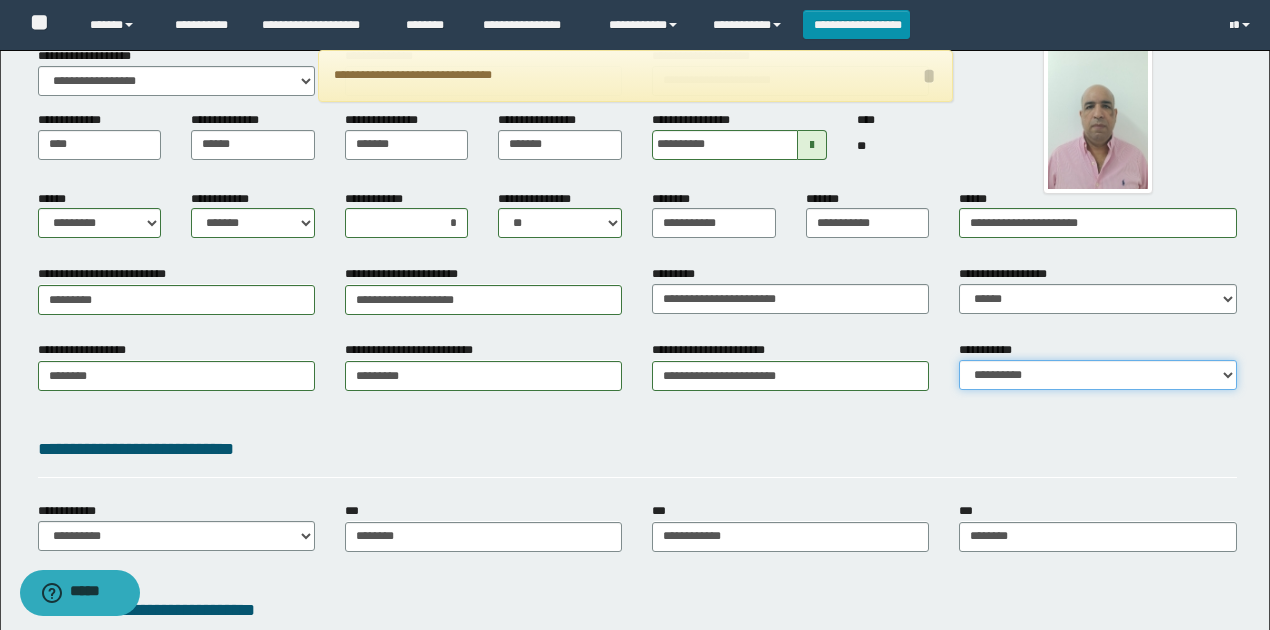 click on "**********" at bounding box center [1097, 375] 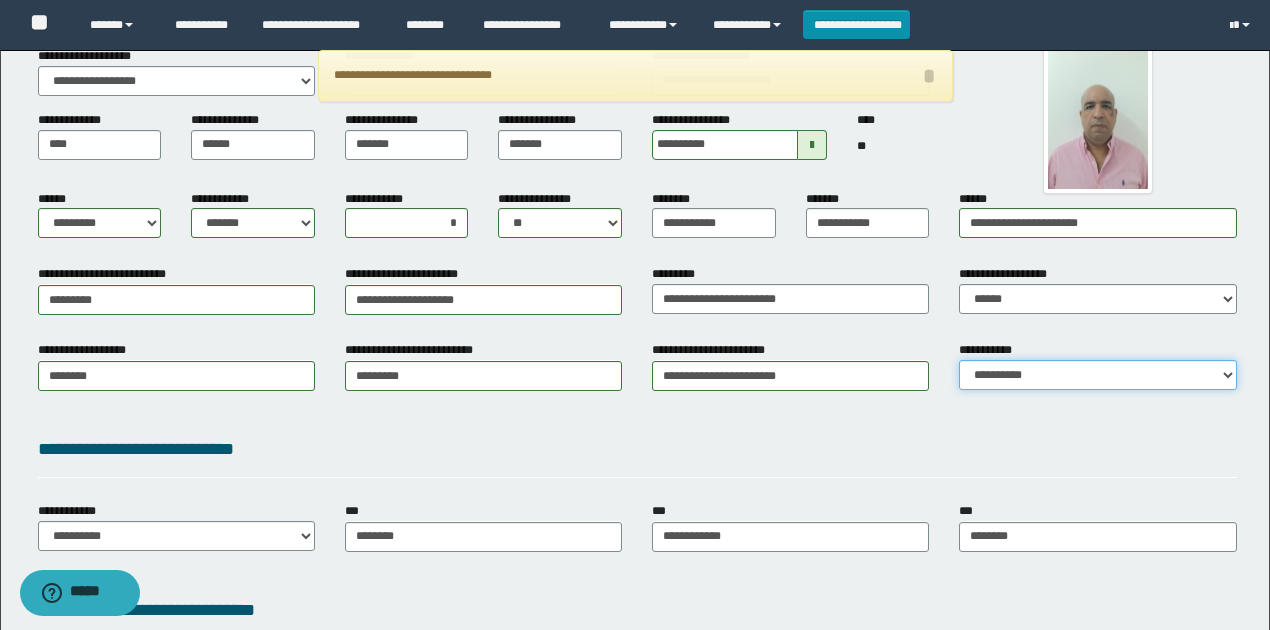 select on "*" 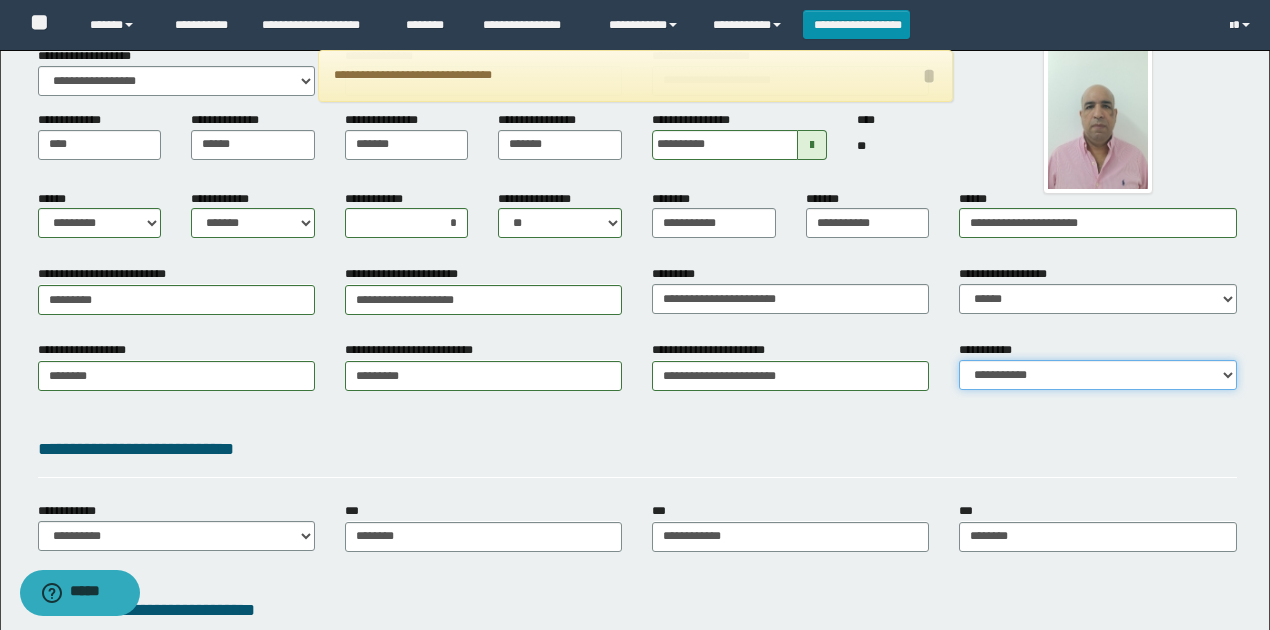 click on "**********" at bounding box center (1097, 375) 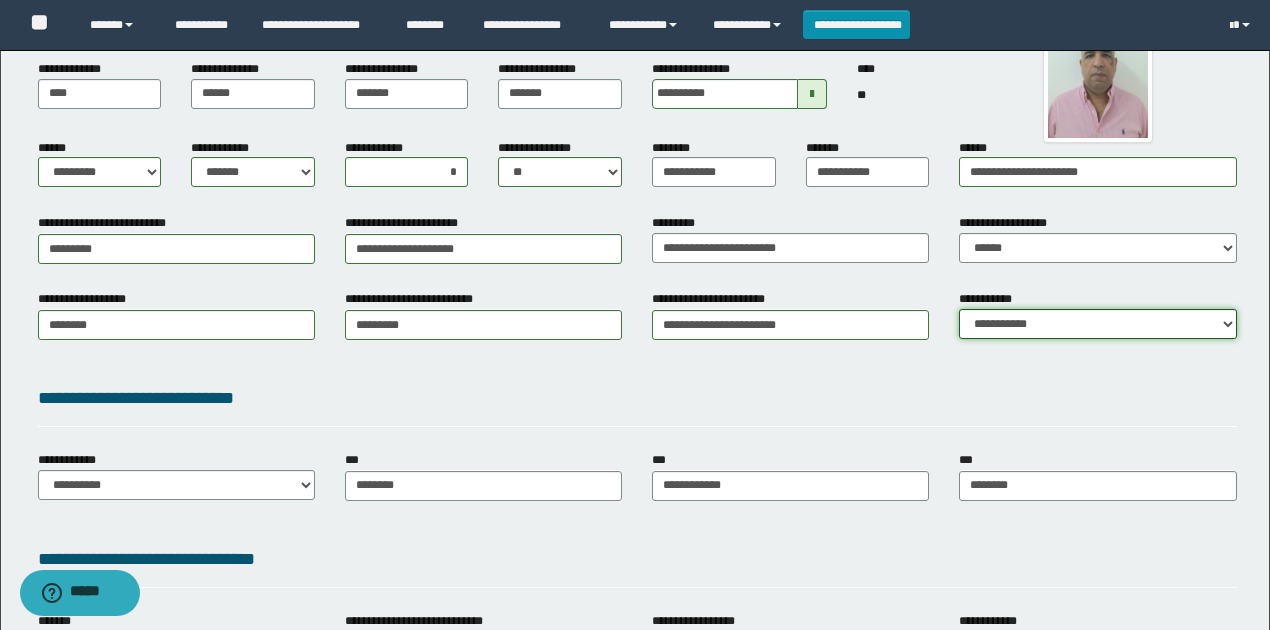 scroll, scrollTop: 266, scrollLeft: 0, axis: vertical 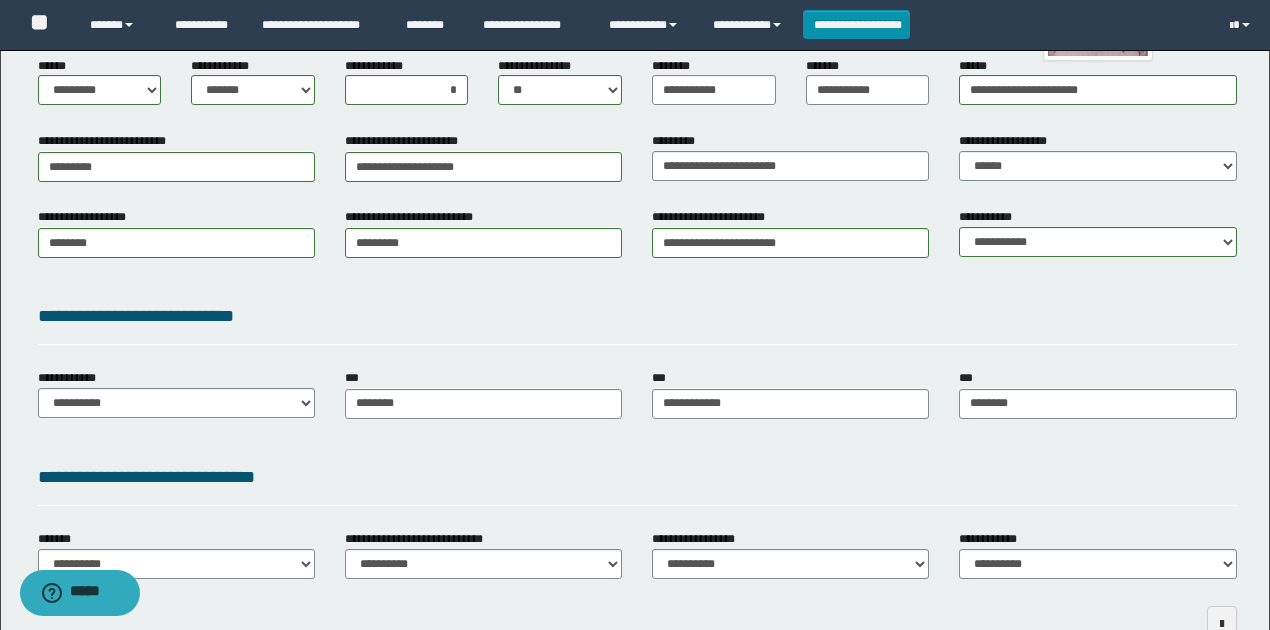 click on "**********" at bounding box center (176, 401) 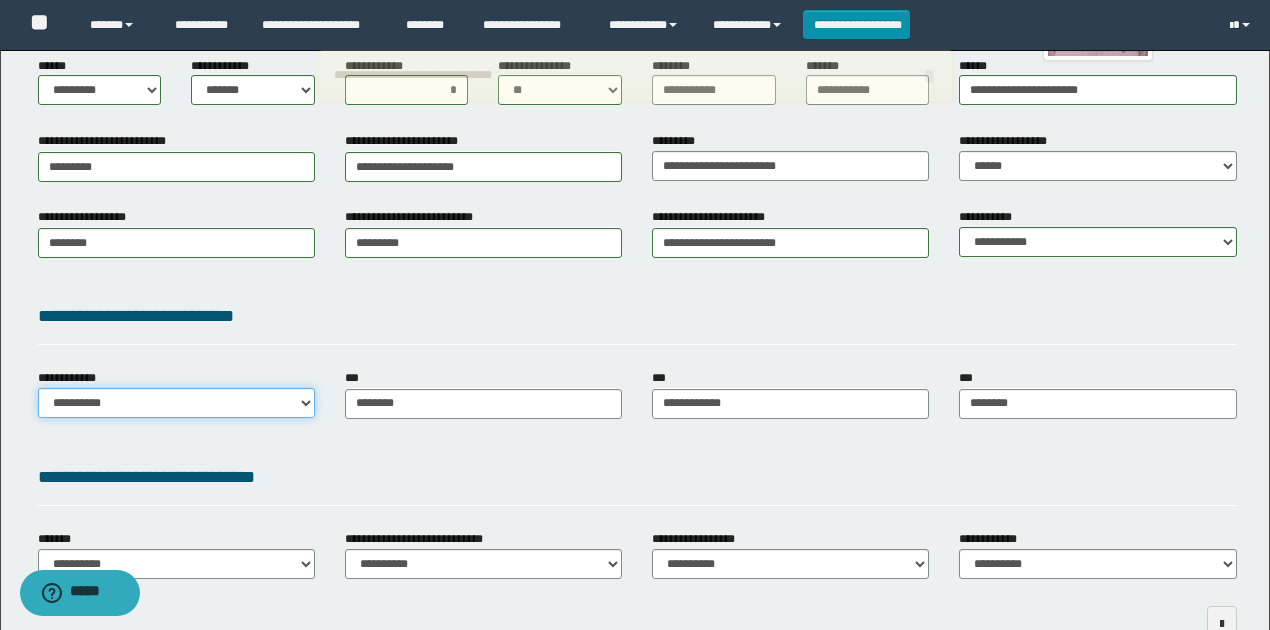 drag, startPoint x: 306, startPoint y: 400, endPoint x: 300, endPoint y: 390, distance: 11.661903 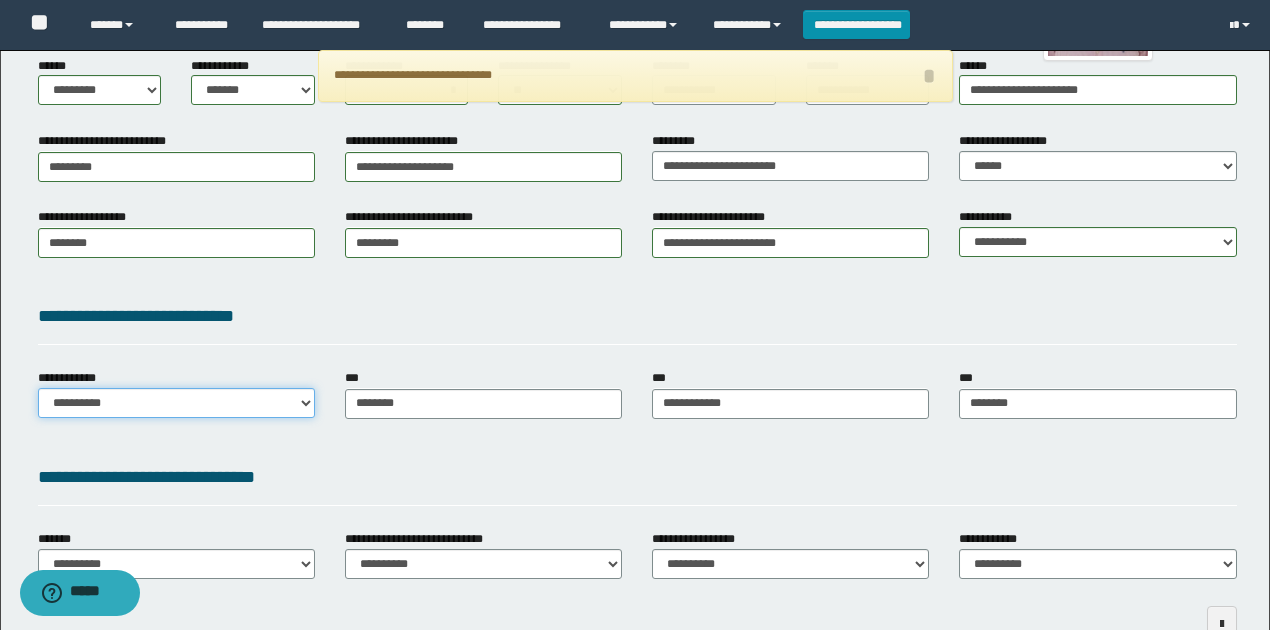 select on "**" 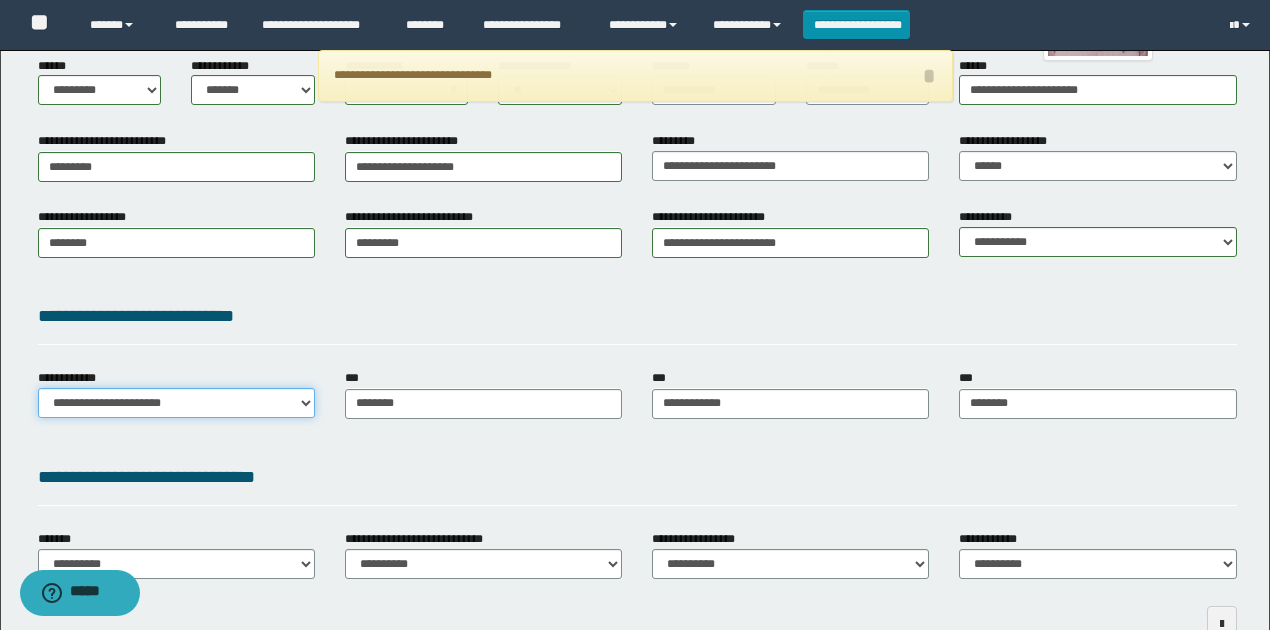 click on "**********" at bounding box center [176, 403] 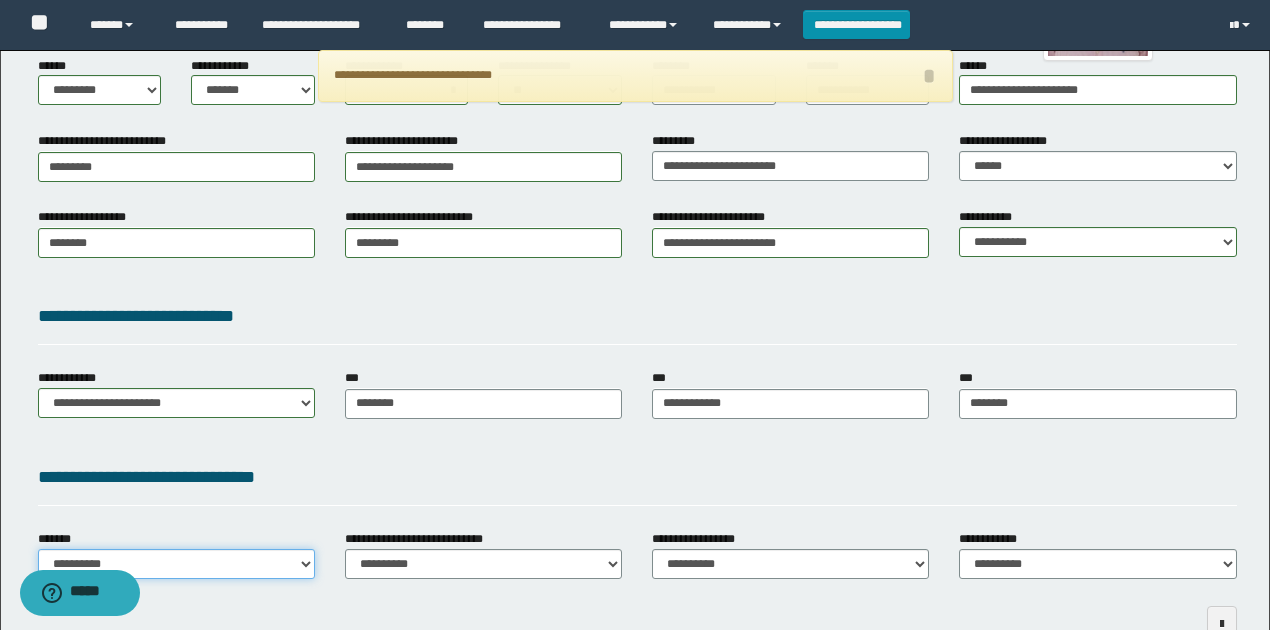 click on "**********" at bounding box center (176, 564) 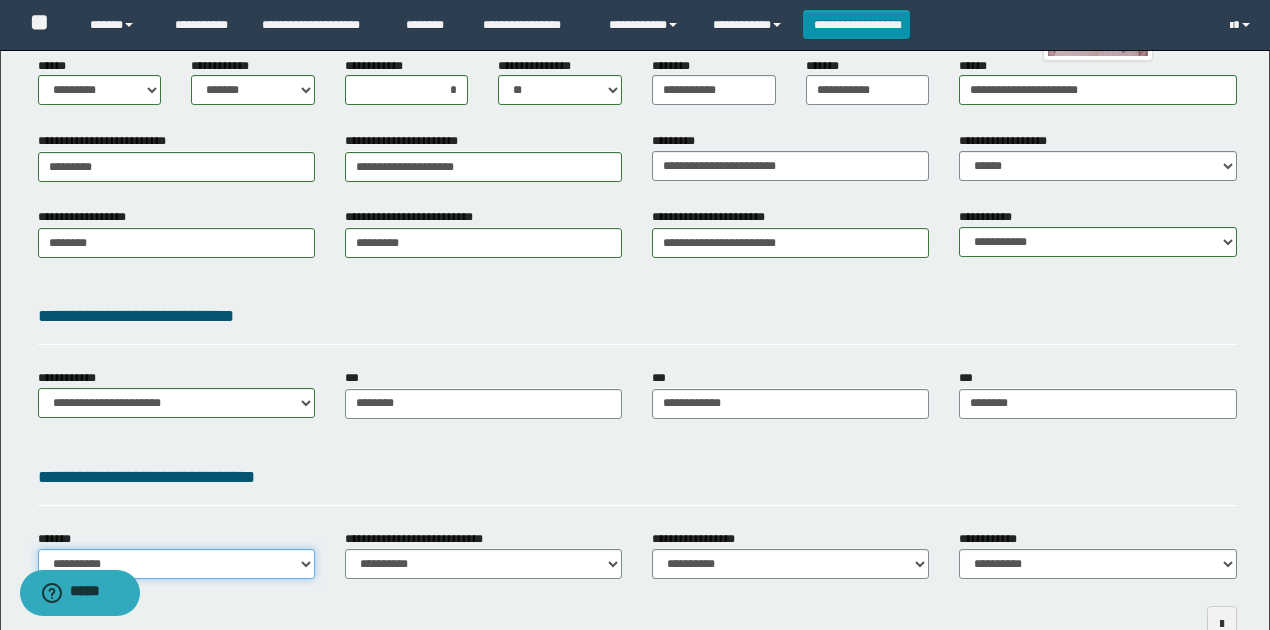 select on "*" 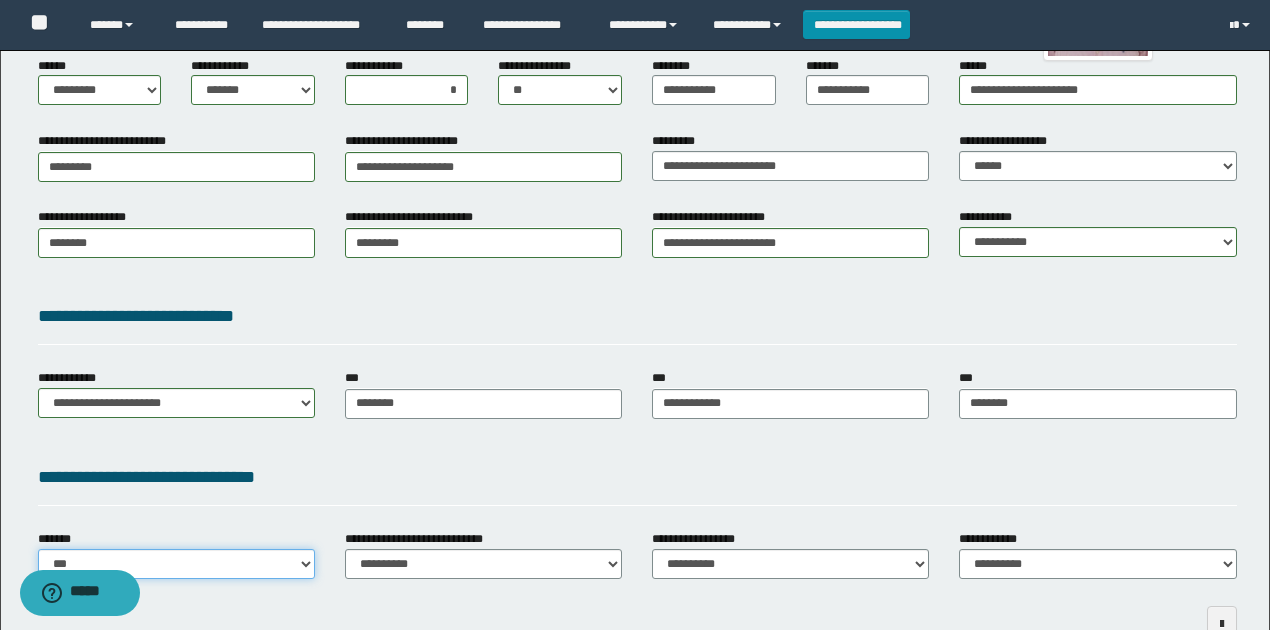 click on "**********" at bounding box center (176, 564) 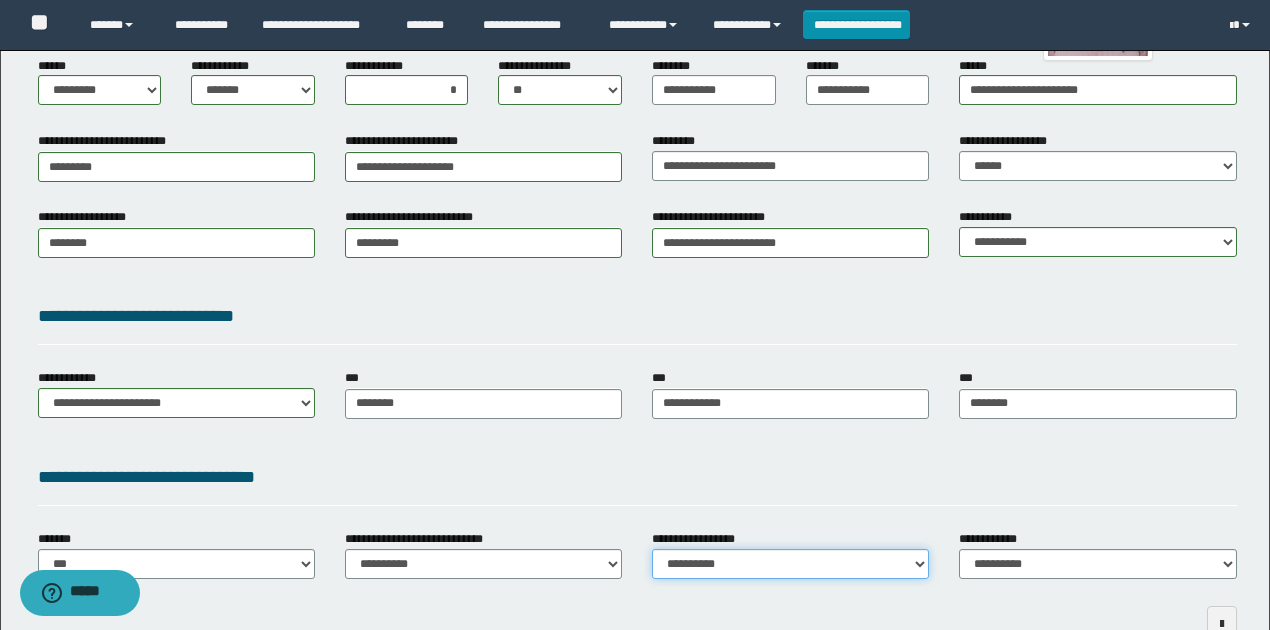 click on "**********" at bounding box center [790, 564] 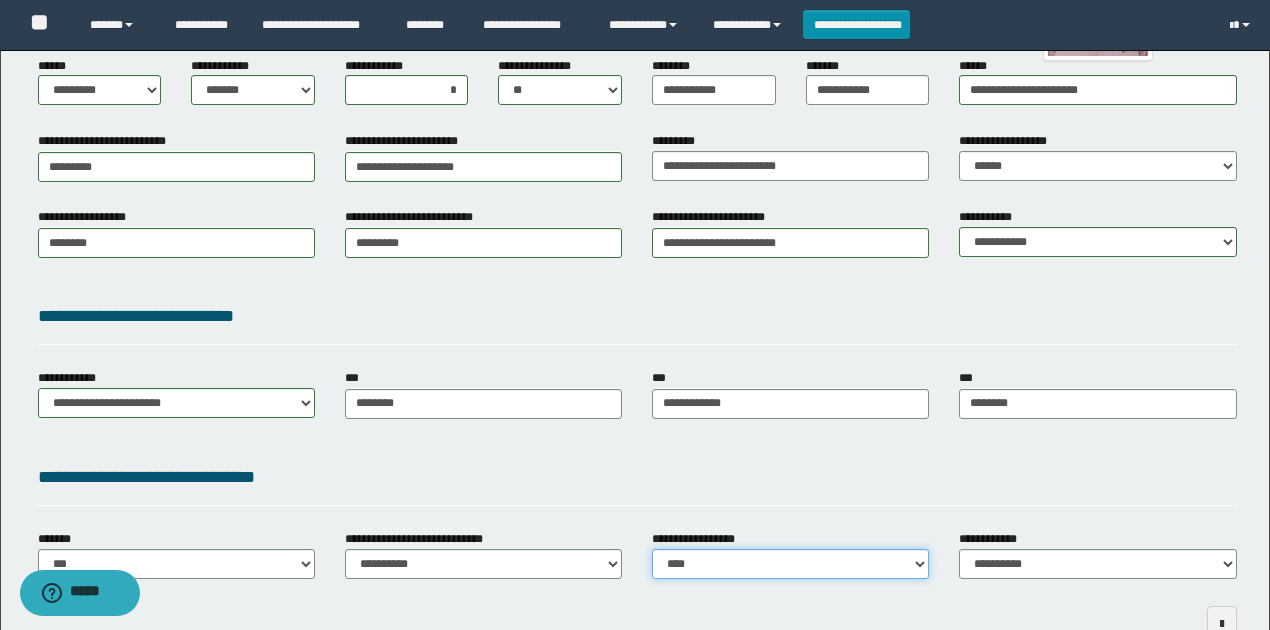click on "**********" at bounding box center [790, 564] 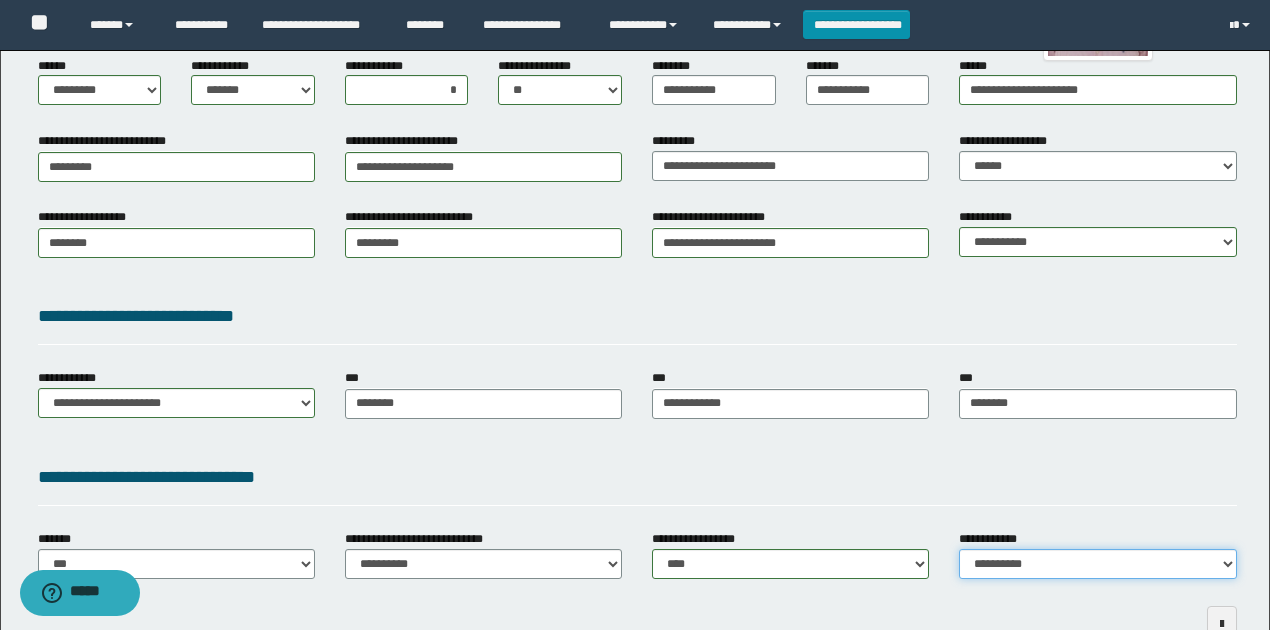 click on "**********" at bounding box center [1097, 564] 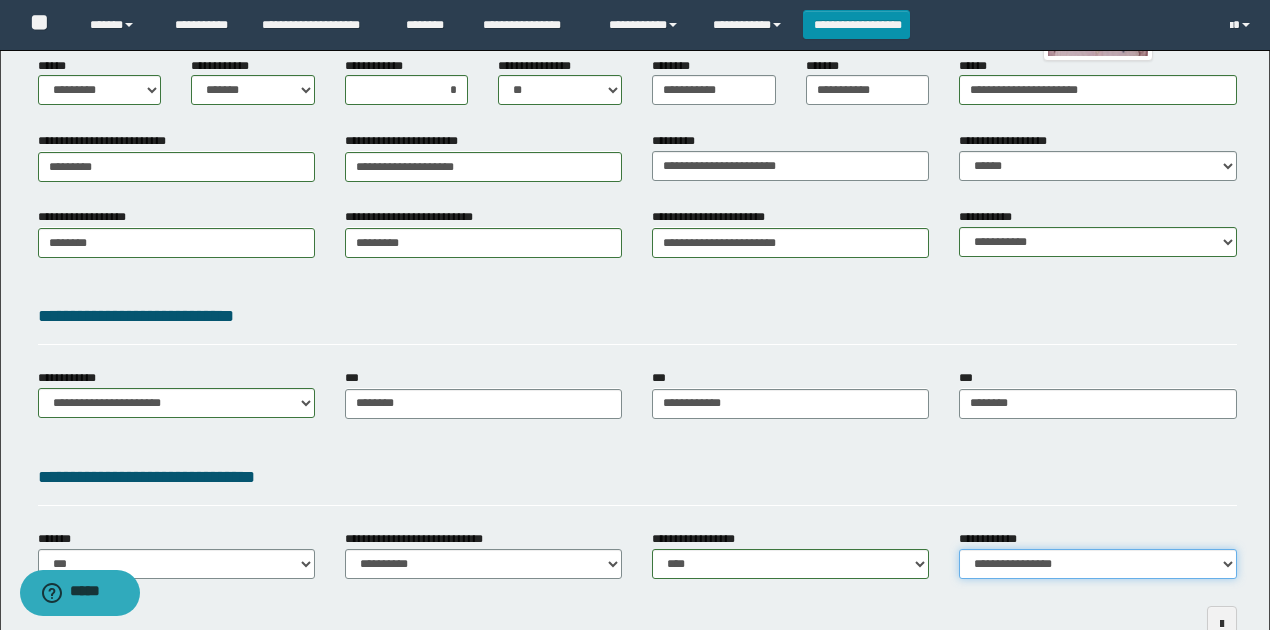 click on "**********" at bounding box center (1097, 564) 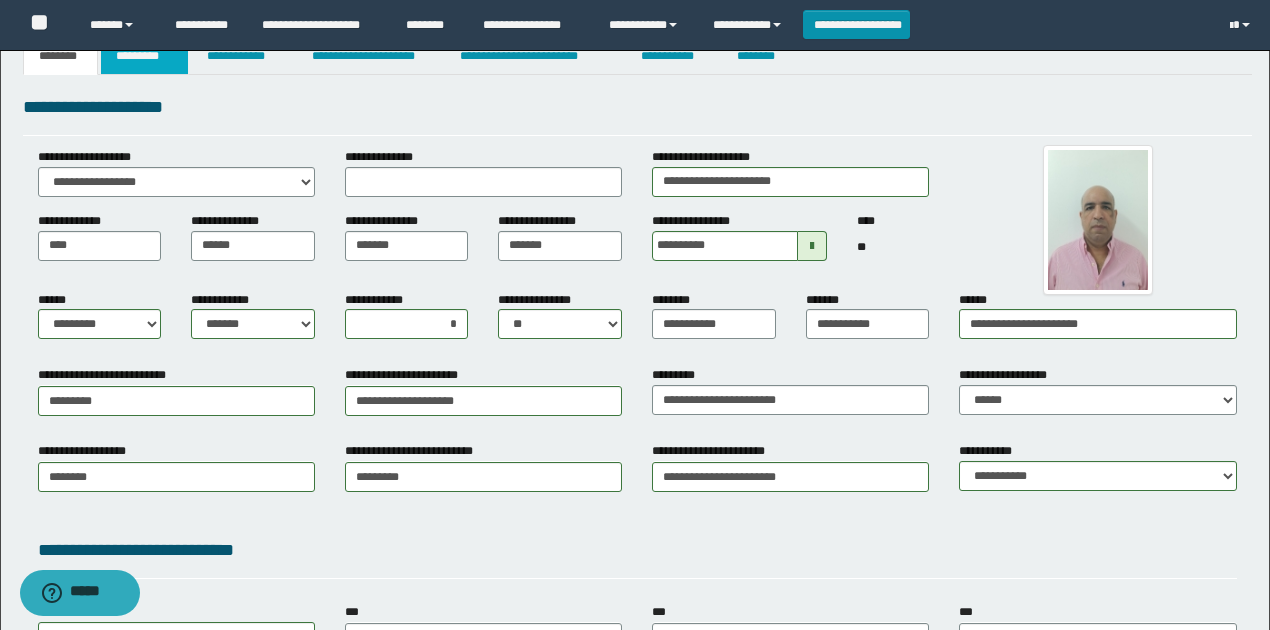 scroll, scrollTop: 0, scrollLeft: 0, axis: both 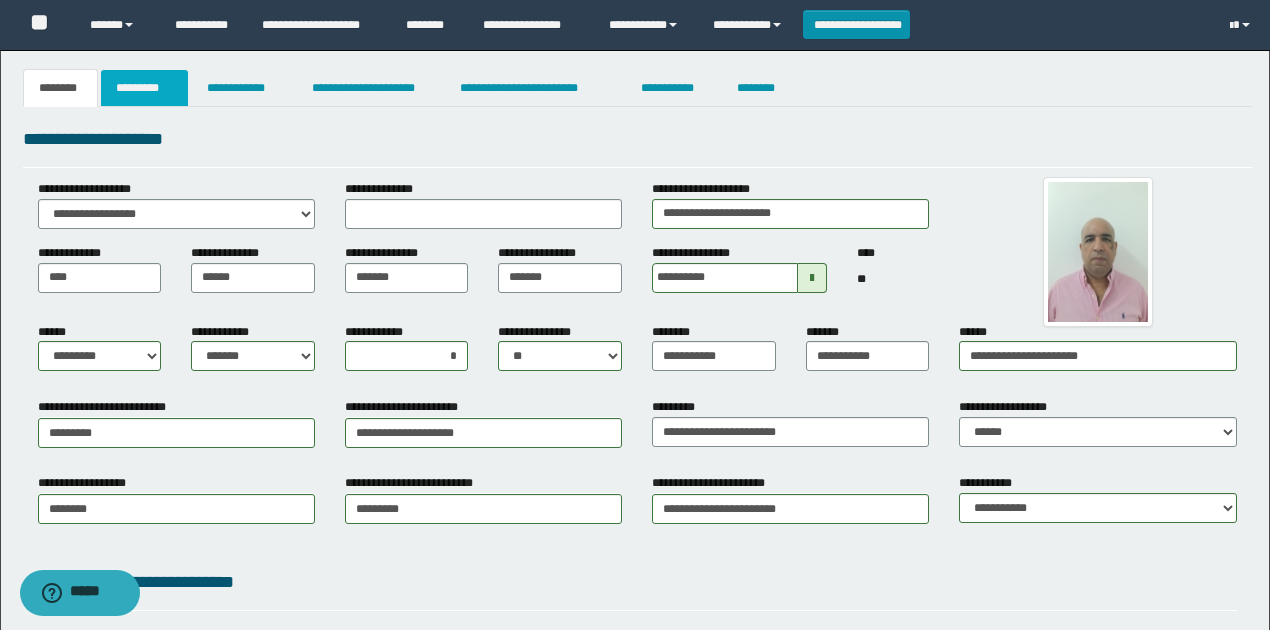 click on "*********" at bounding box center [144, 88] 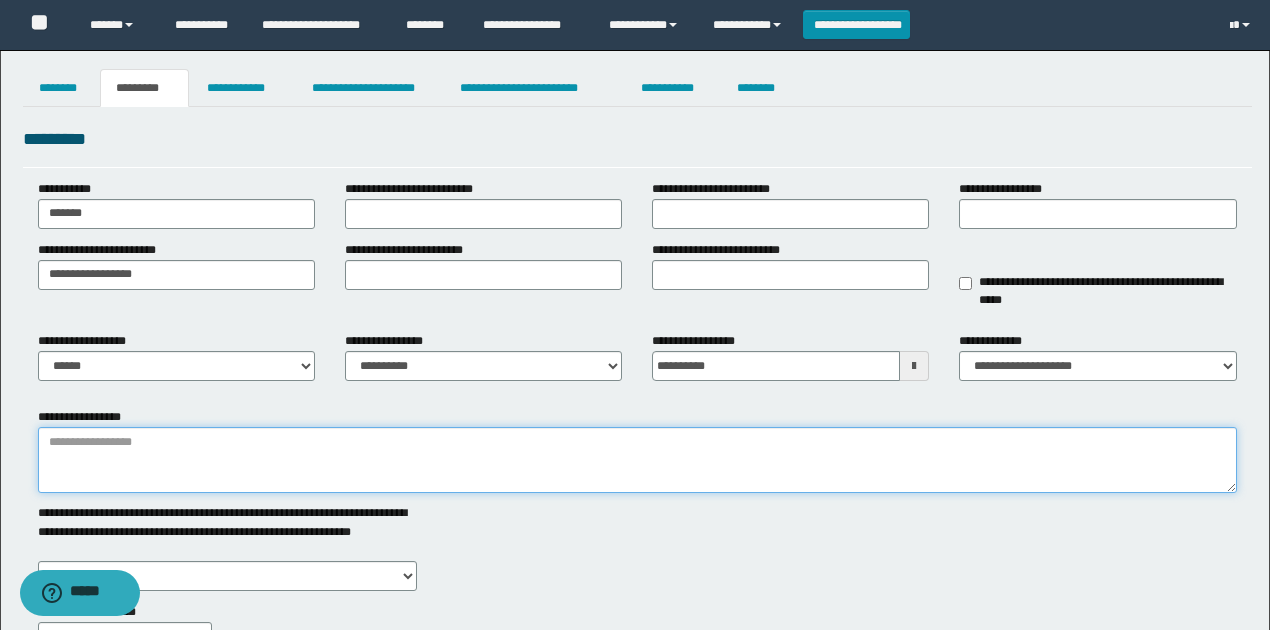click on "**********" at bounding box center (637, 460) 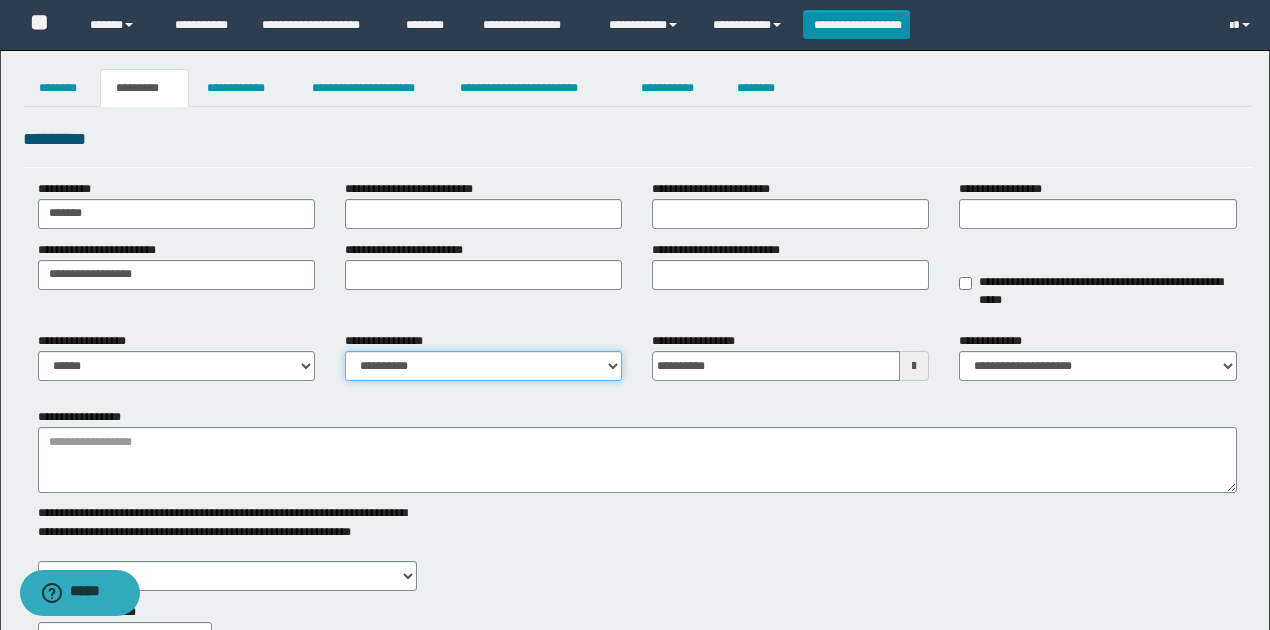 click on "**********" at bounding box center (483, 366) 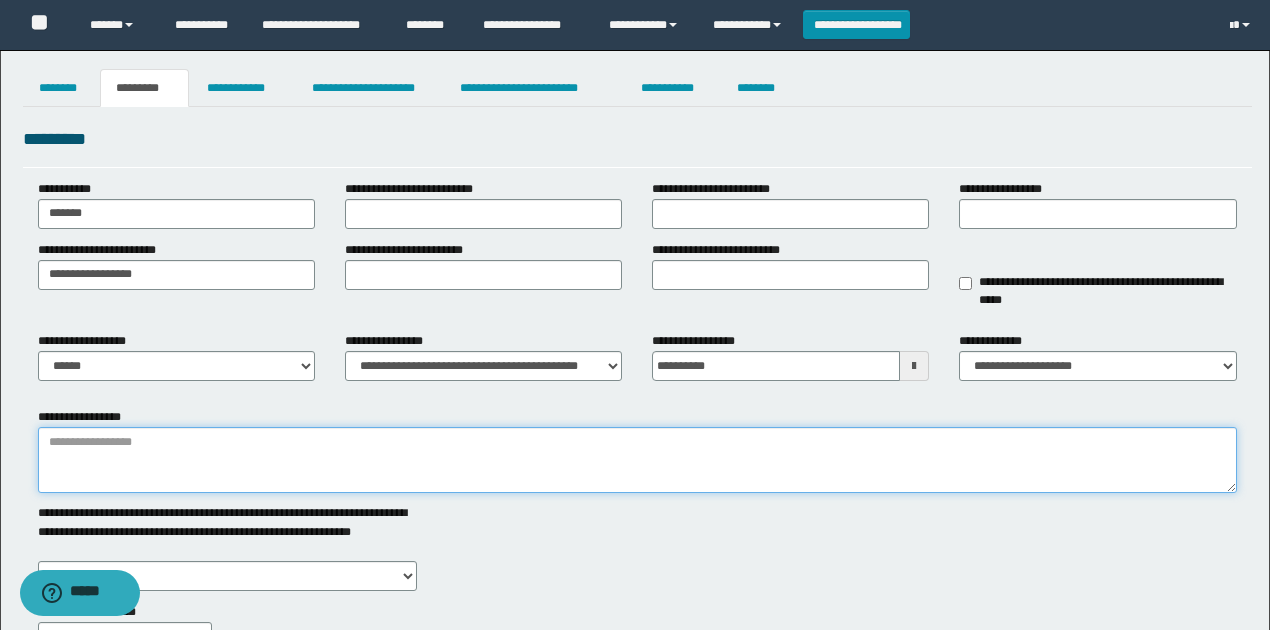 click on "**********" at bounding box center (637, 460) 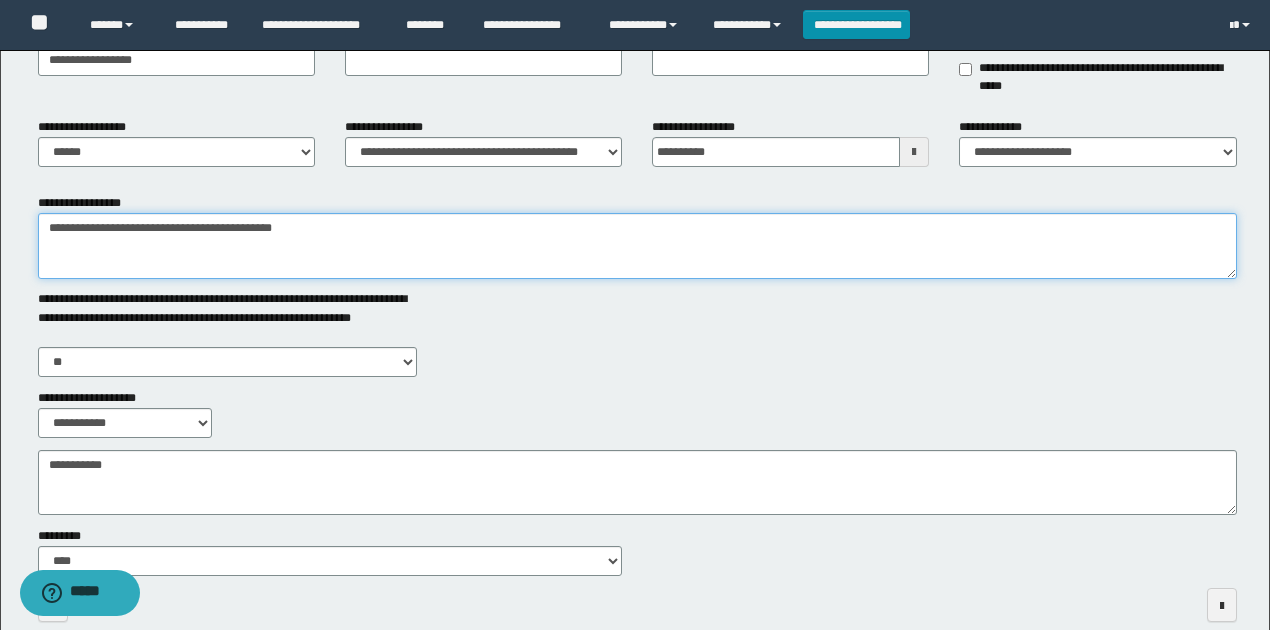 scroll, scrollTop: 266, scrollLeft: 0, axis: vertical 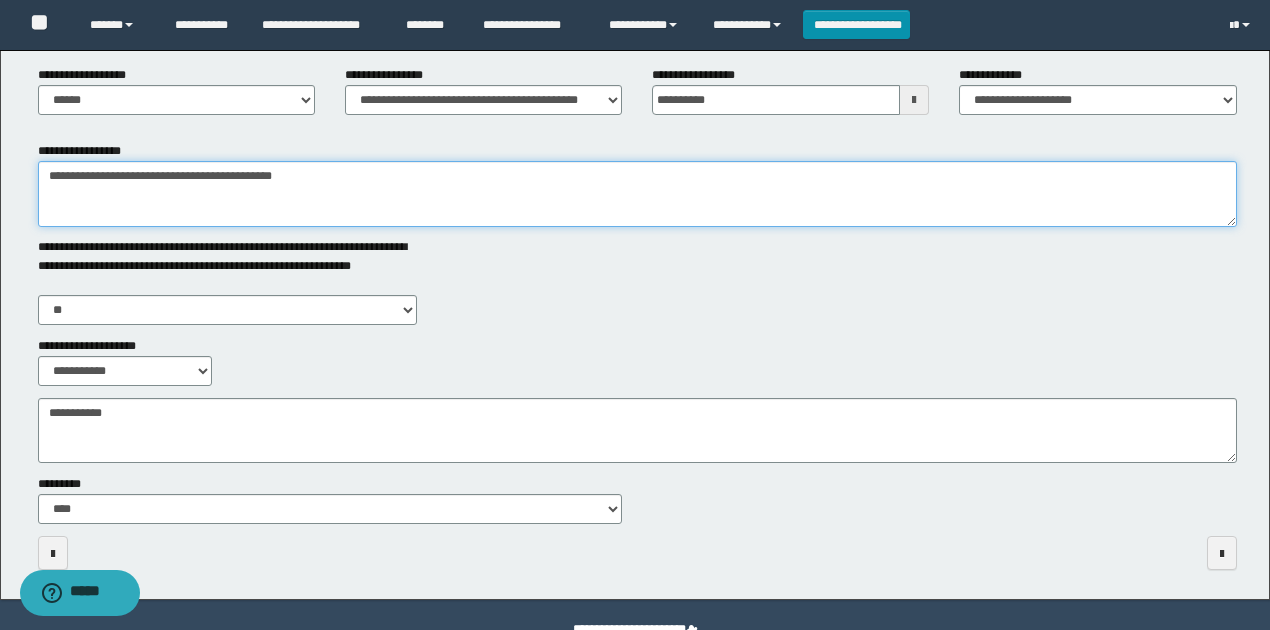 type on "**********" 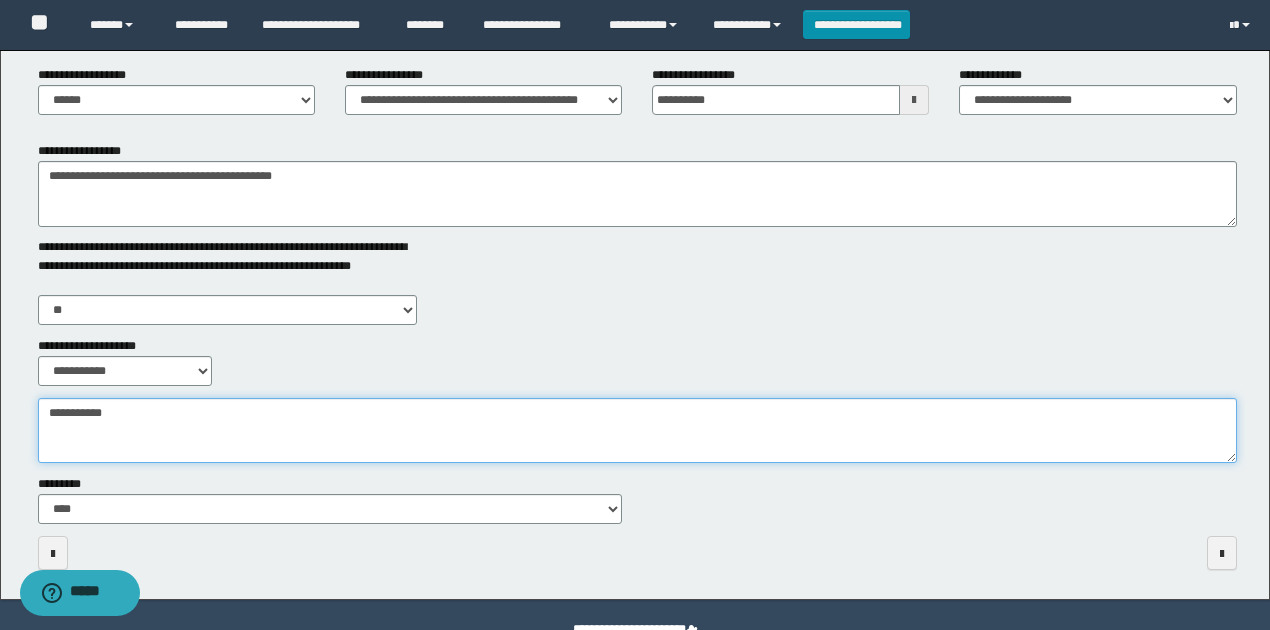 click on "**********" at bounding box center [637, 430] 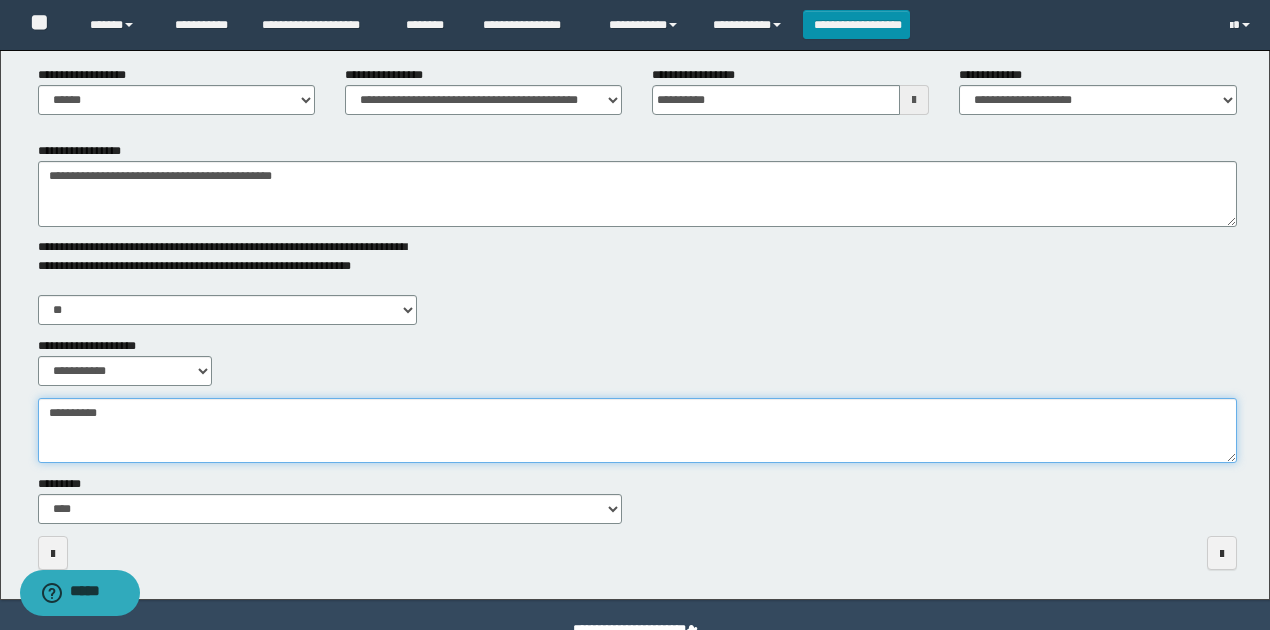 scroll, scrollTop: 0, scrollLeft: 0, axis: both 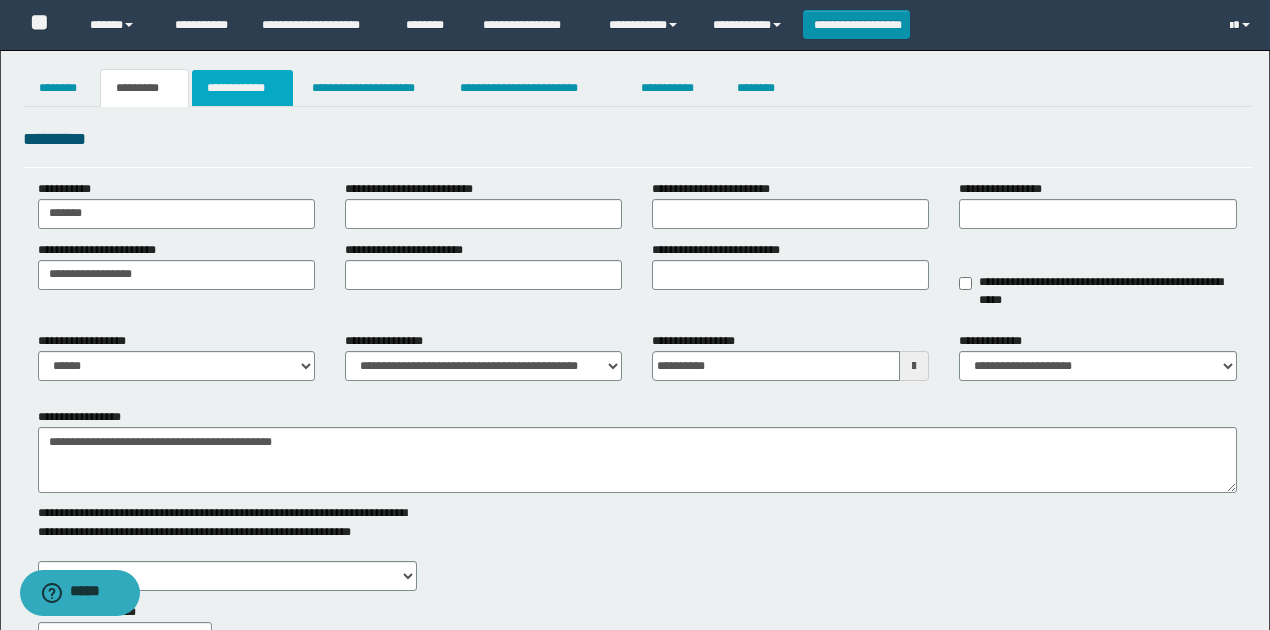 type on "*********" 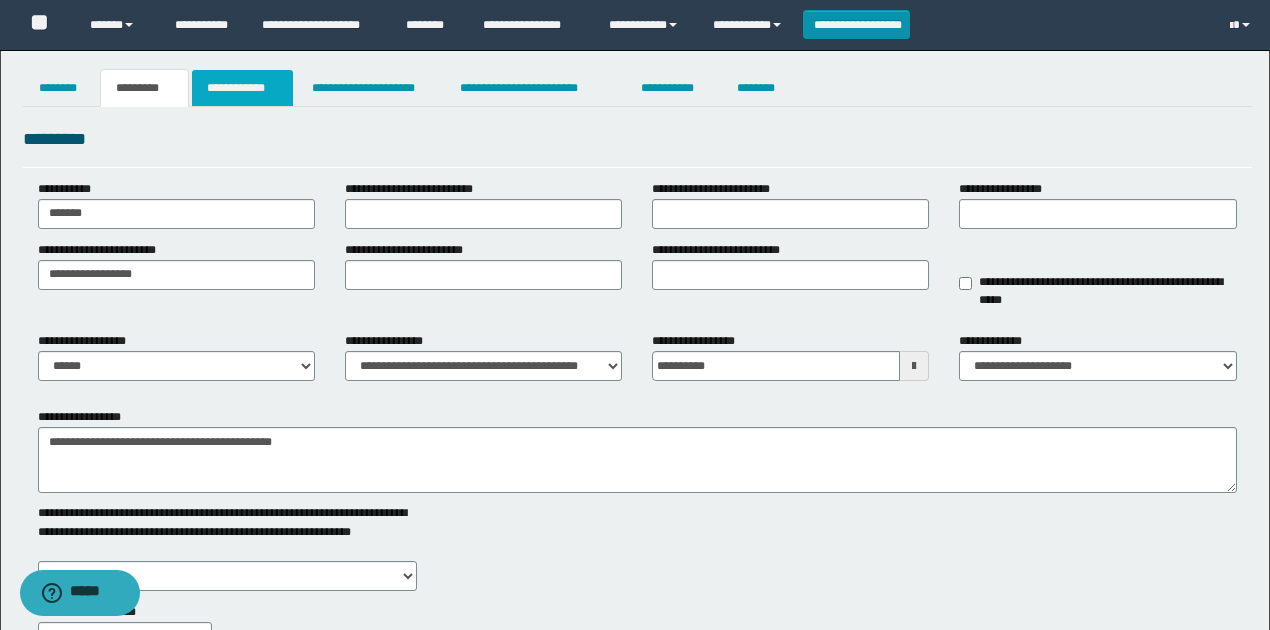 click on "**********" at bounding box center (243, 88) 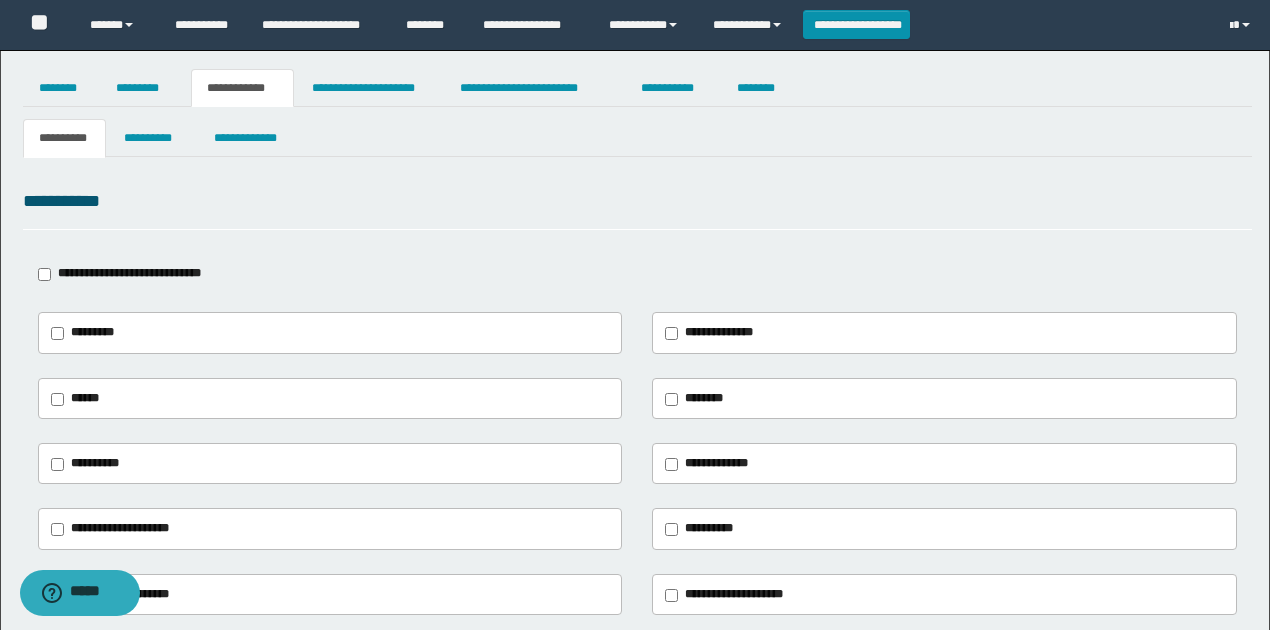 scroll, scrollTop: 133, scrollLeft: 0, axis: vertical 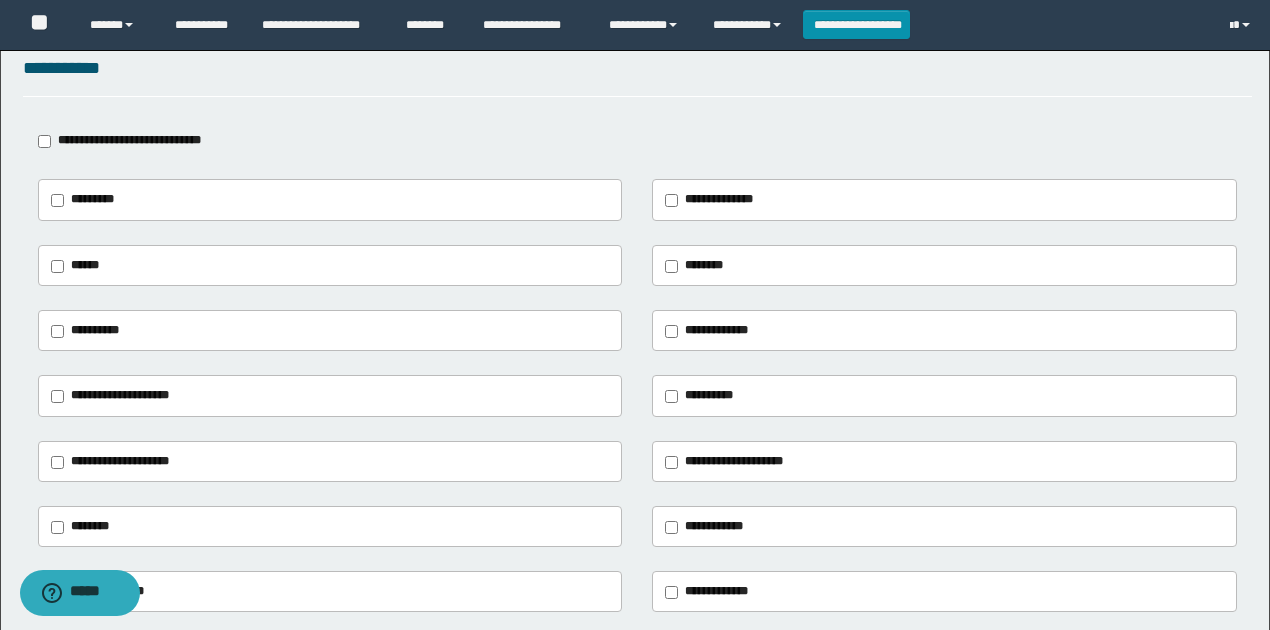 click on "**********" at bounding box center [120, 395] 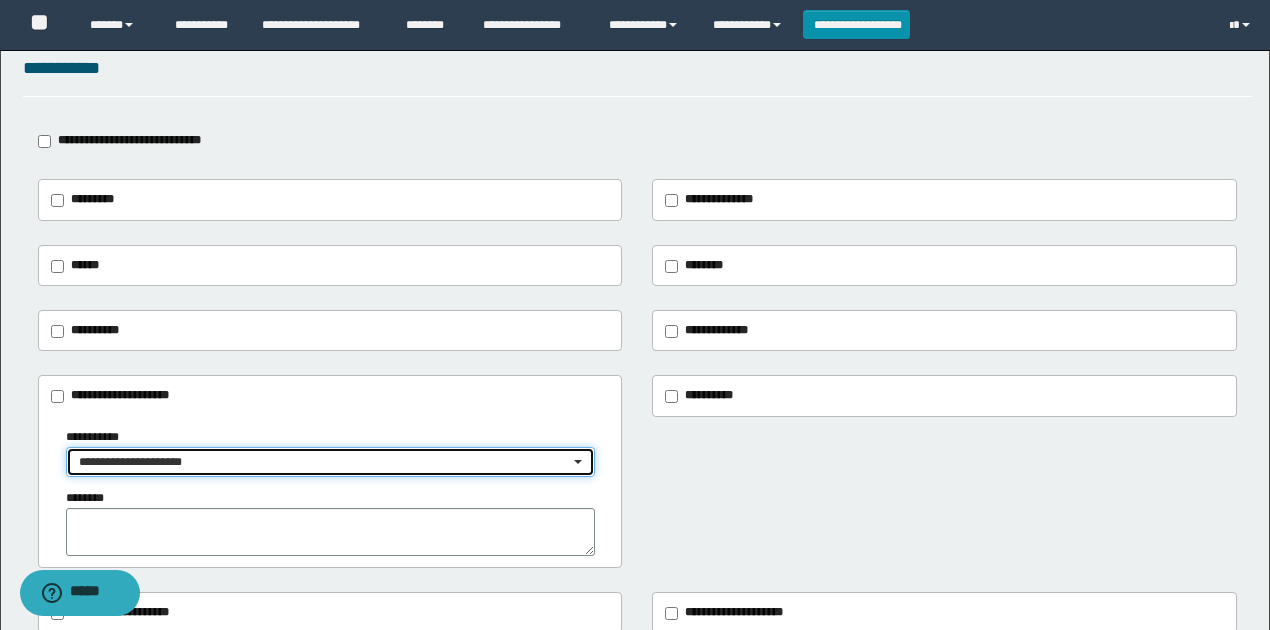 click on "**********" at bounding box center [324, 462] 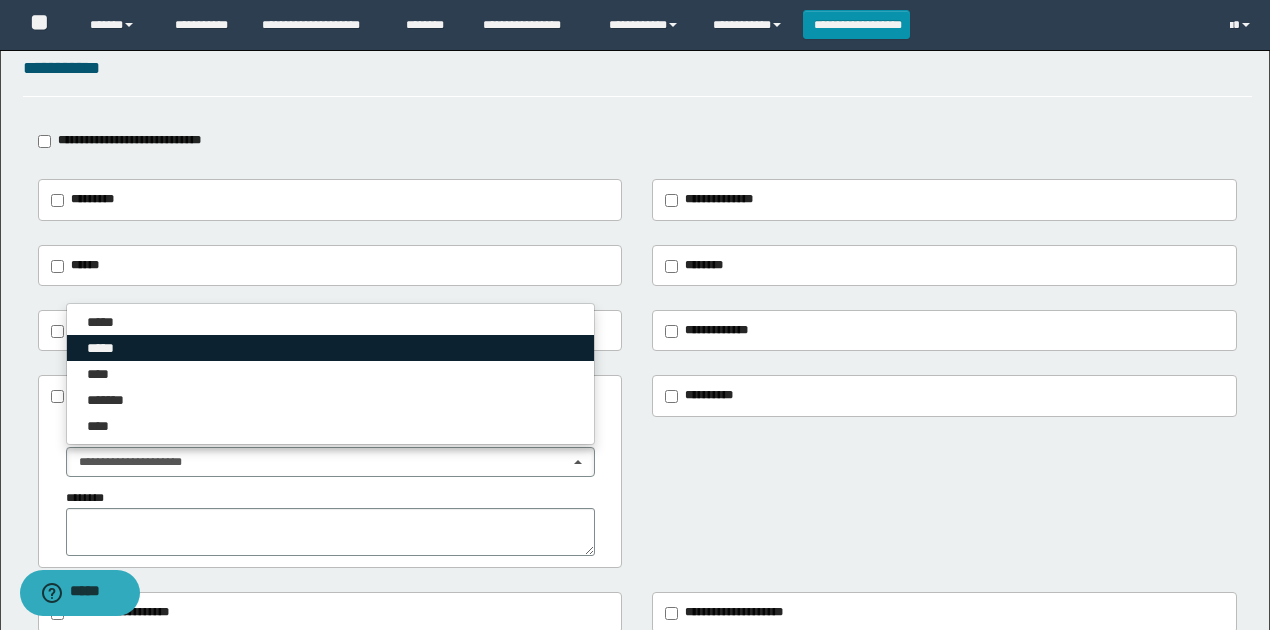 click on "*****" at bounding box center (330, 348) 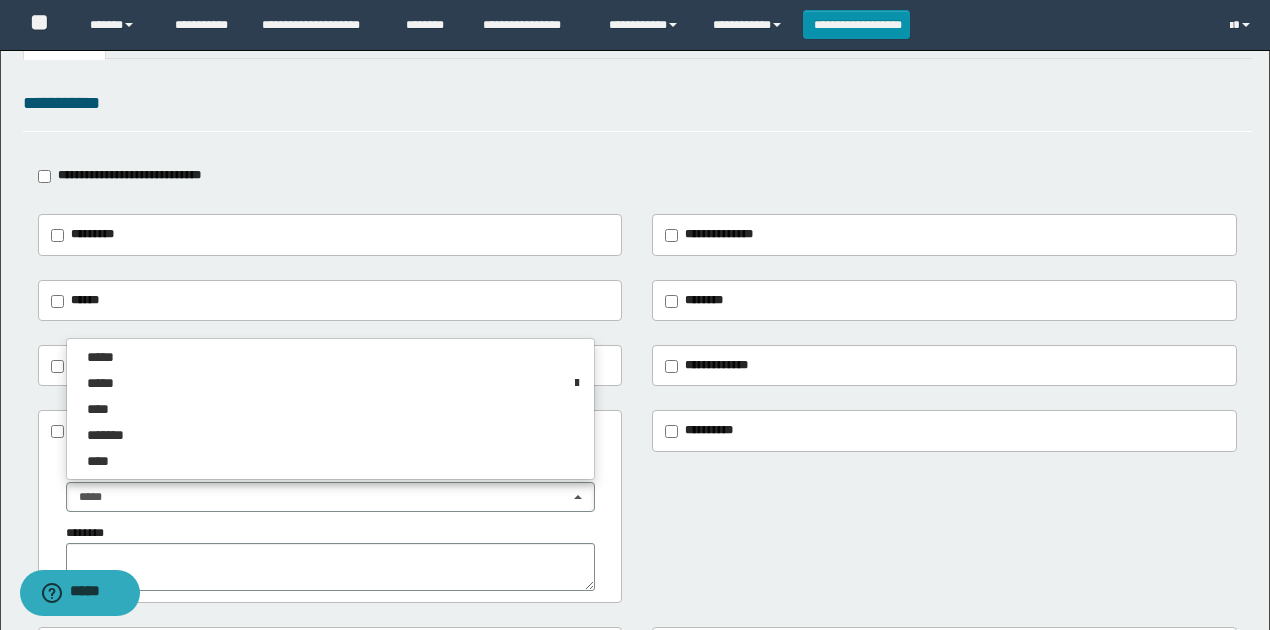 scroll, scrollTop: 66, scrollLeft: 0, axis: vertical 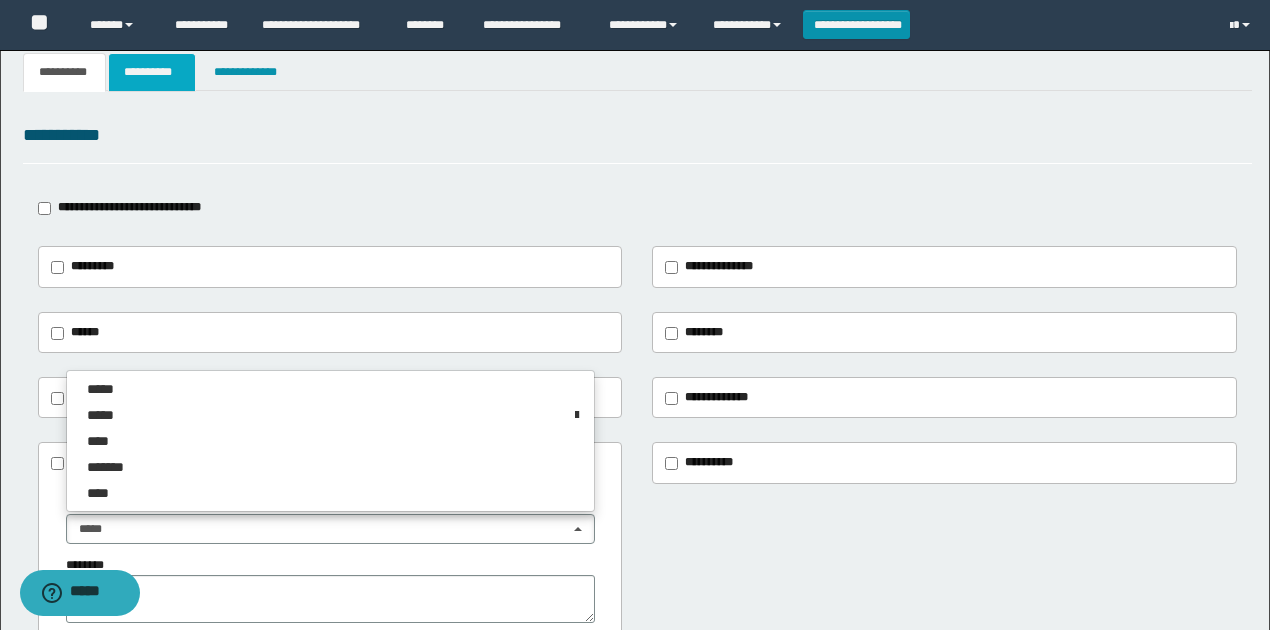click on "**********" at bounding box center [151, 72] 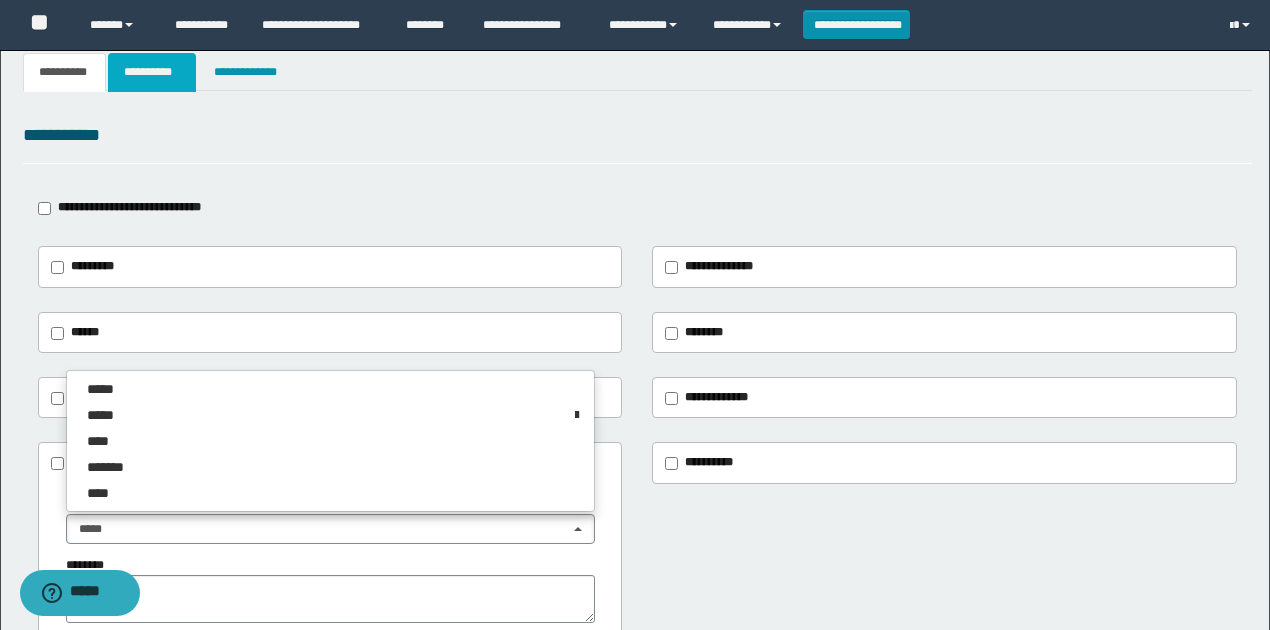 scroll, scrollTop: 0, scrollLeft: 0, axis: both 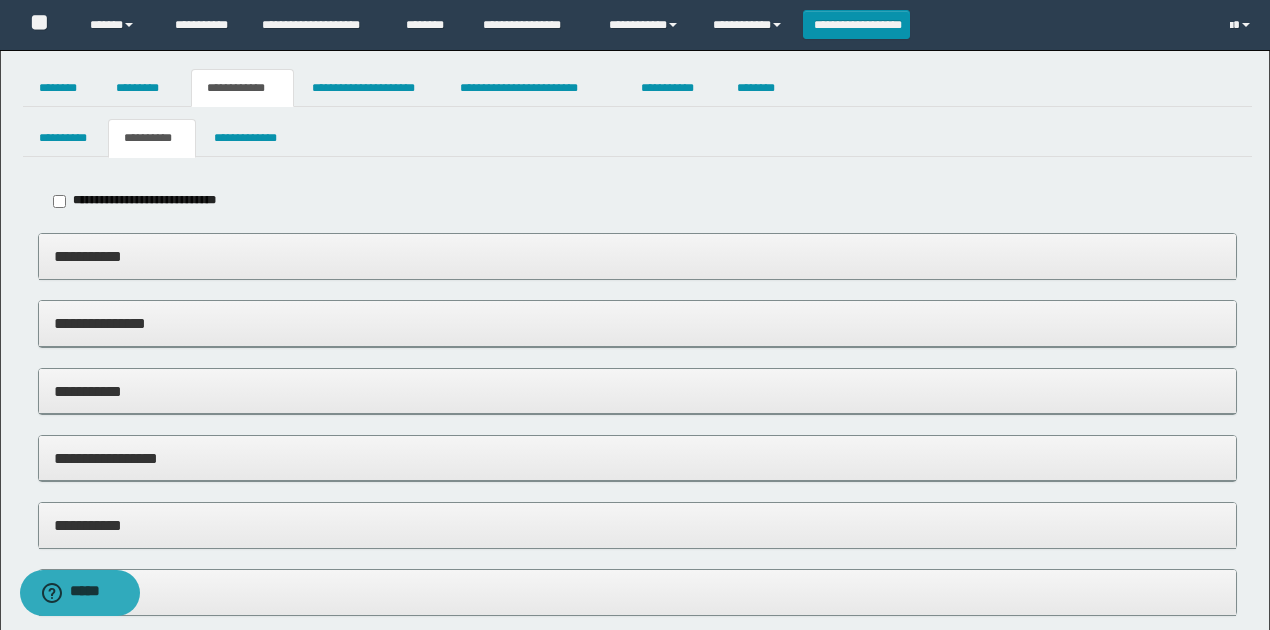 click on "**********" at bounding box center [638, 257] 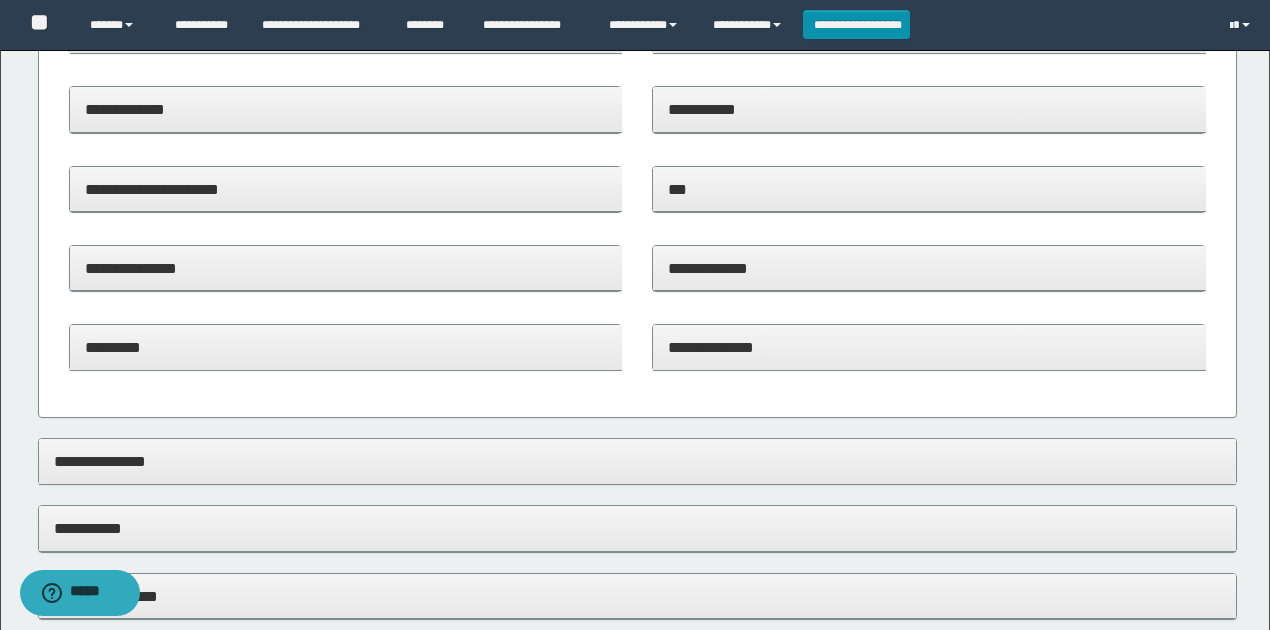 scroll, scrollTop: 533, scrollLeft: 0, axis: vertical 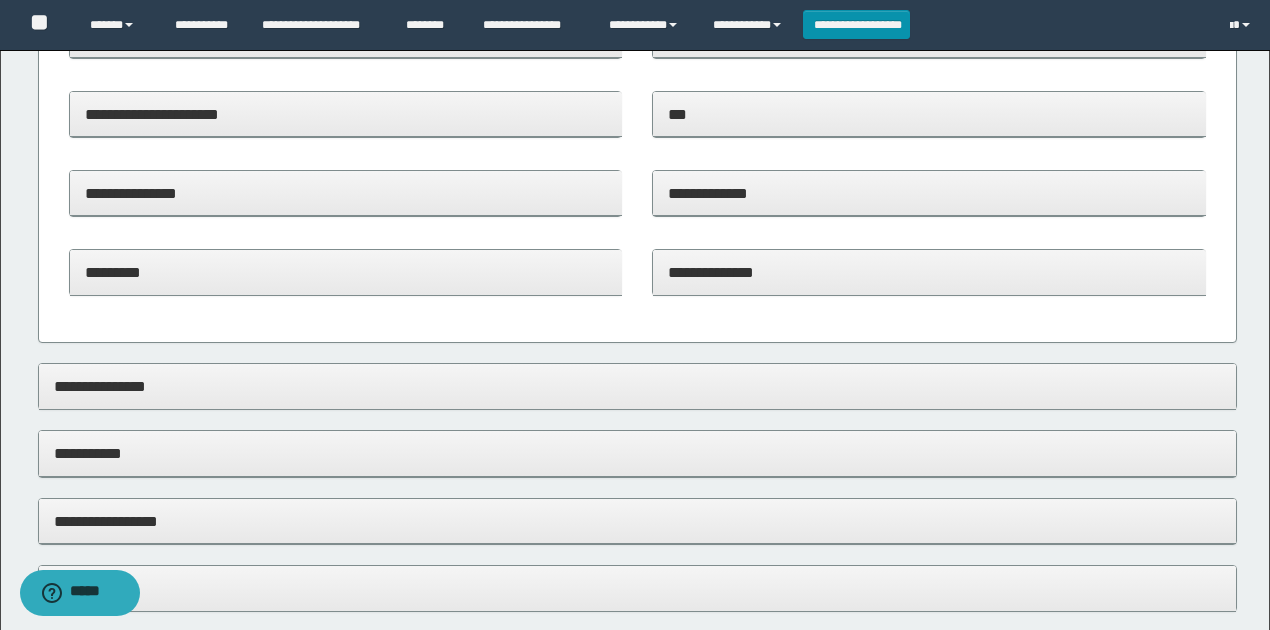 drag, startPoint x: 688, startPoint y: 204, endPoint x: 715, endPoint y: 309, distance: 108.41586 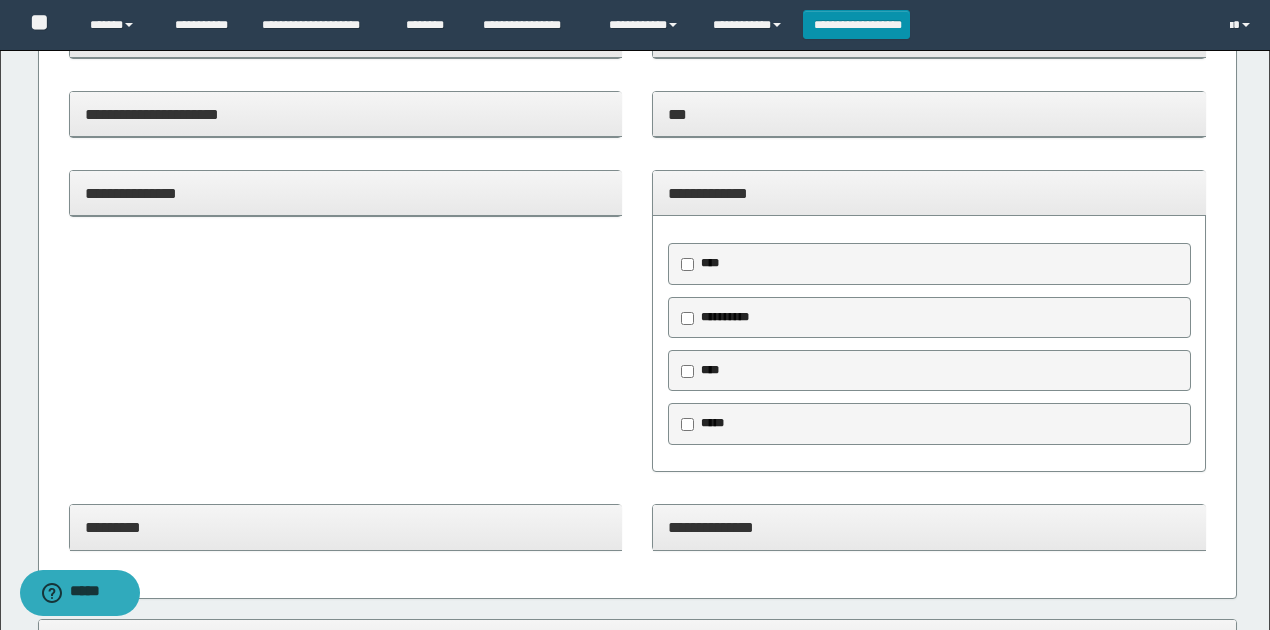 click on "*****" at bounding box center [712, 423] 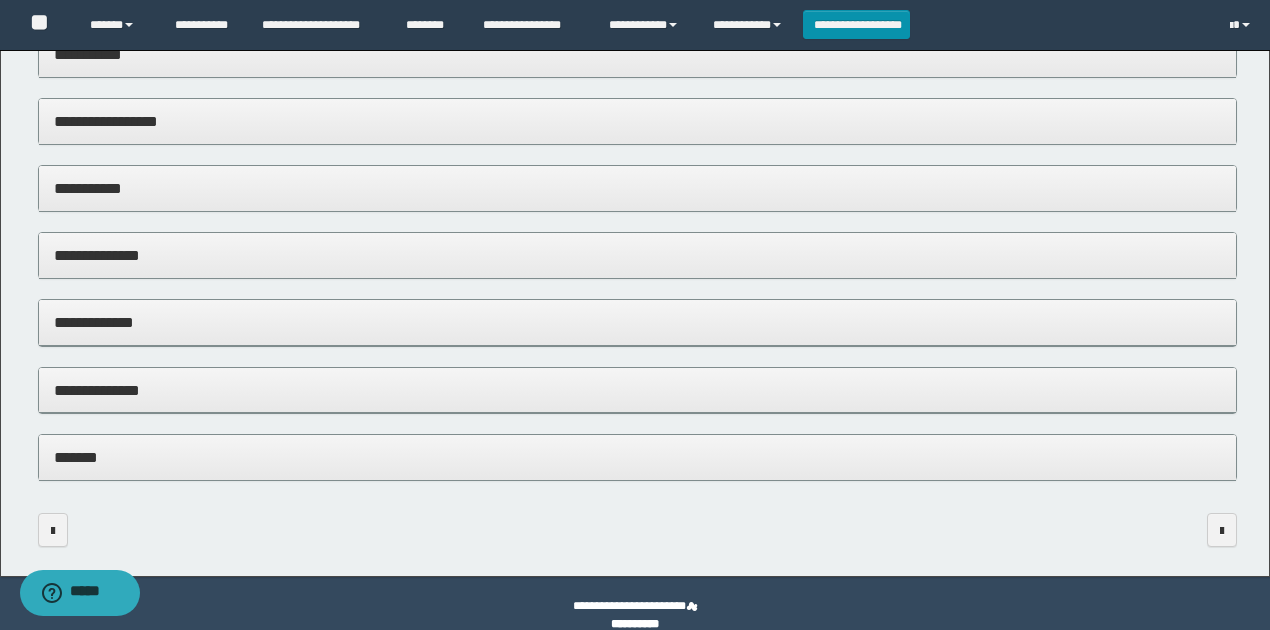 click on "*******" at bounding box center [638, 457] 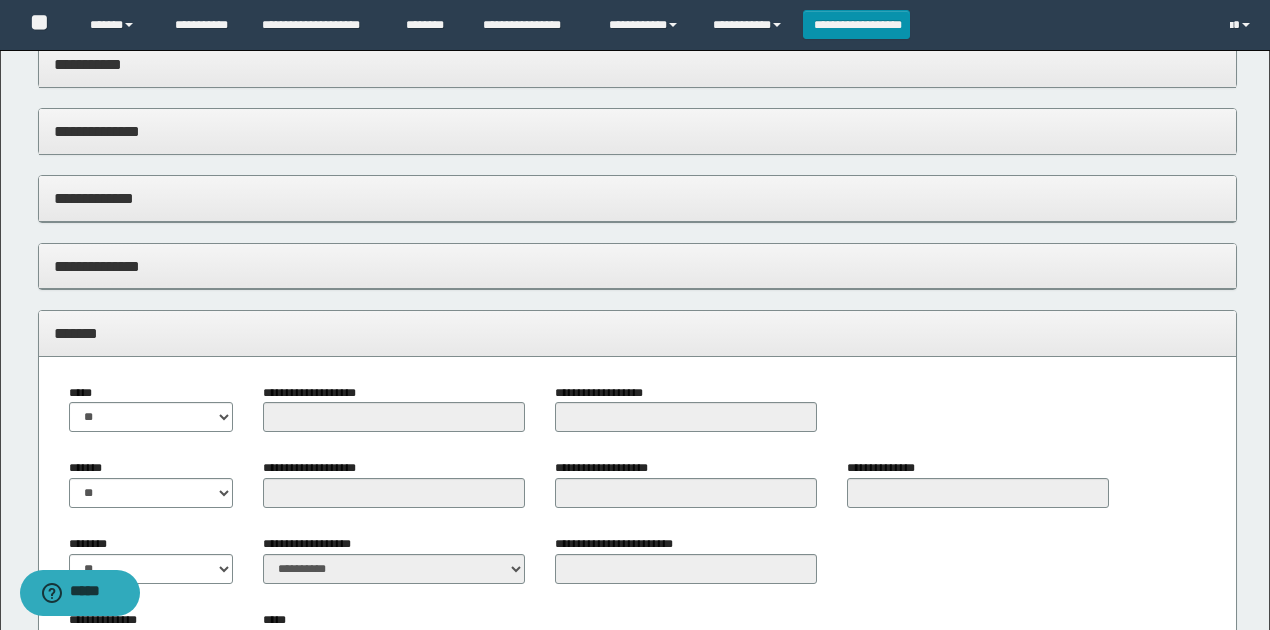 scroll, scrollTop: 1533, scrollLeft: 0, axis: vertical 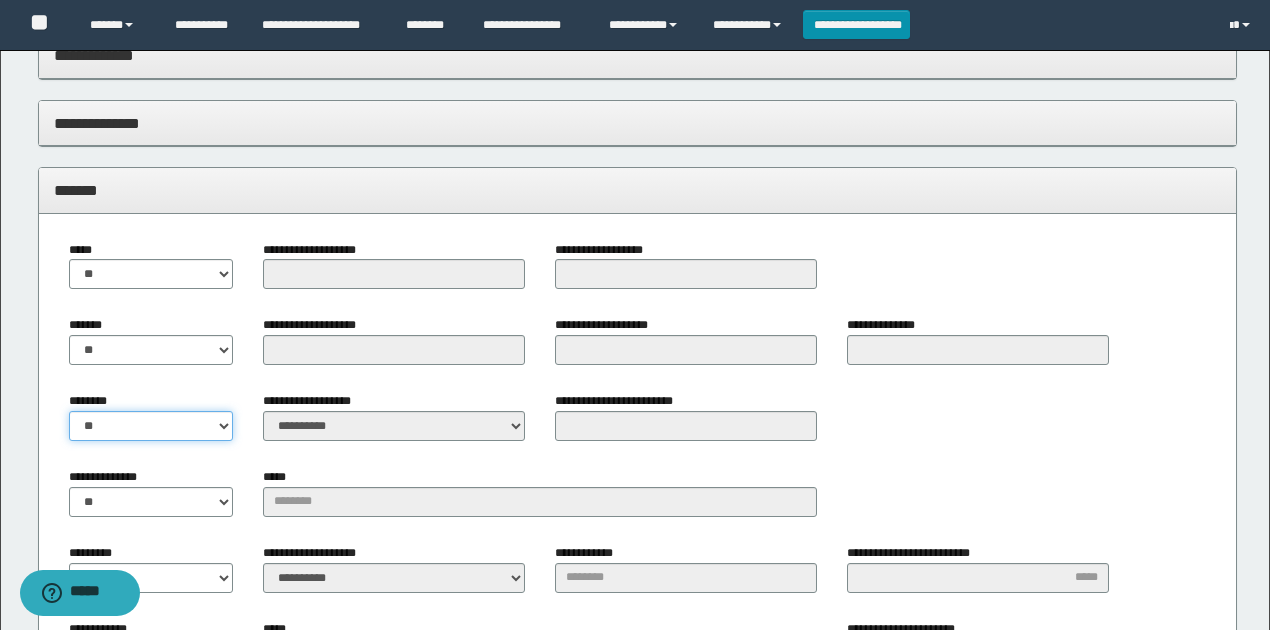 click on "**
**" at bounding box center [151, 426] 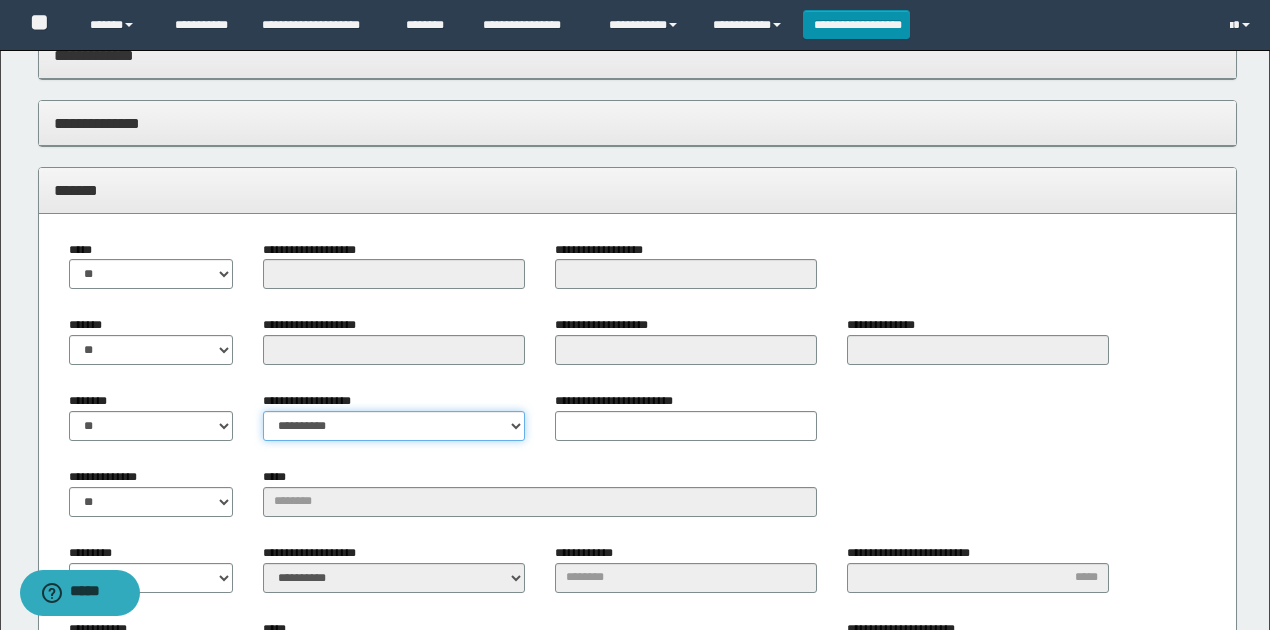 click on "**********" at bounding box center (394, 426) 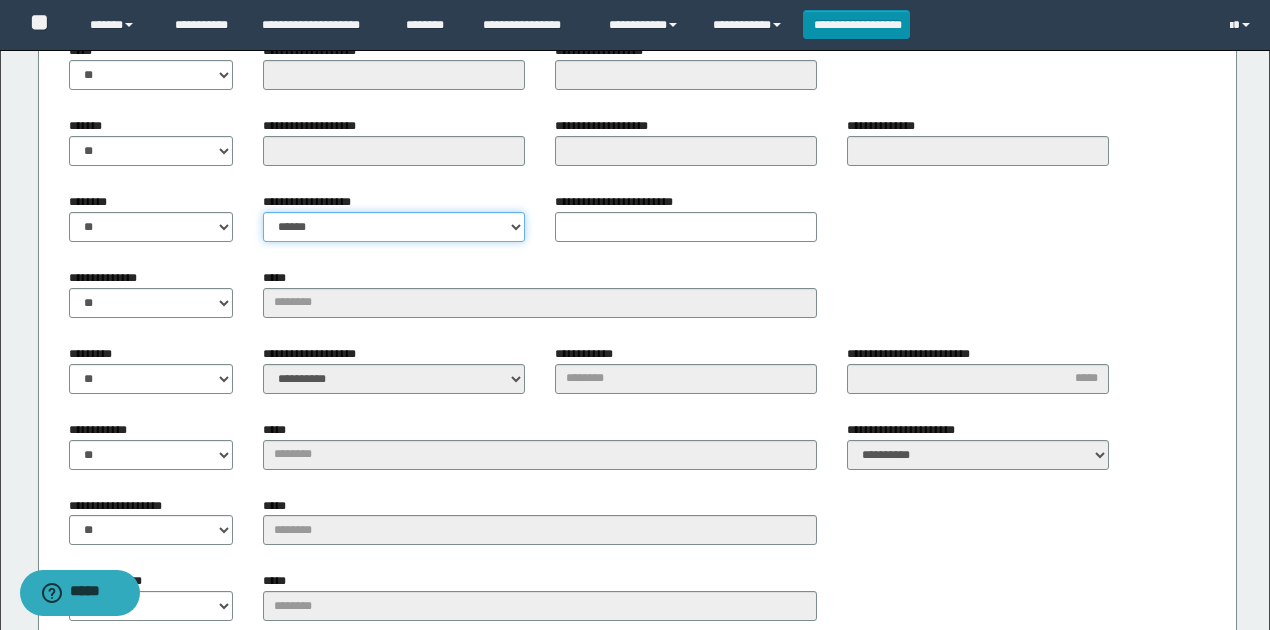 scroll, scrollTop: 1733, scrollLeft: 0, axis: vertical 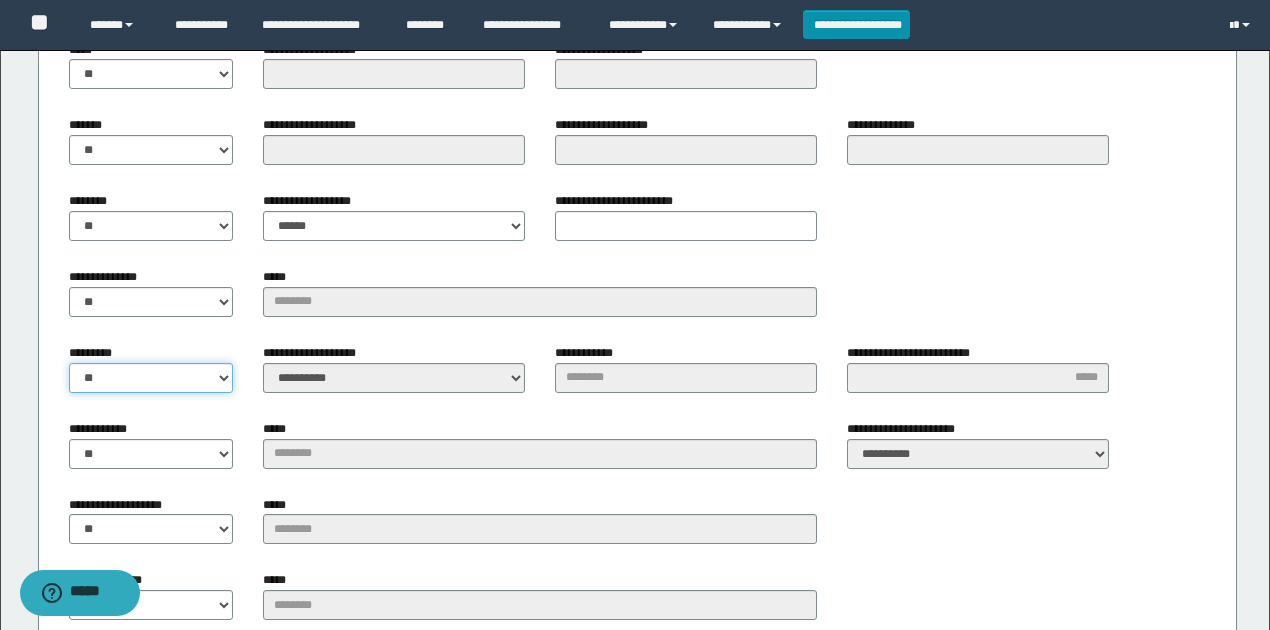 click on "**
**" at bounding box center (151, 378) 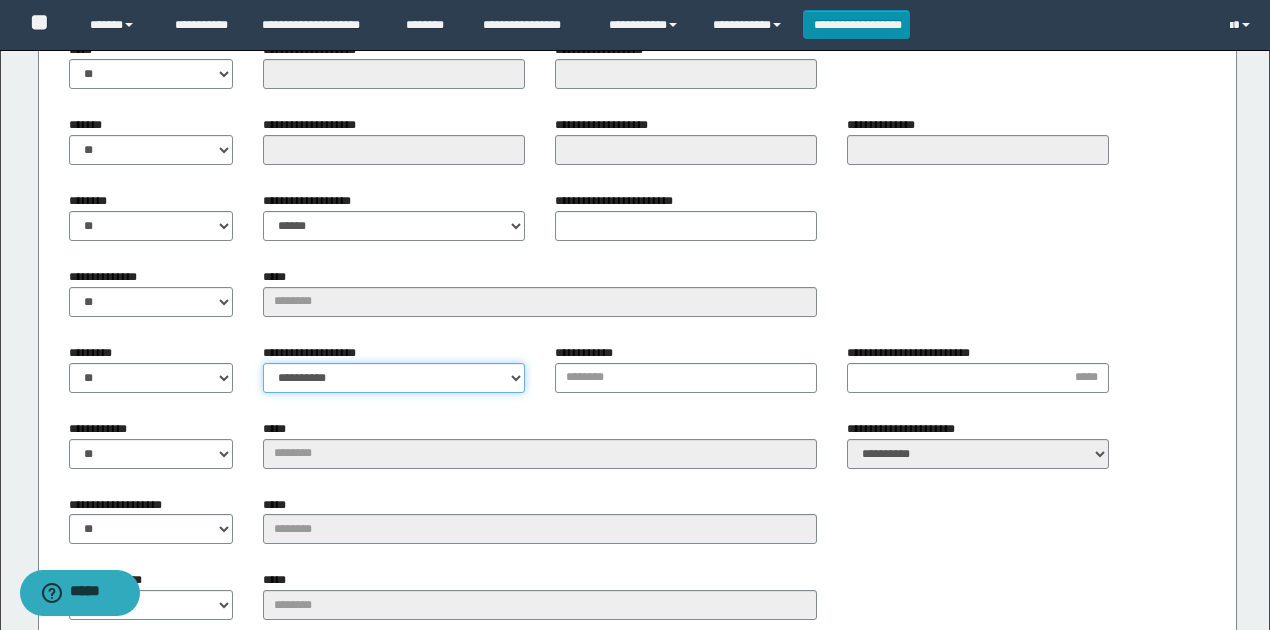 click on "**********" at bounding box center [394, 378] 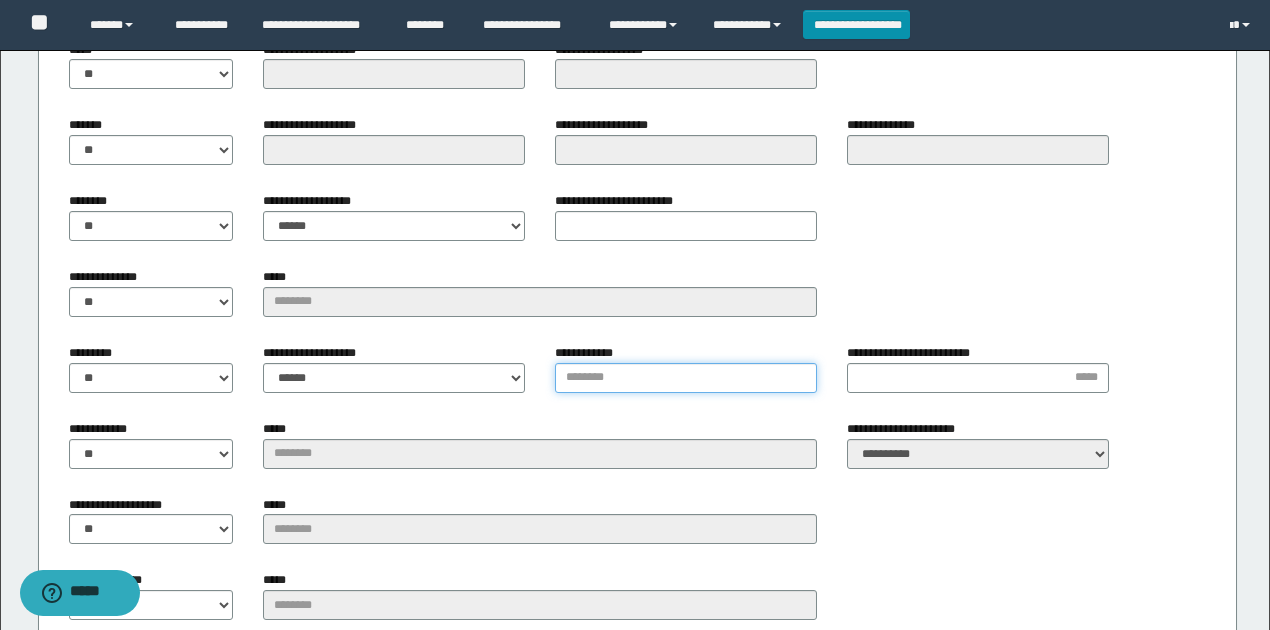 click on "**********" at bounding box center [686, 378] 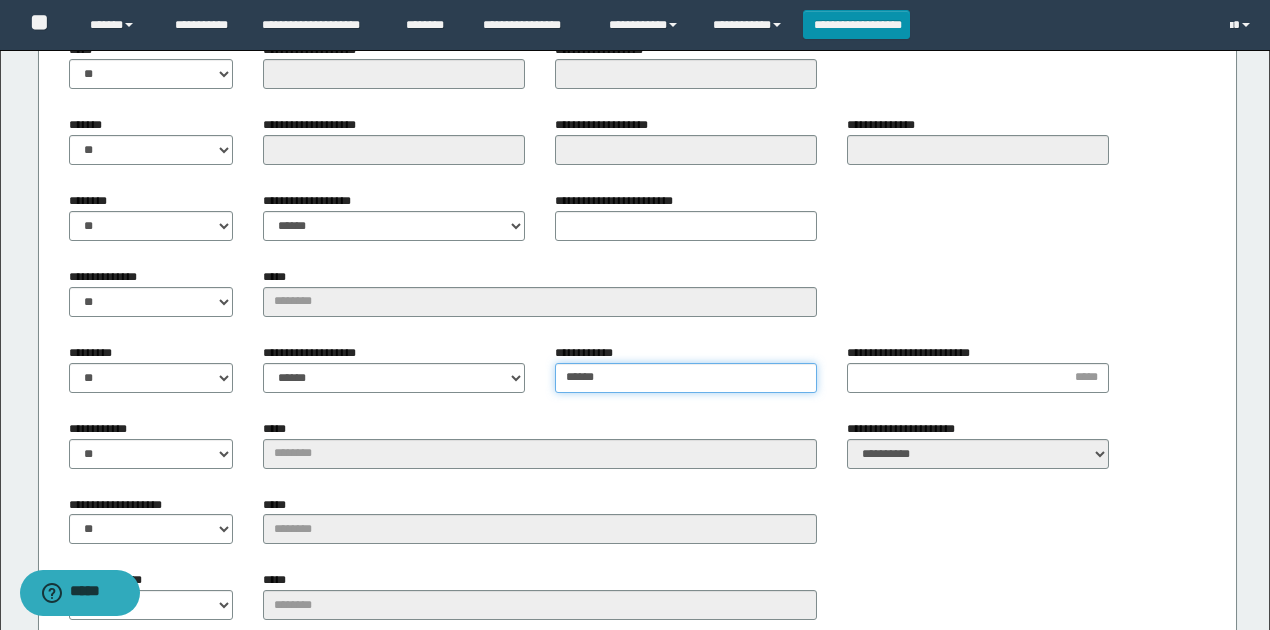 type on "******" 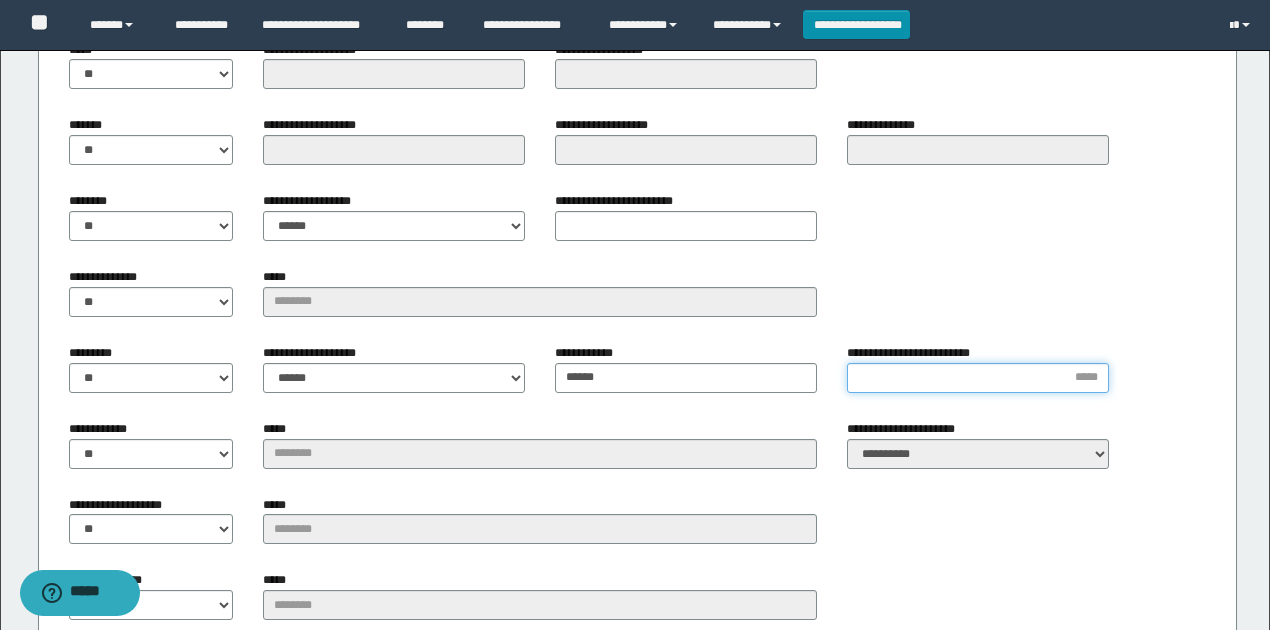 type on "*" 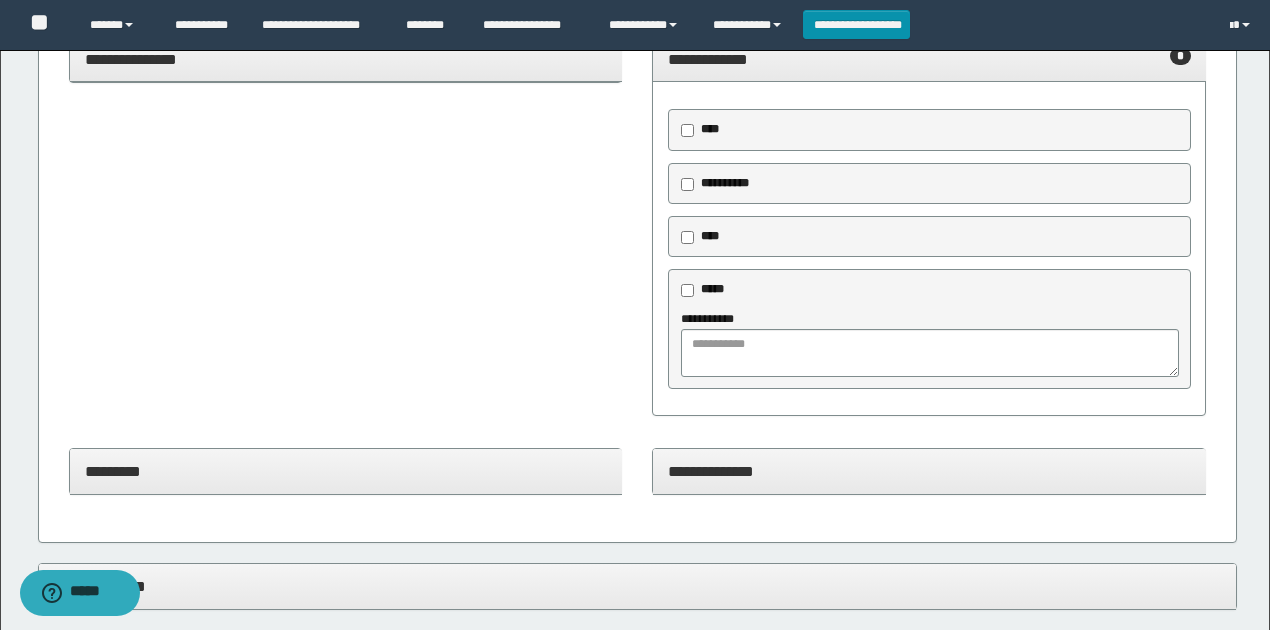 scroll, scrollTop: 666, scrollLeft: 0, axis: vertical 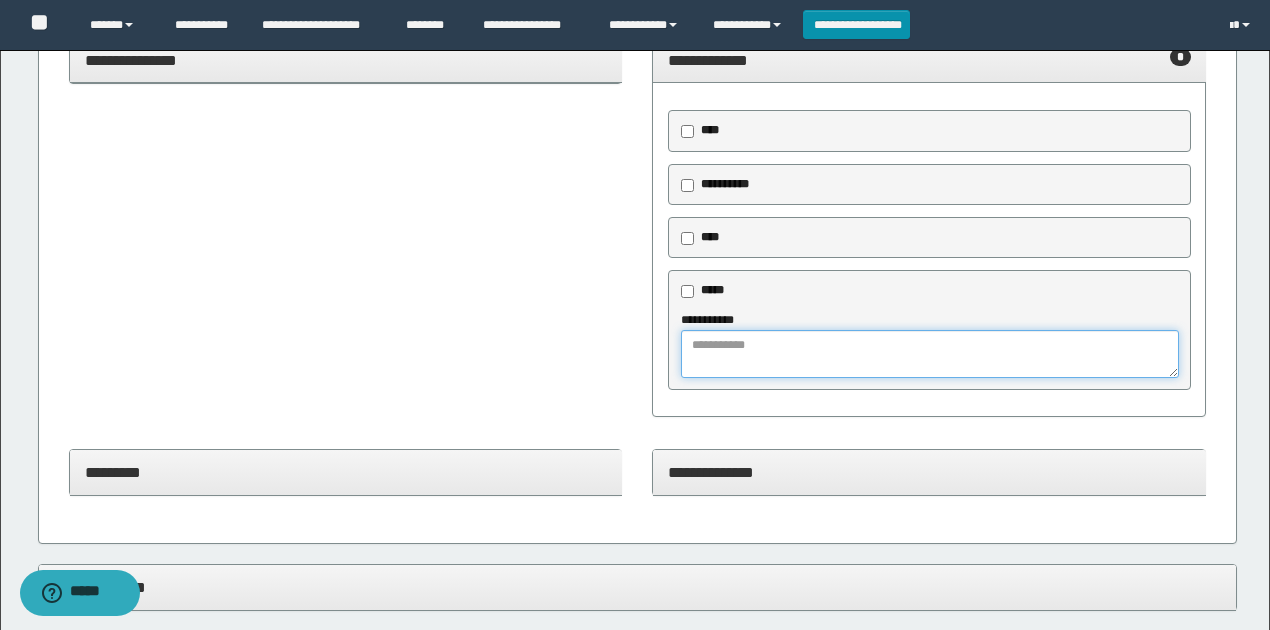 click at bounding box center [929, 354] 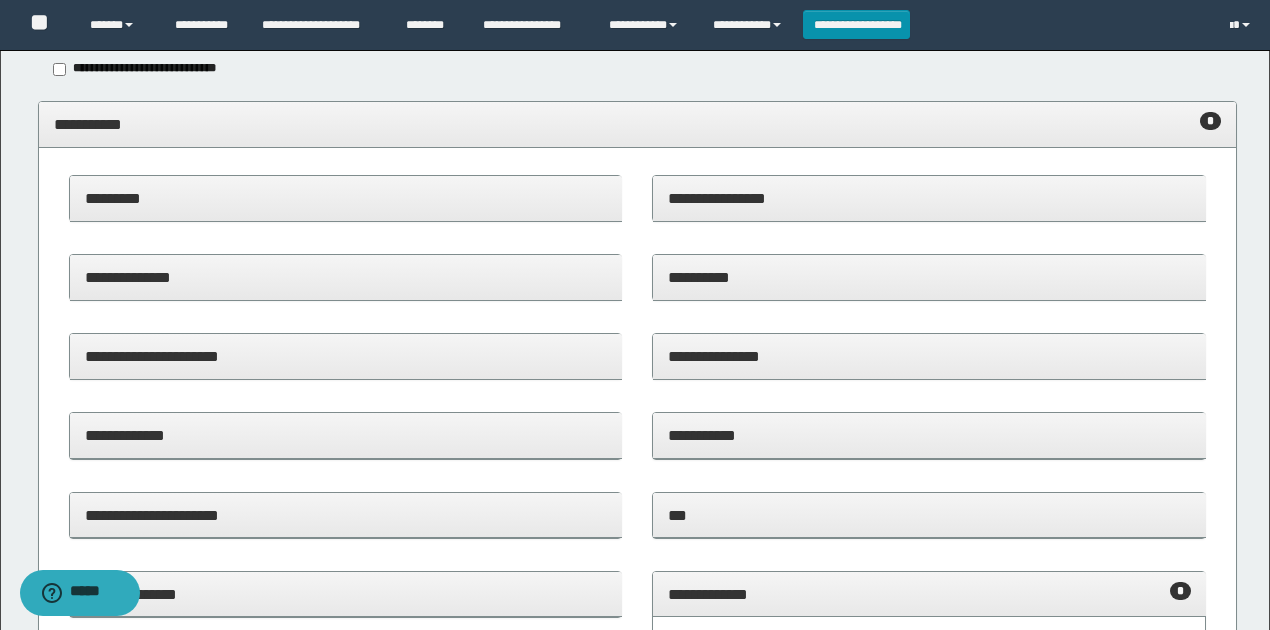 scroll, scrollTop: 0, scrollLeft: 0, axis: both 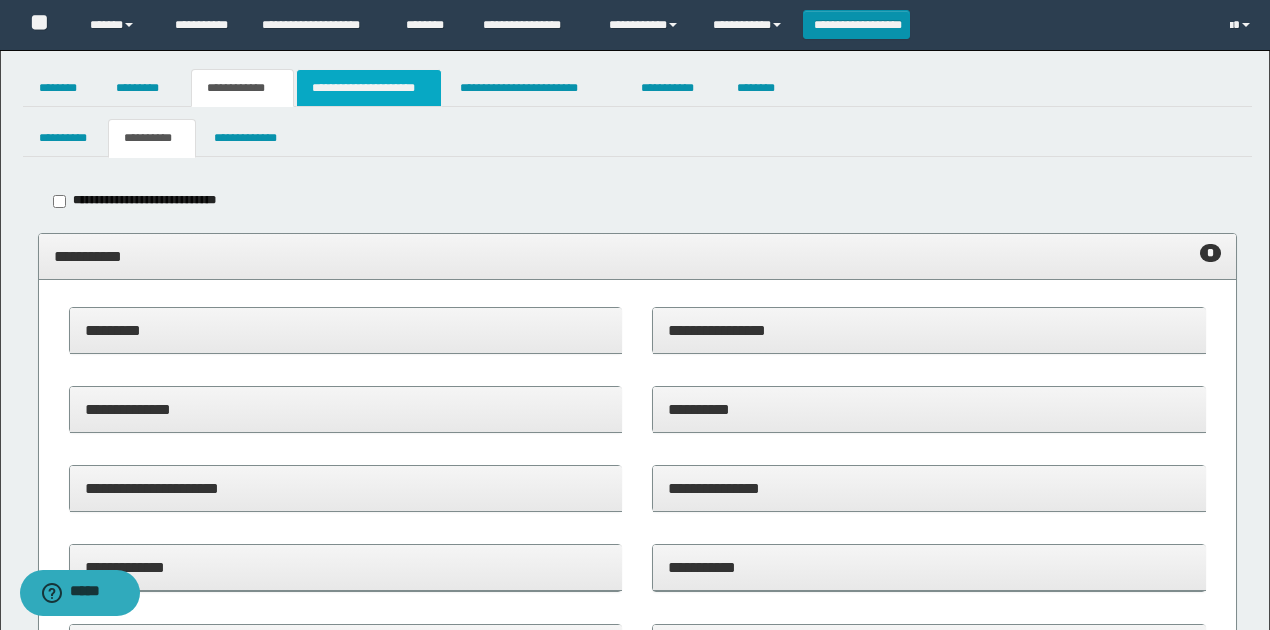 type on "**********" 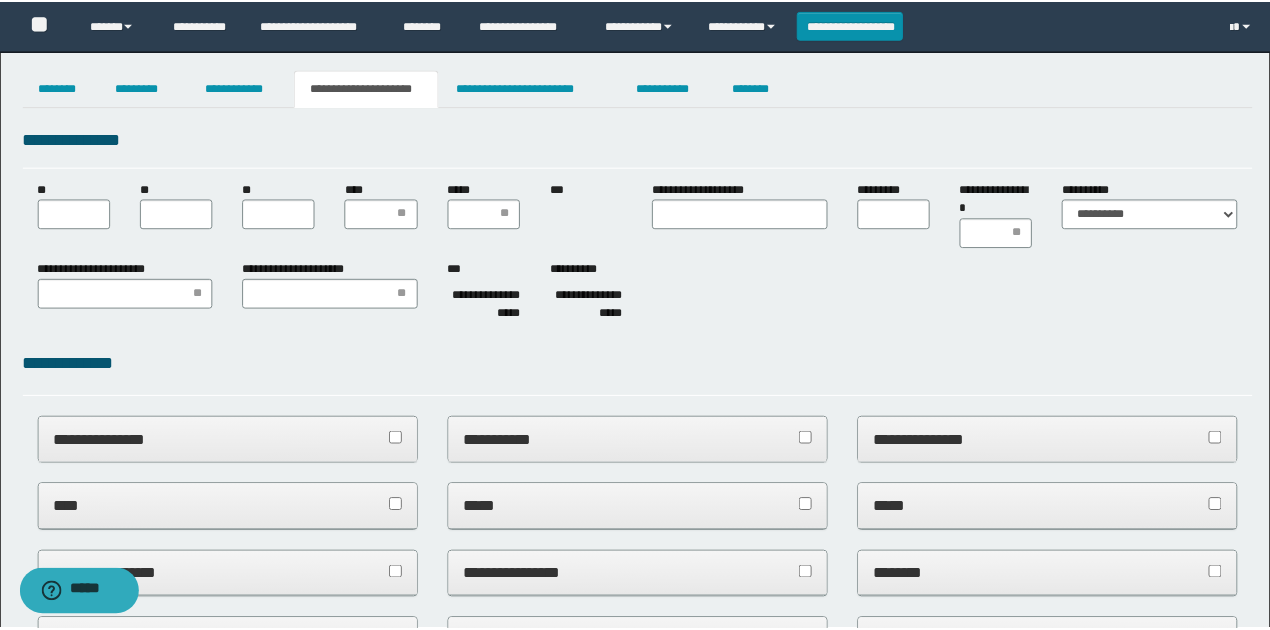 scroll, scrollTop: 0, scrollLeft: 0, axis: both 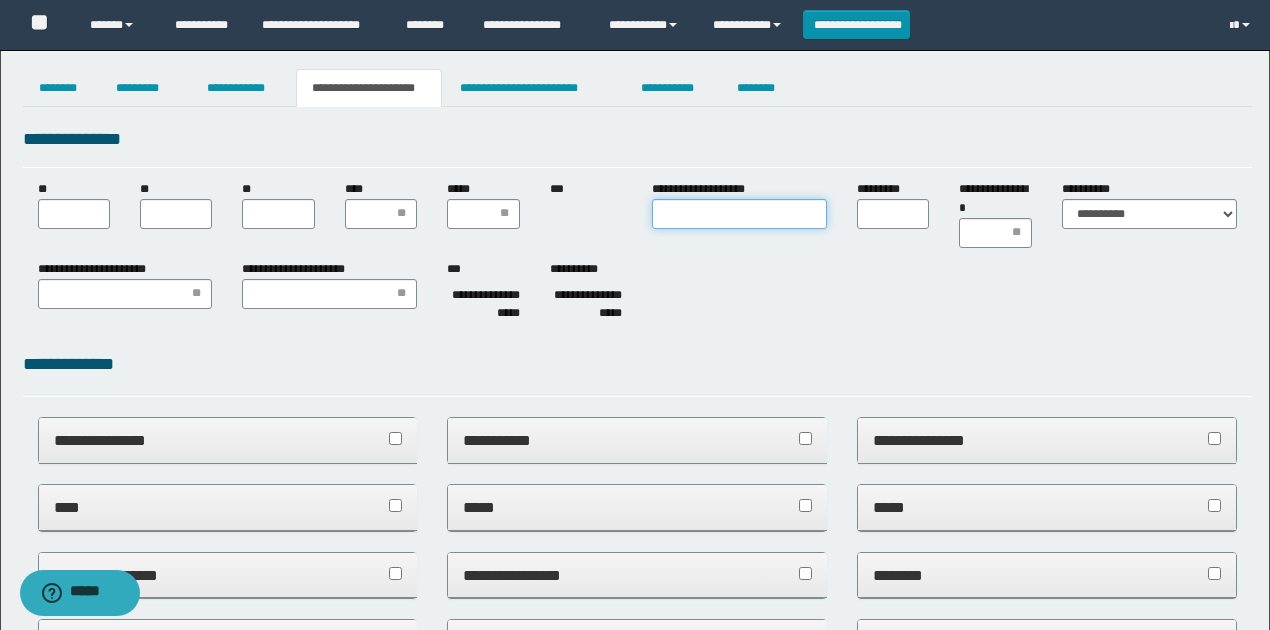 click on "**********" at bounding box center [739, 214] 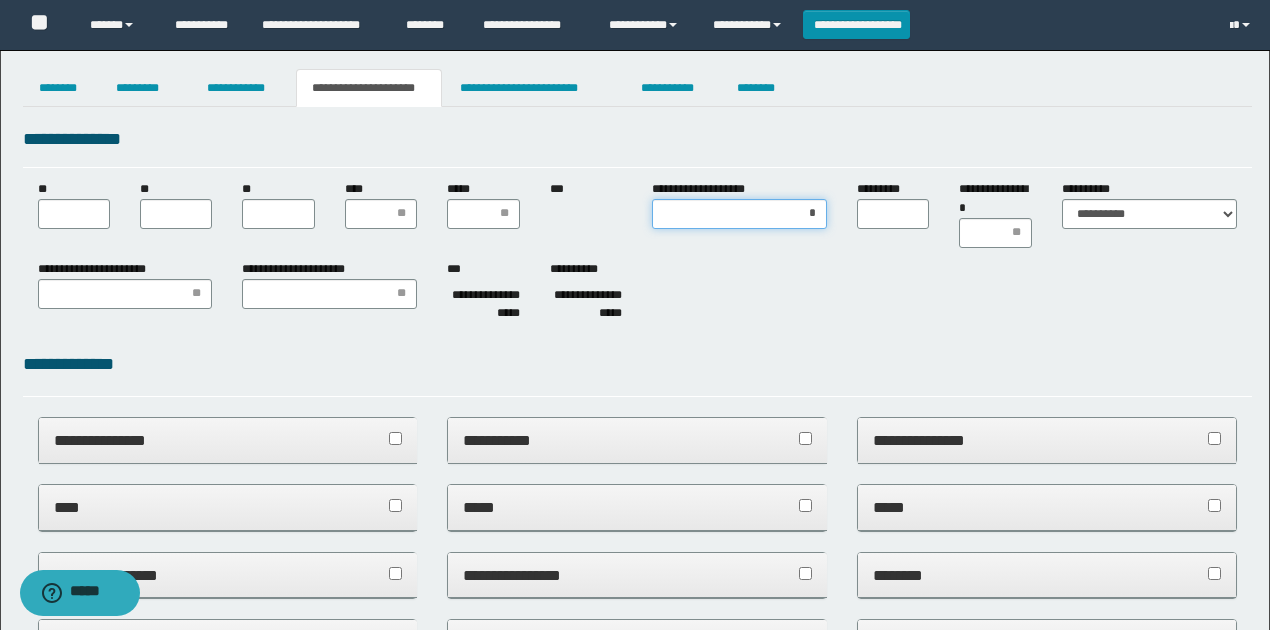 type on "**" 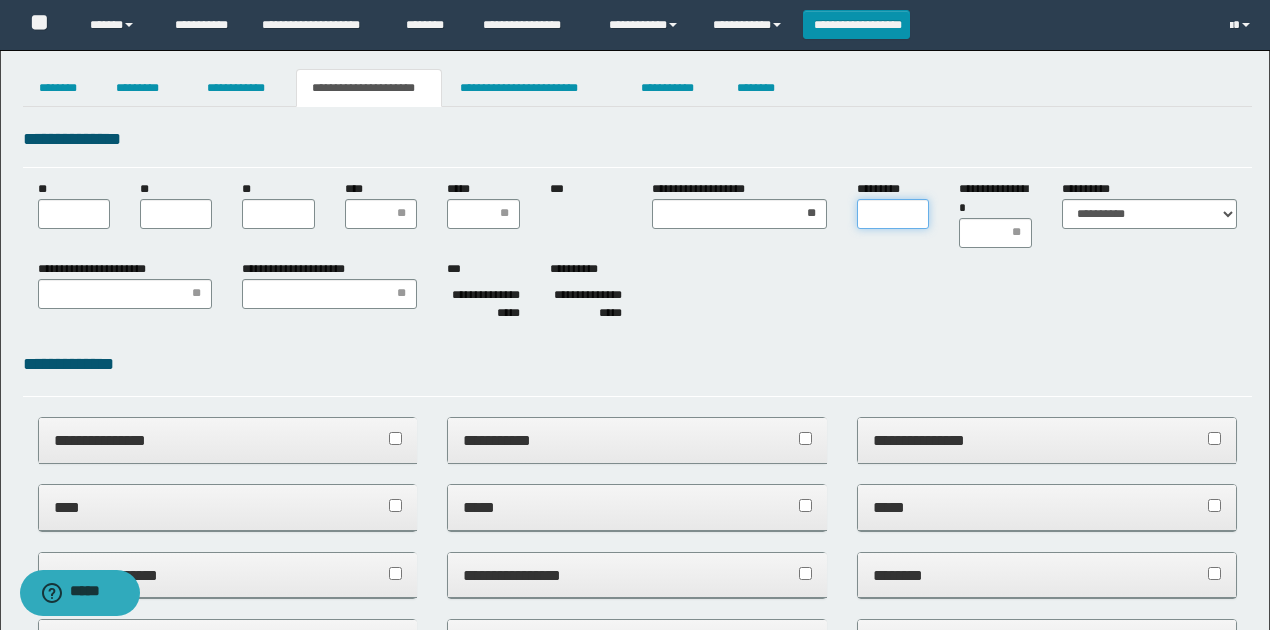 click on "*********" at bounding box center (893, 214) 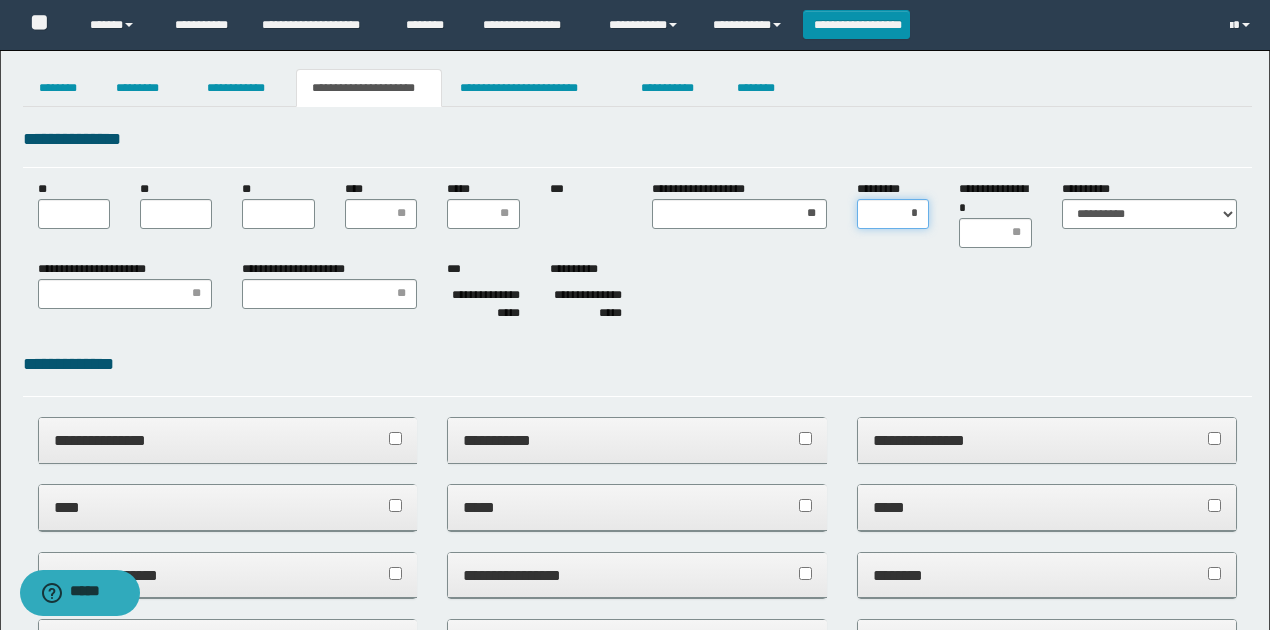 type on "**" 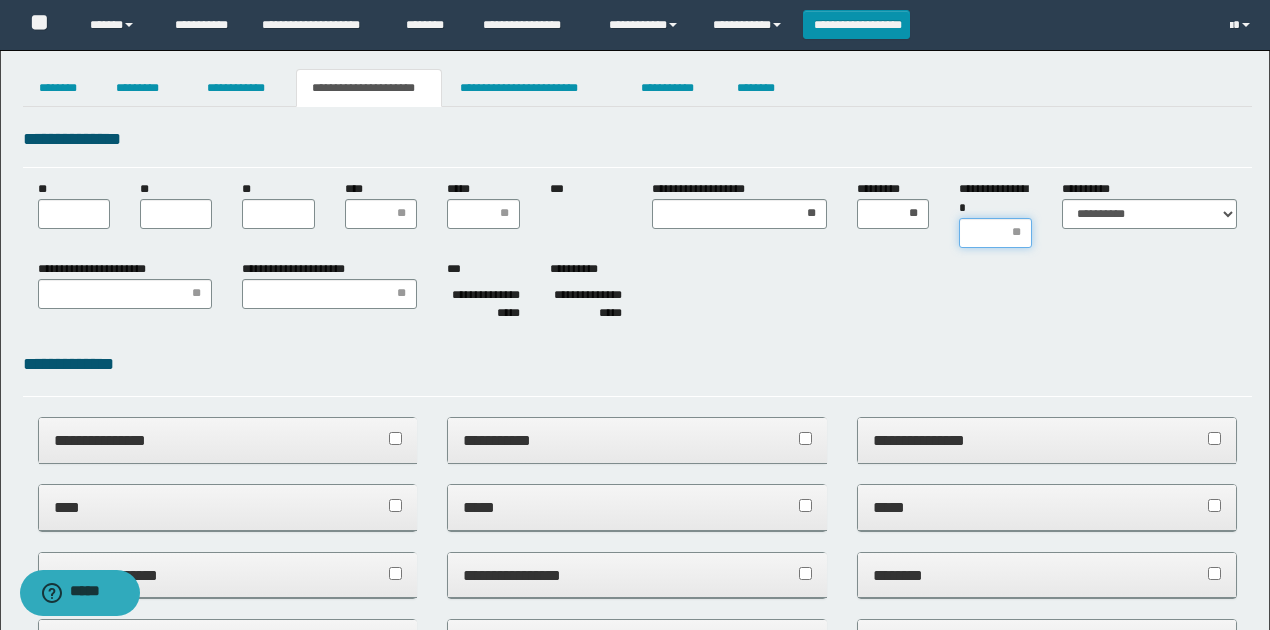 click on "**********" at bounding box center [995, 233] 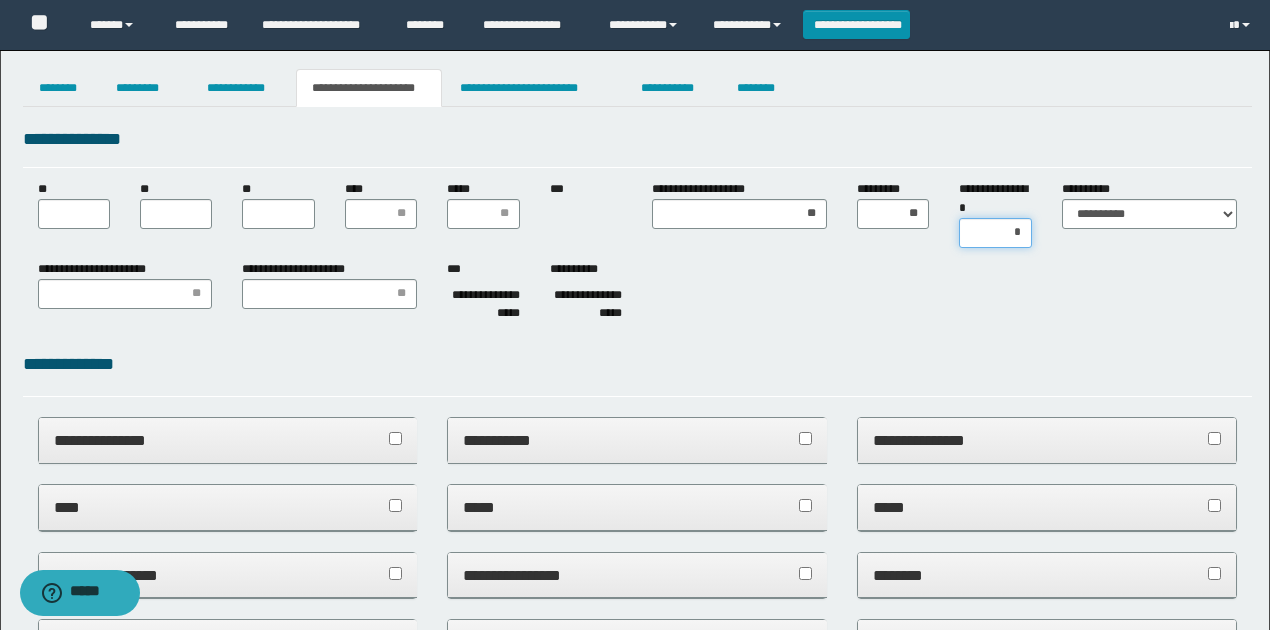 type on "**" 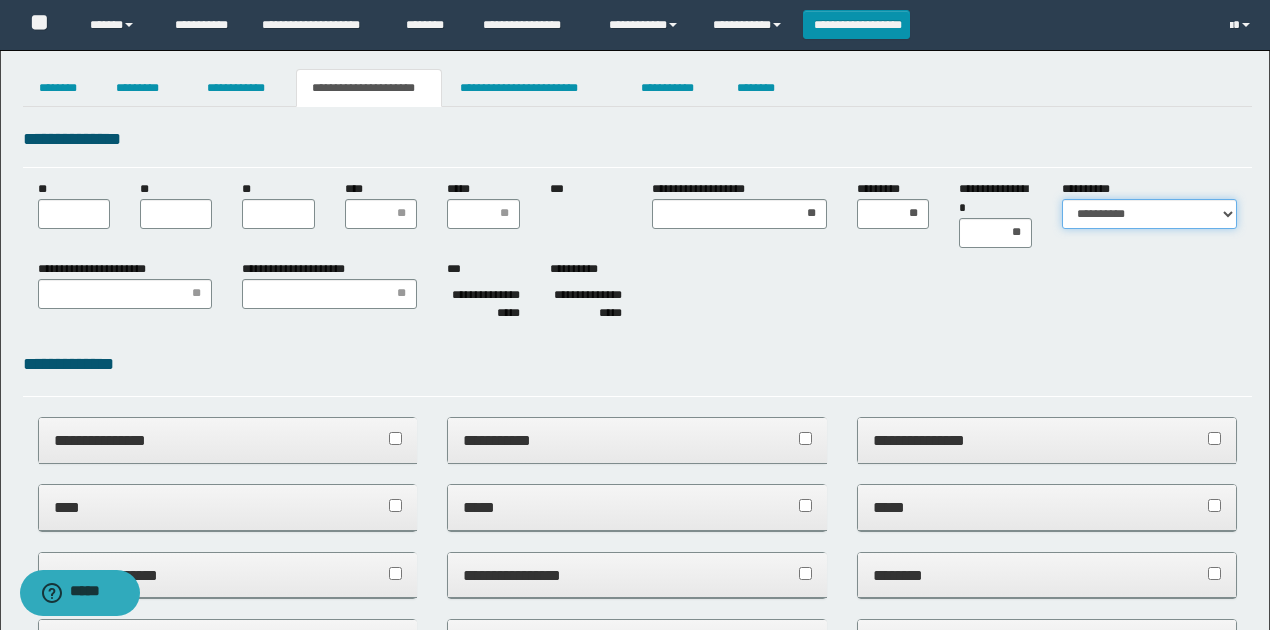drag, startPoint x: 1110, startPoint y: 202, endPoint x: 1110, endPoint y: 225, distance: 23 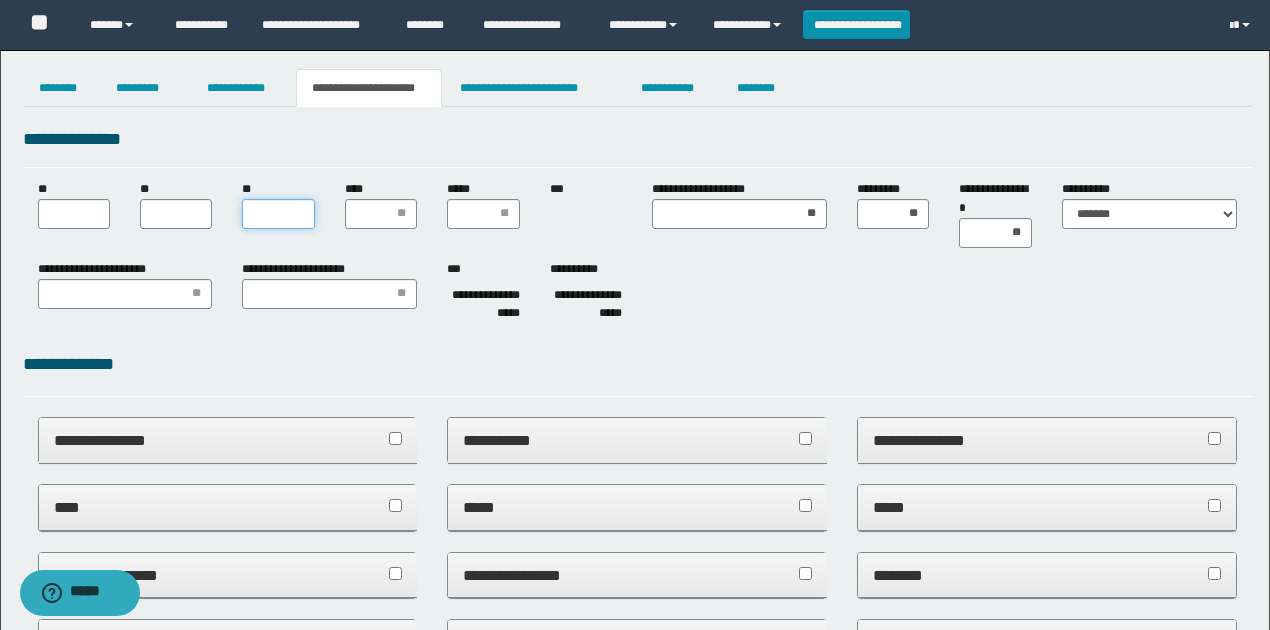 click on "**" at bounding box center (278, 214) 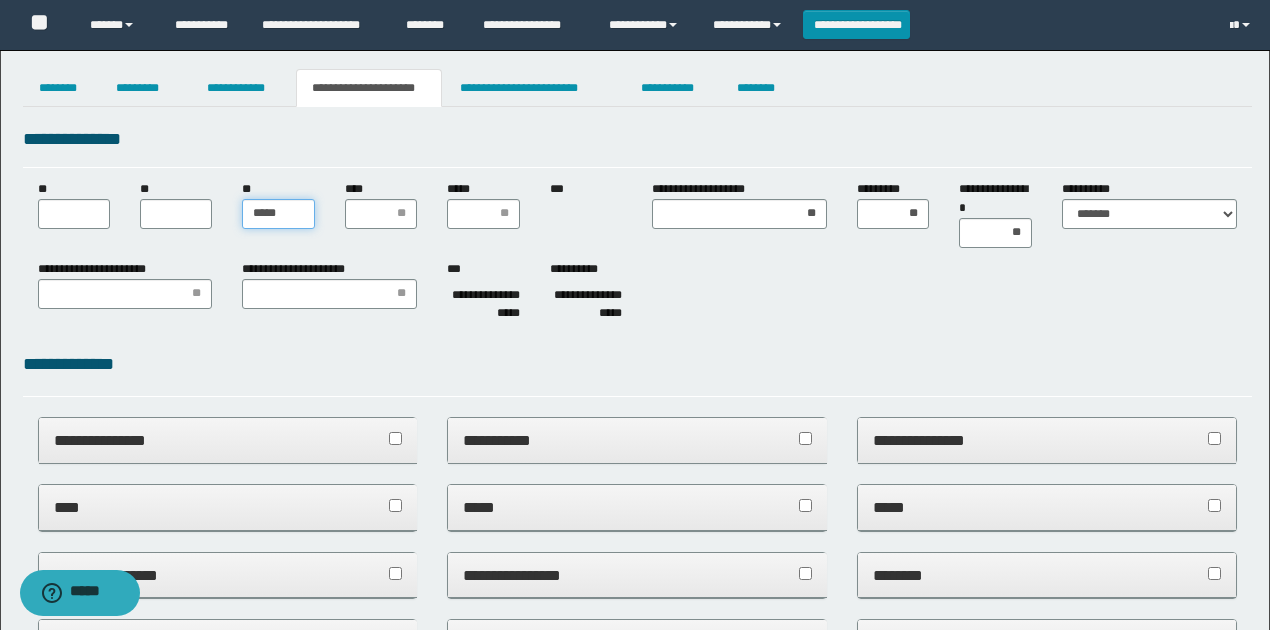 type on "******" 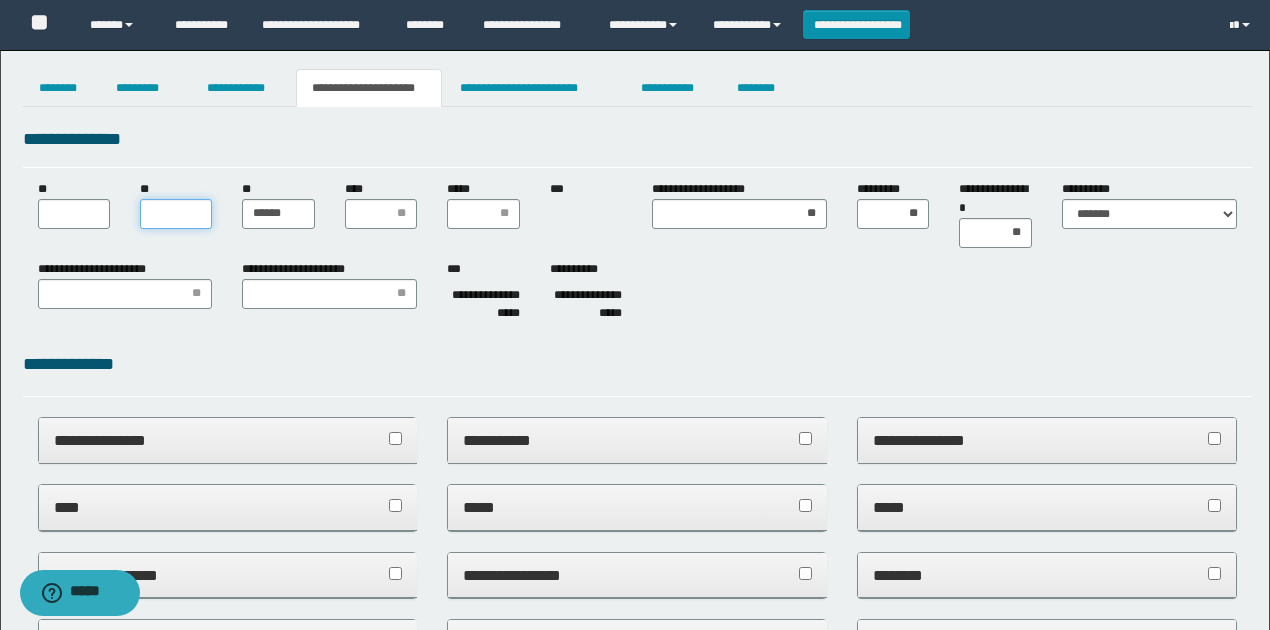 click on "**" at bounding box center (176, 214) 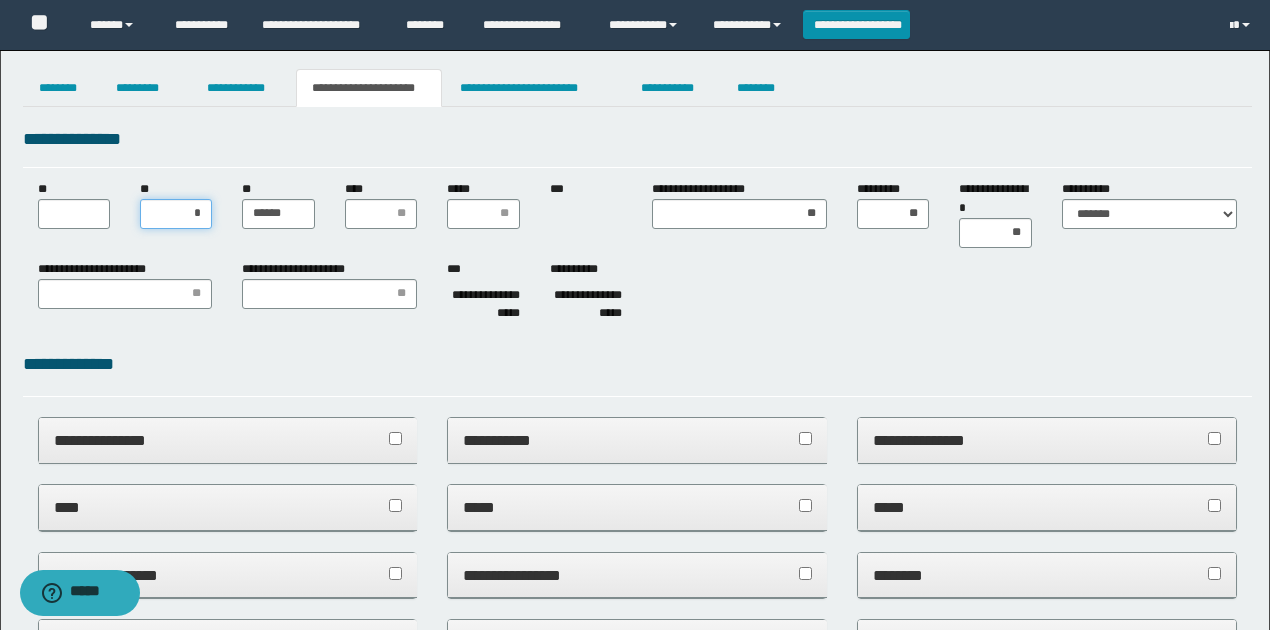 type on "**" 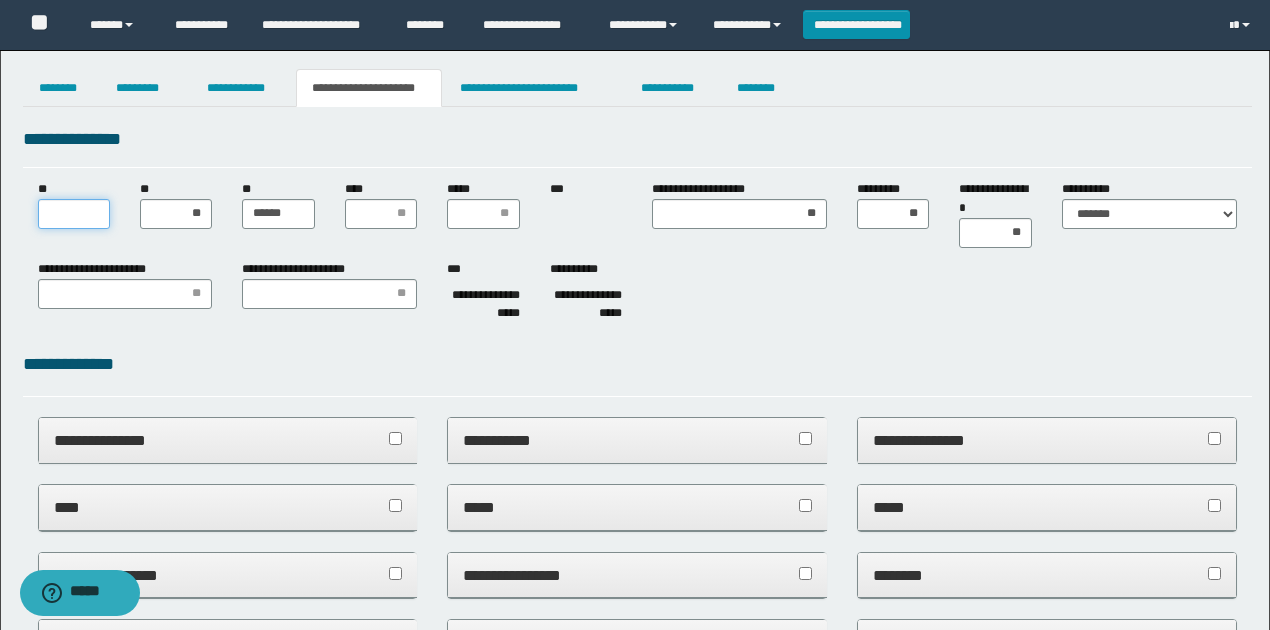 click on "**" at bounding box center [74, 214] 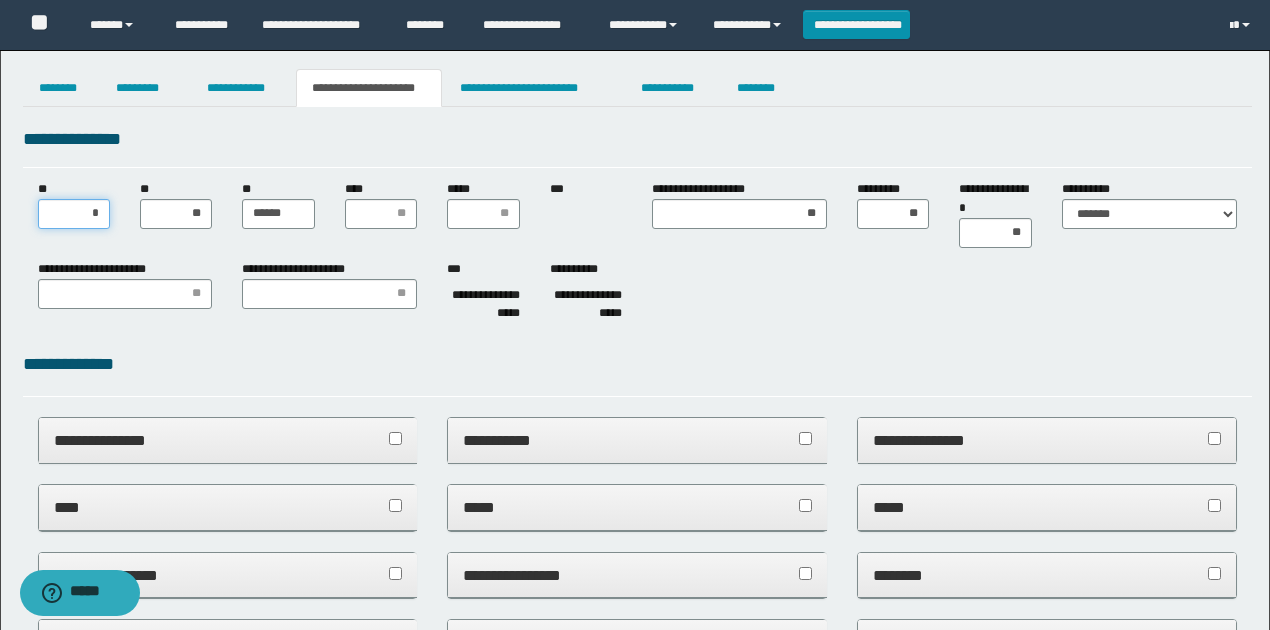 type on "**" 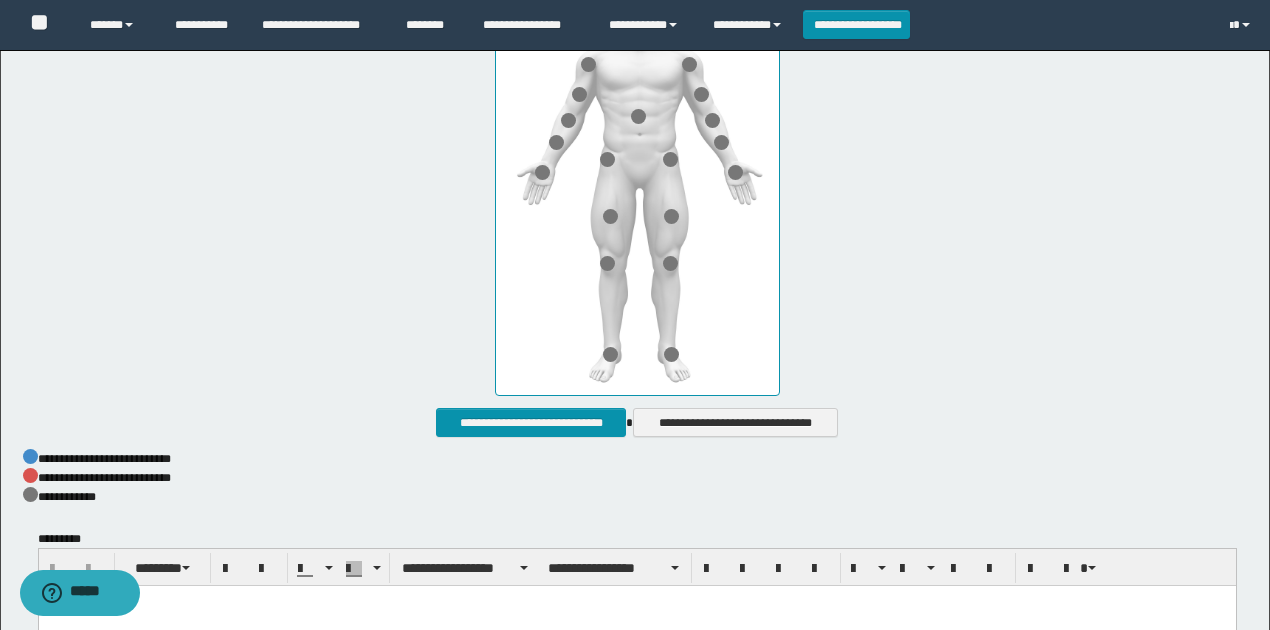 scroll, scrollTop: 1000, scrollLeft: 0, axis: vertical 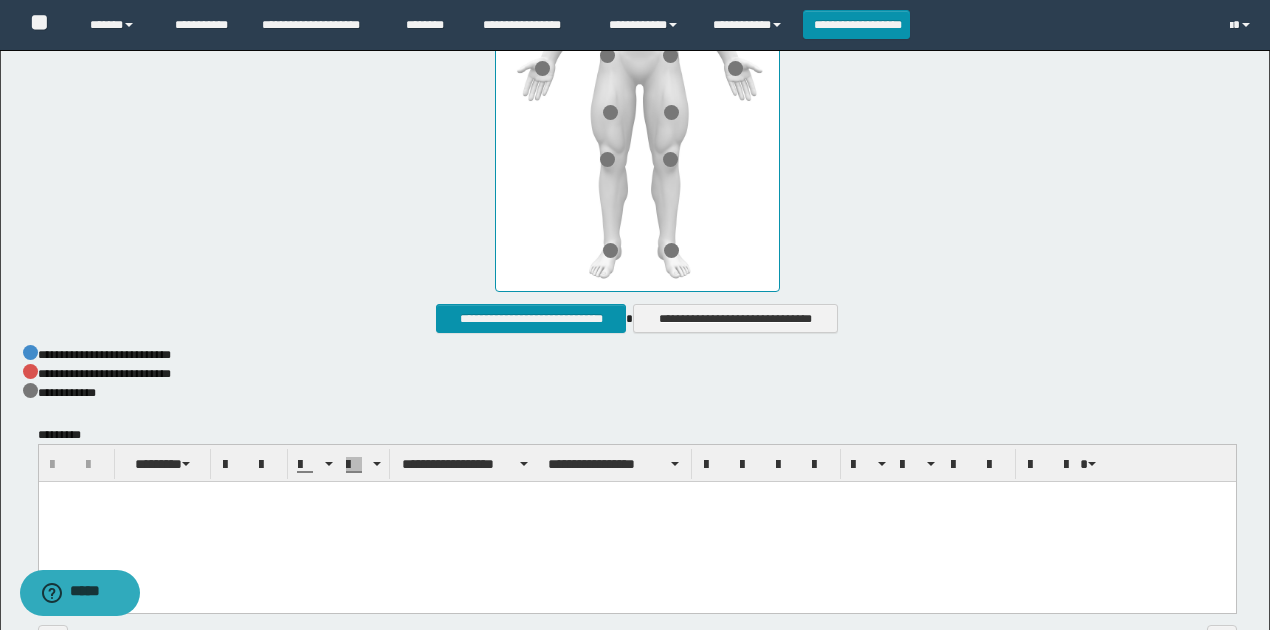 drag, startPoint x: 479, startPoint y: 535, endPoint x: 475, endPoint y: 493, distance: 42.190044 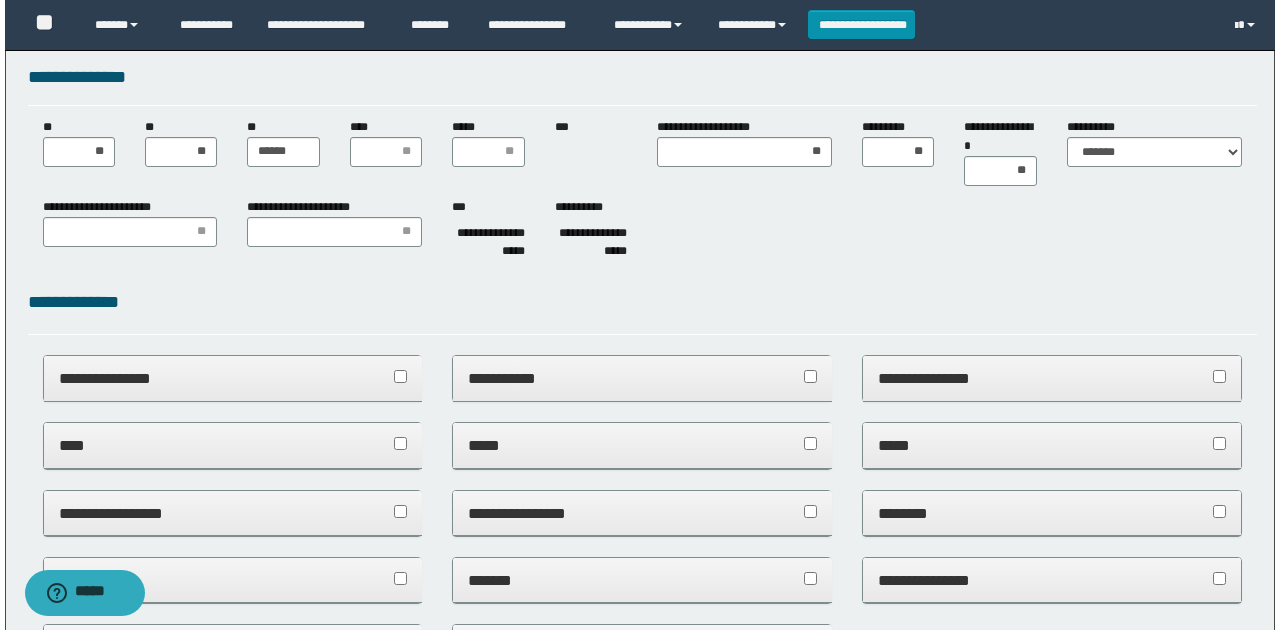scroll, scrollTop: 0, scrollLeft: 0, axis: both 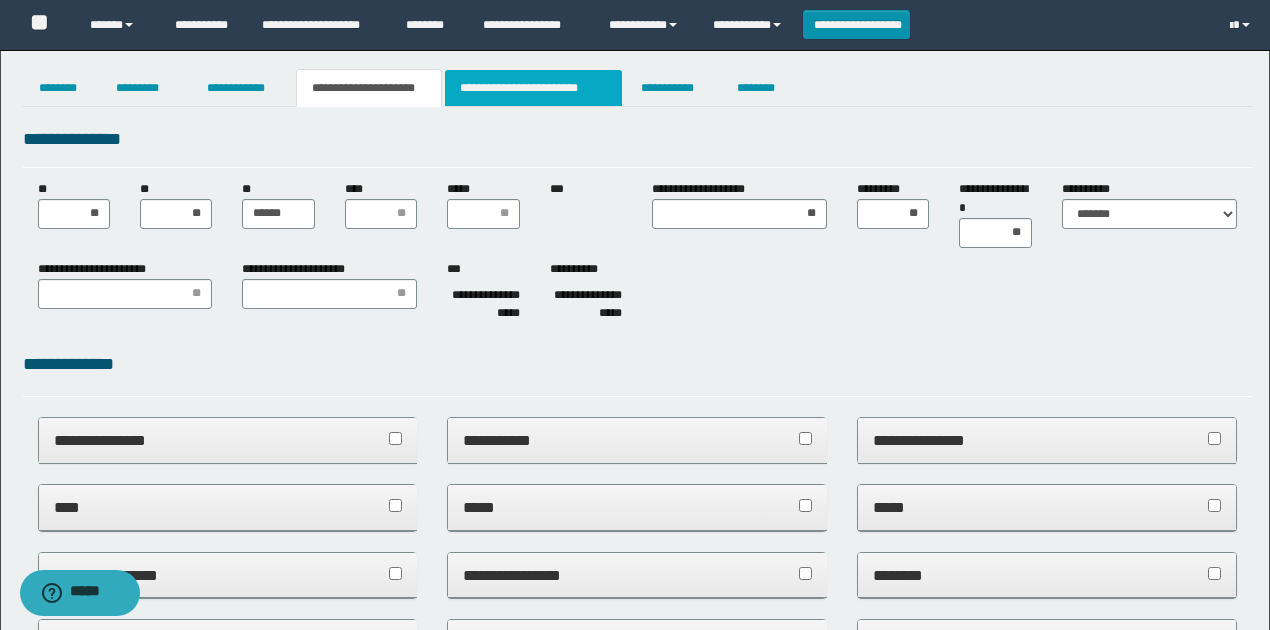 click on "**********" at bounding box center [533, 88] 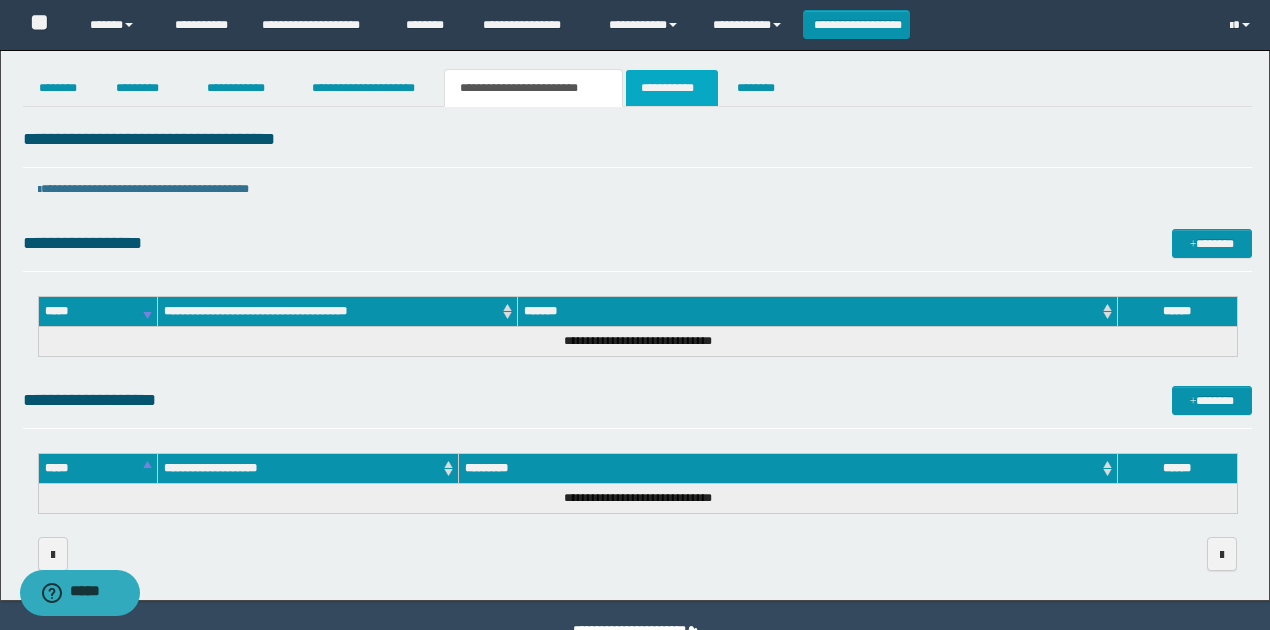 drag, startPoint x: 669, startPoint y: 88, endPoint x: 632, endPoint y: 94, distance: 37.48333 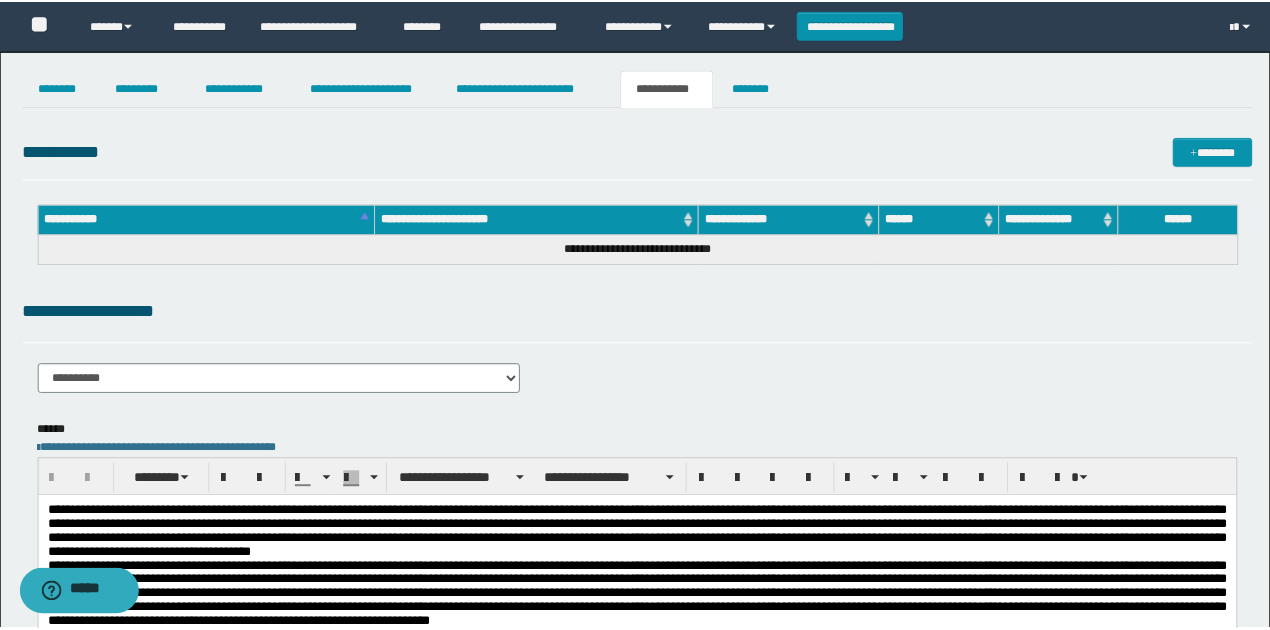 scroll, scrollTop: 0, scrollLeft: 0, axis: both 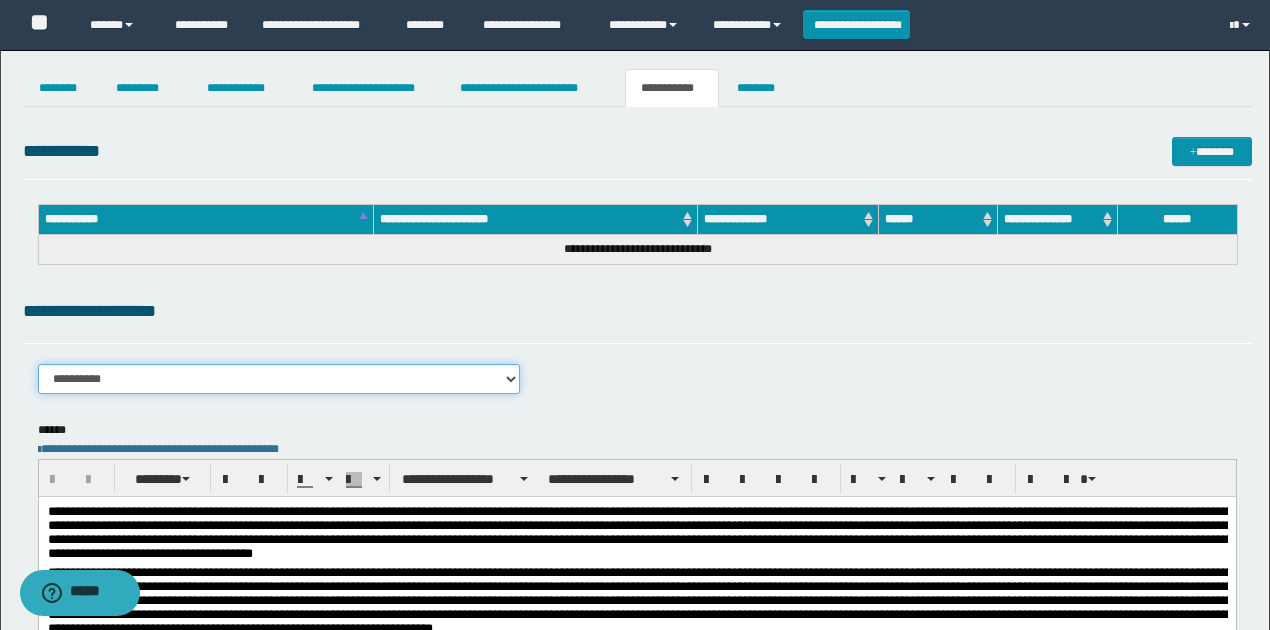 click on "**********" at bounding box center [279, 379] 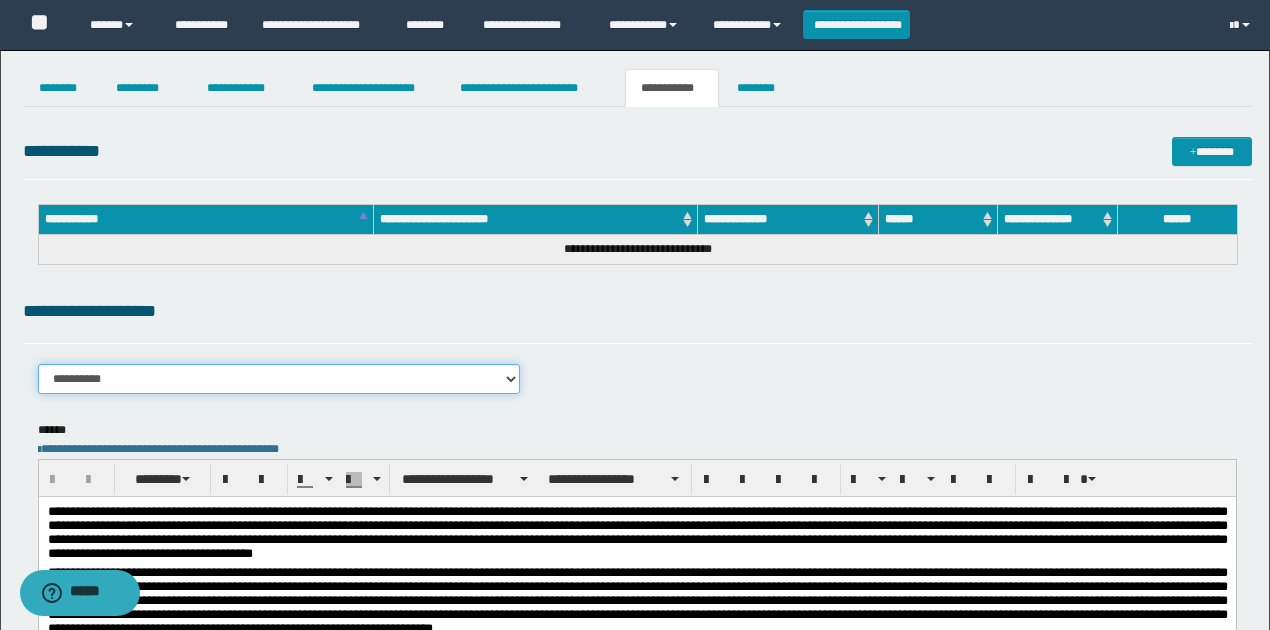 select on "****" 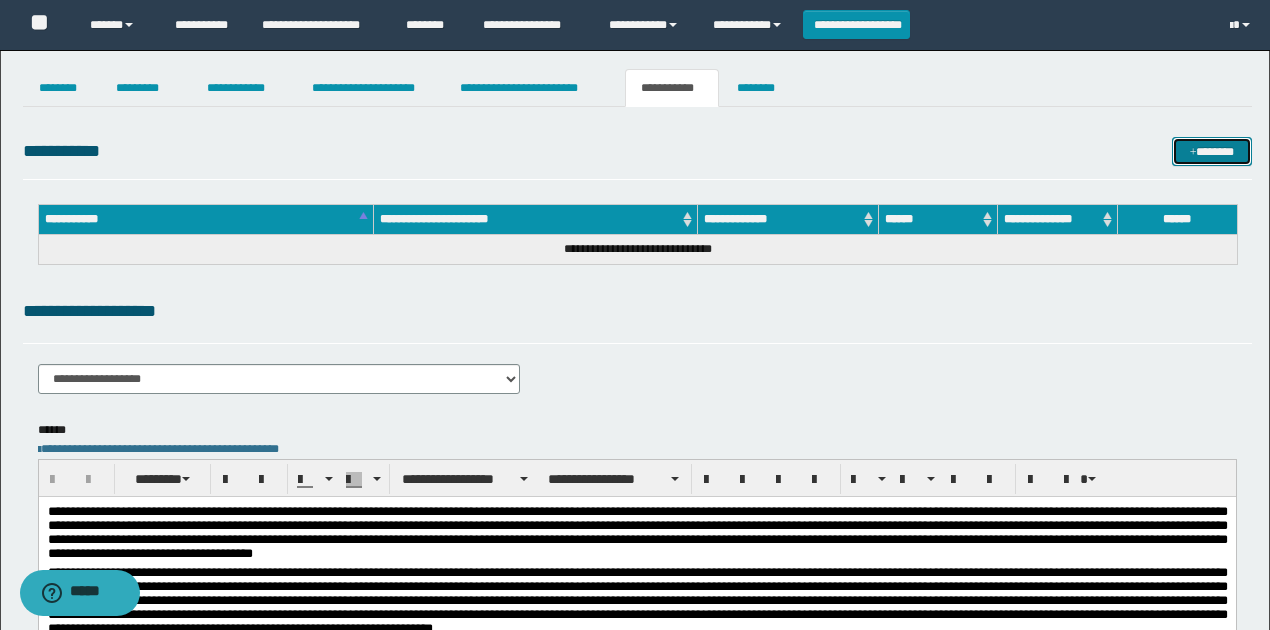 click on "*******" at bounding box center (1211, 151) 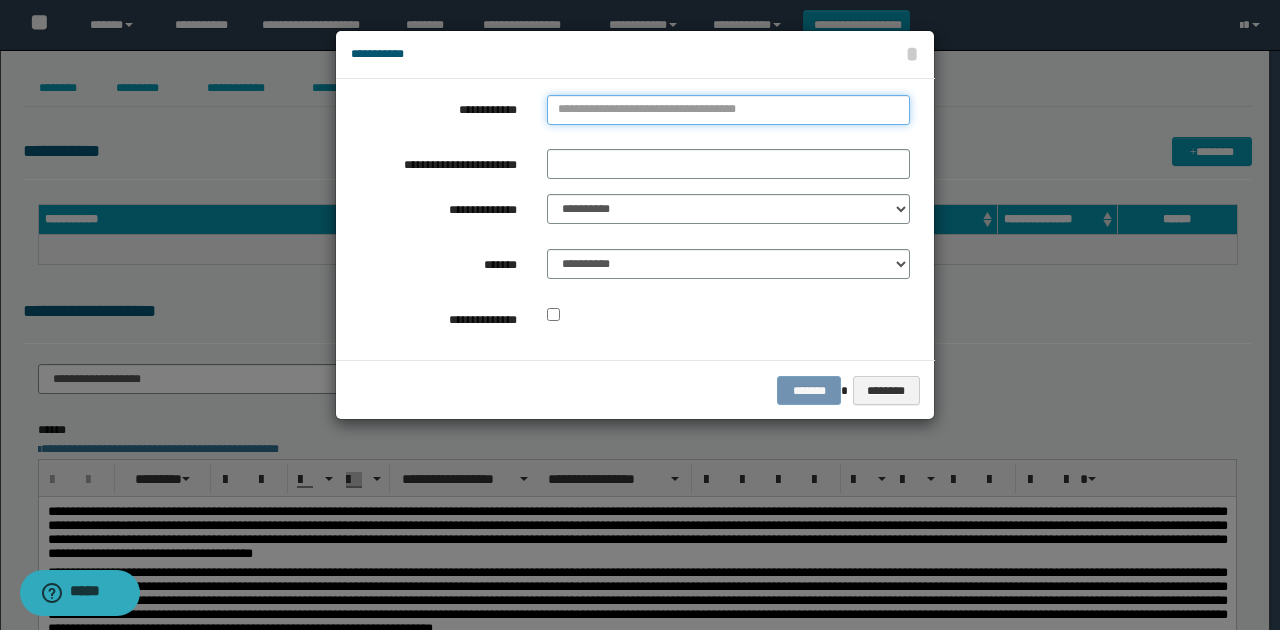 click on "**********" at bounding box center (728, 110) 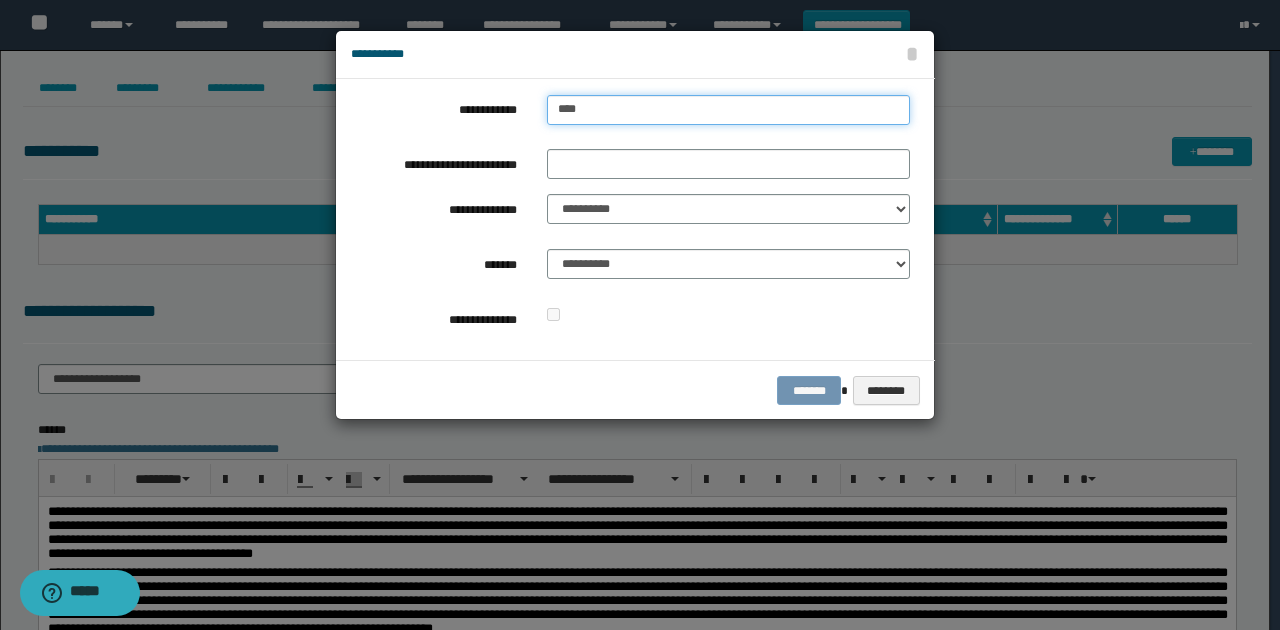 type on "*****" 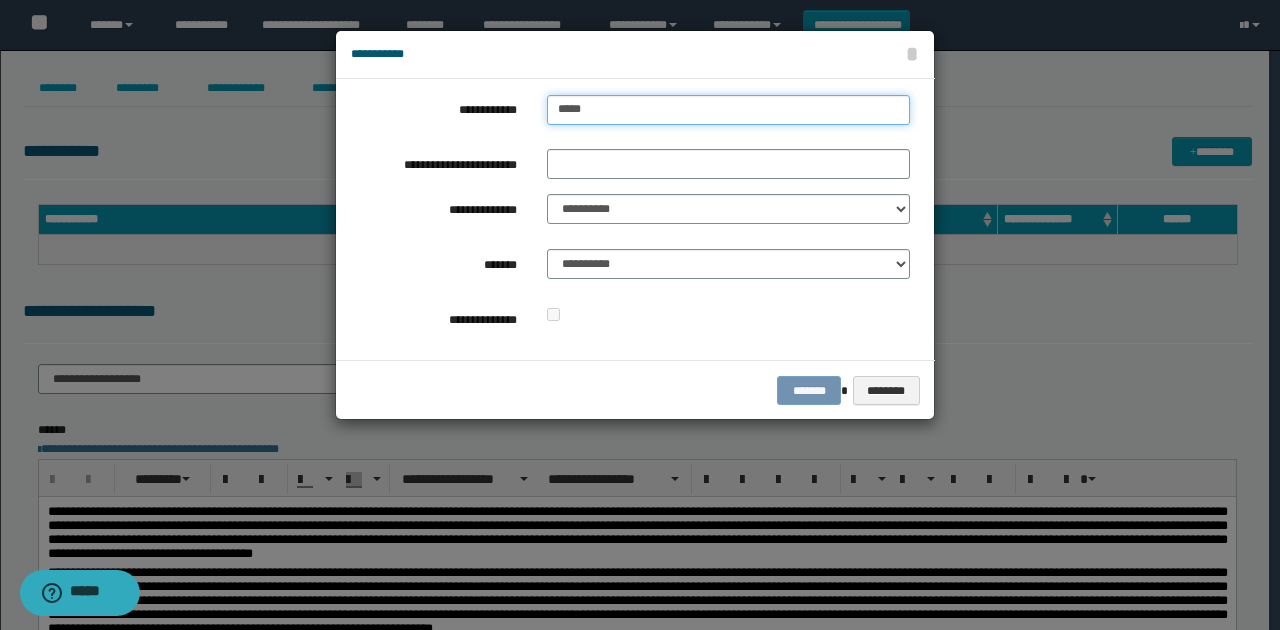type on "**********" 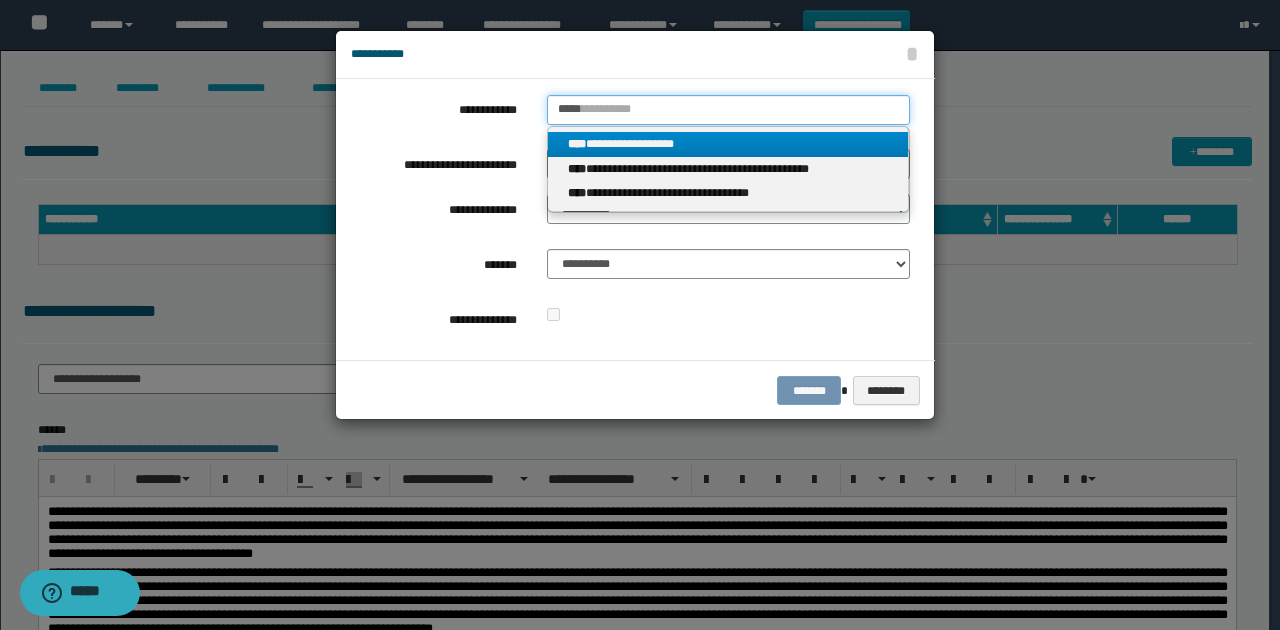 type on "*****" 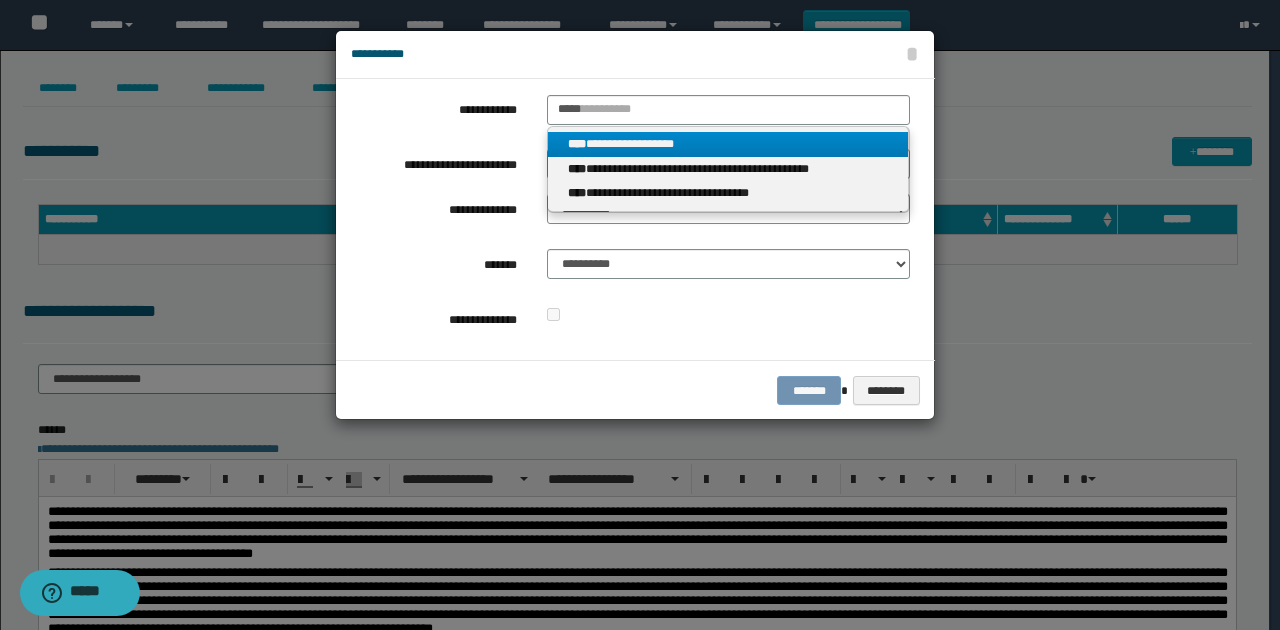 click on "**********" at bounding box center (728, 144) 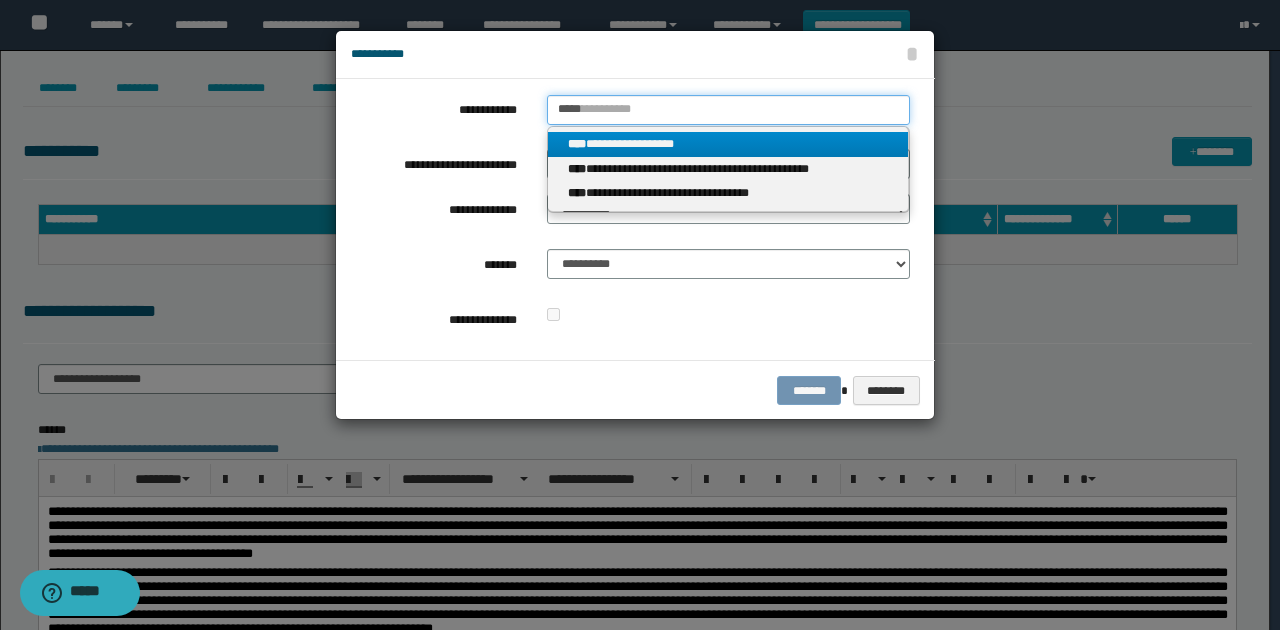 type 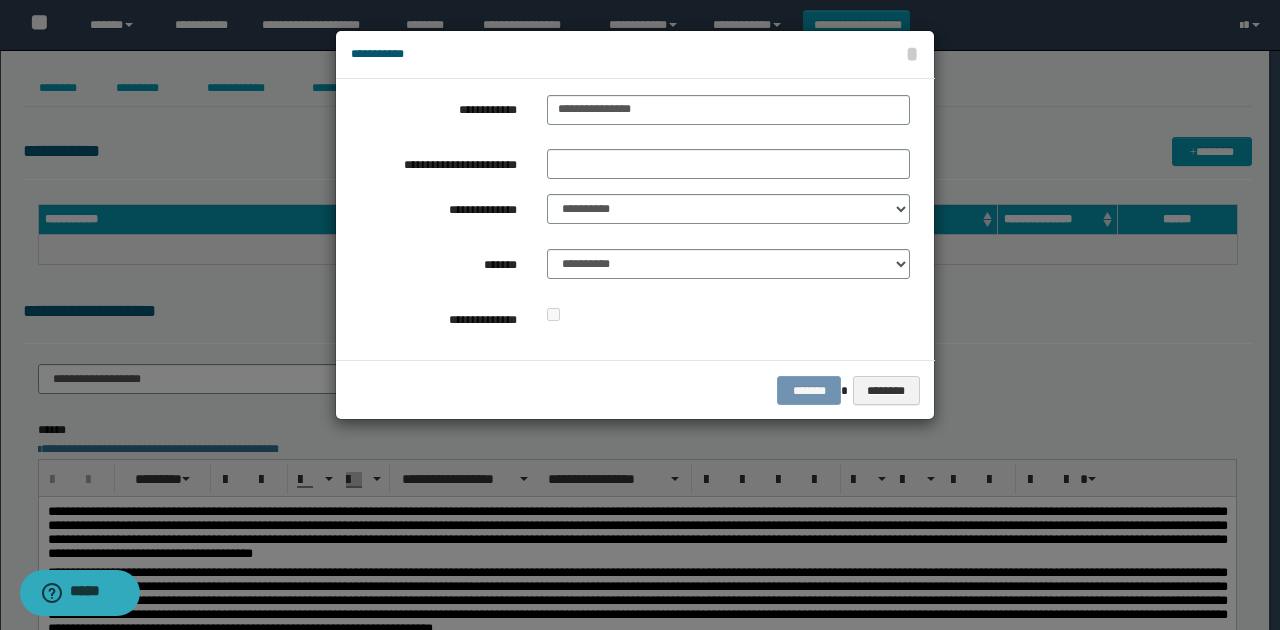 click on "**********" at bounding box center [630, 219] 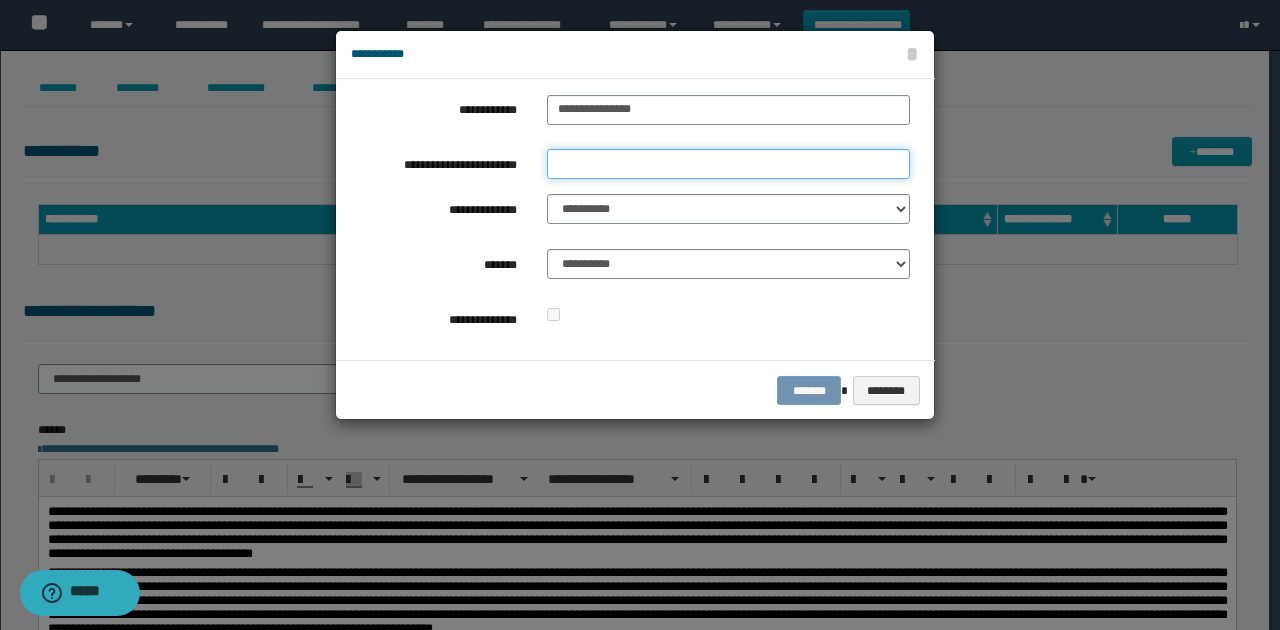 click on "**********" at bounding box center (728, 164) 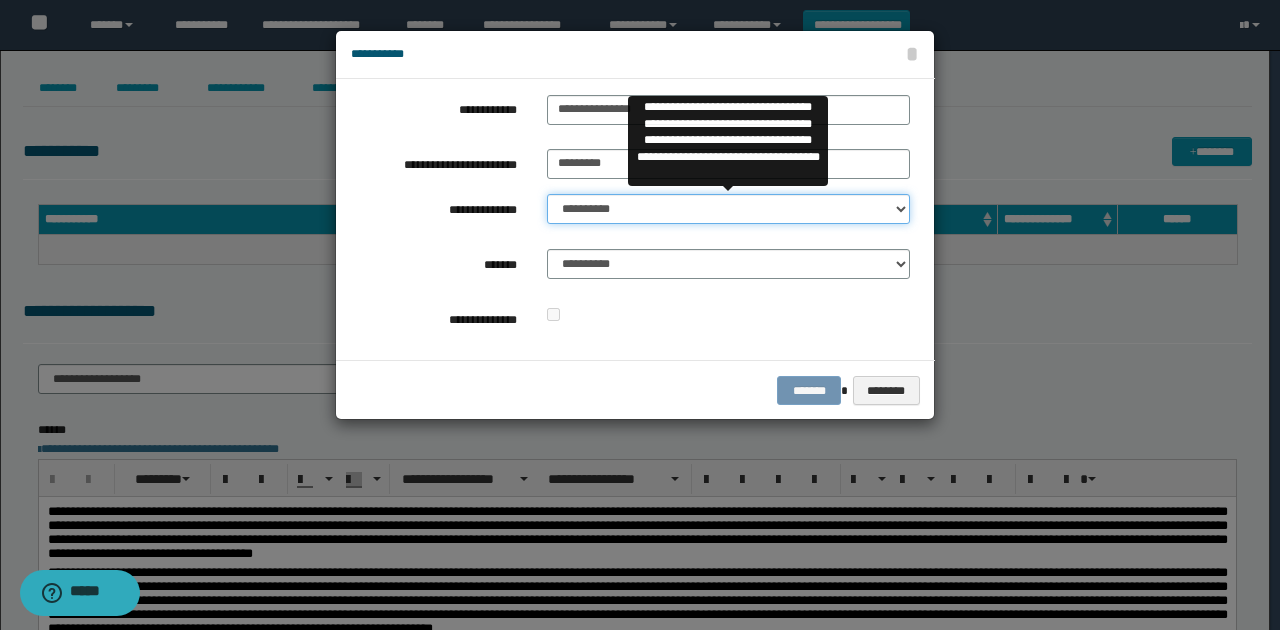 click on "**********" at bounding box center [728, 209] 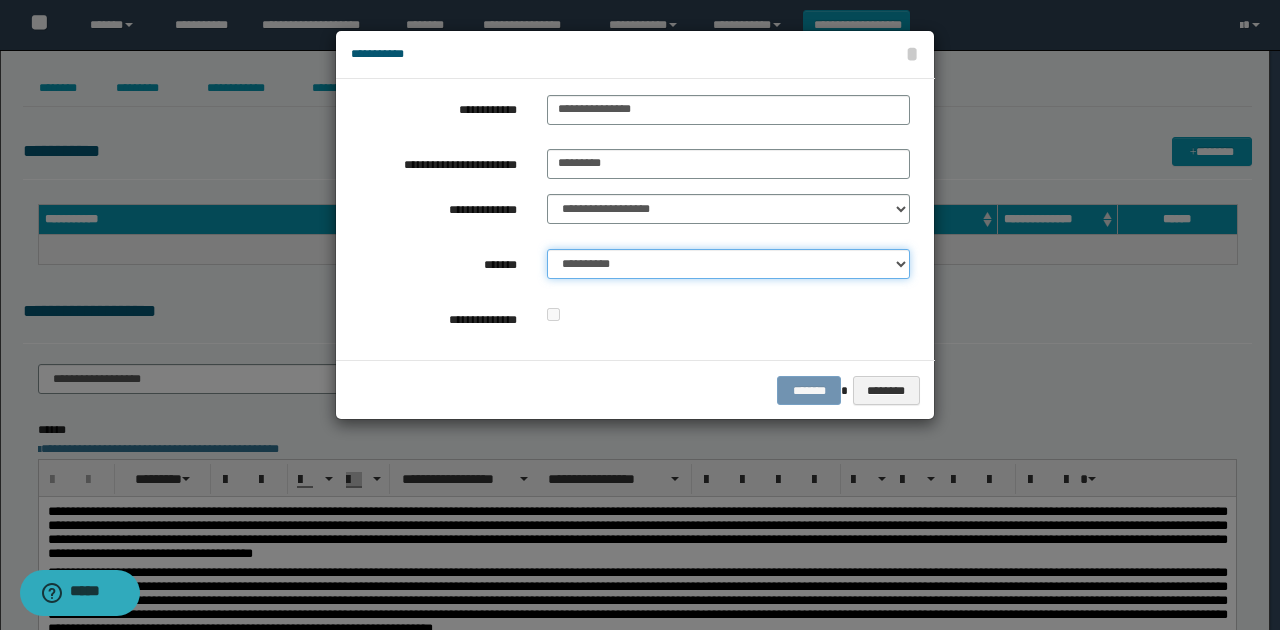 drag, startPoint x: 641, startPoint y: 268, endPoint x: 644, endPoint y: 278, distance: 10.440307 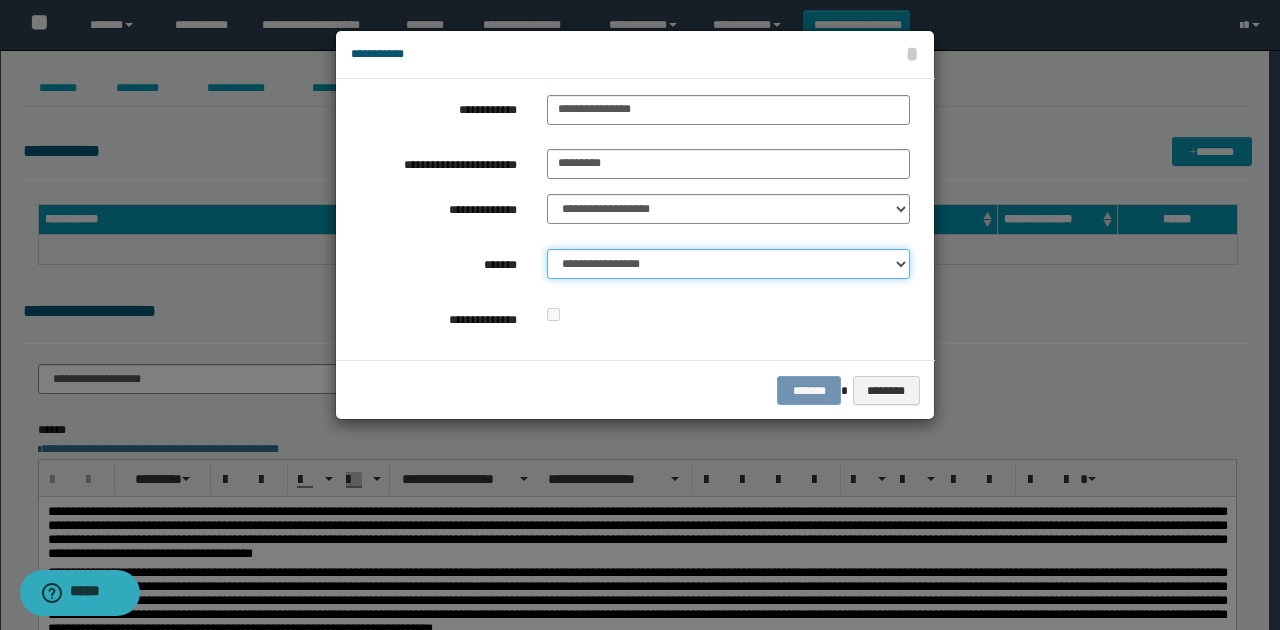 click on "**********" at bounding box center [728, 264] 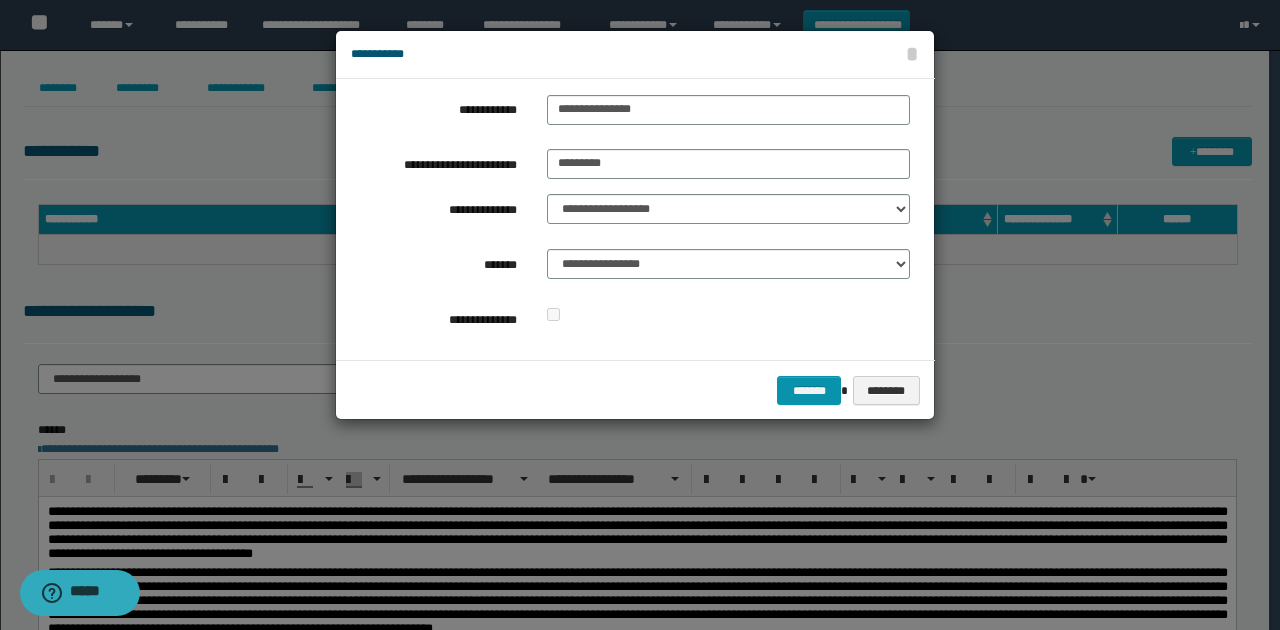 click at bounding box center (728, 315) 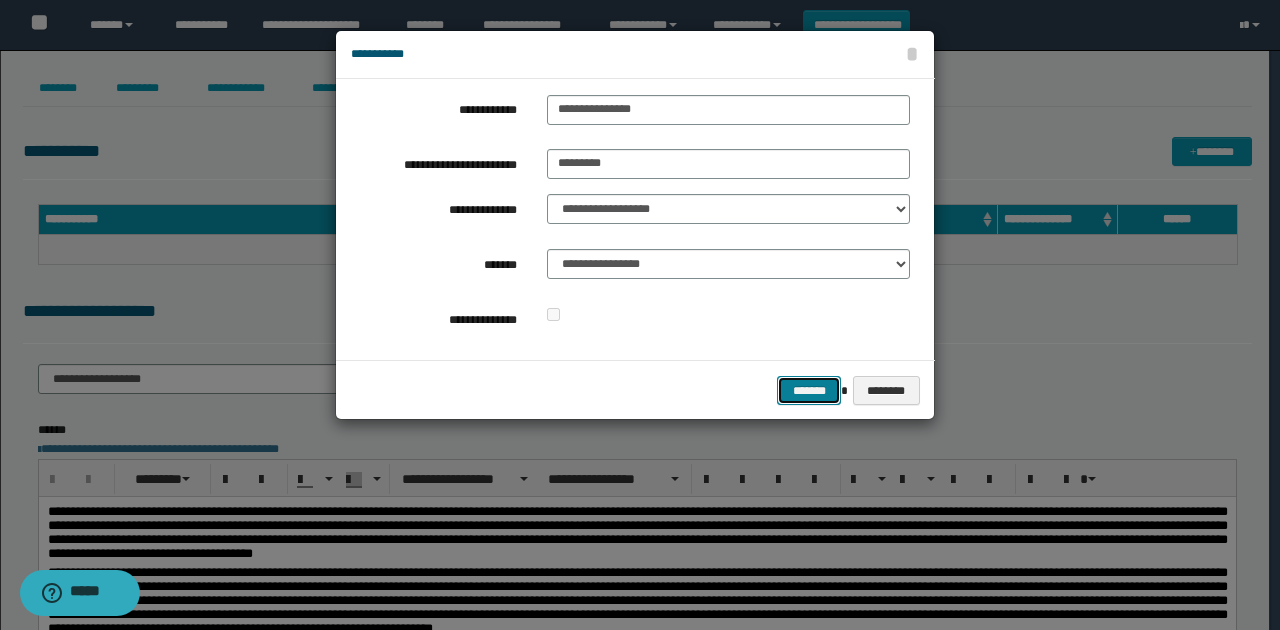 click on "*******" at bounding box center (809, 390) 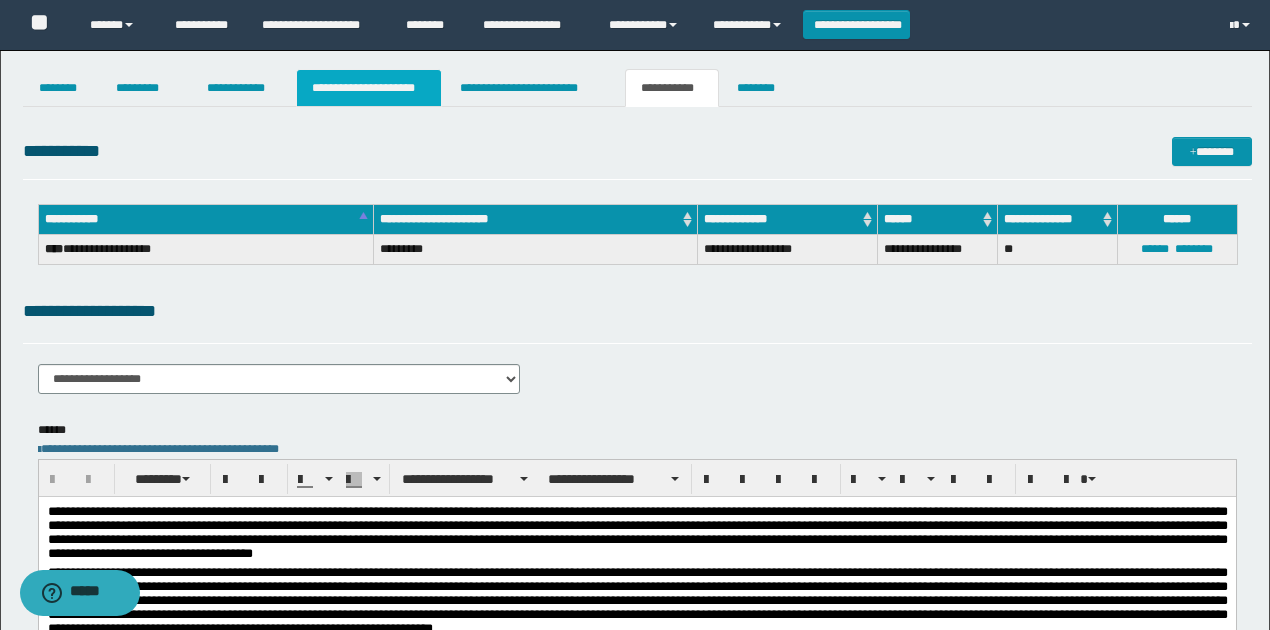click on "**********" at bounding box center [369, 88] 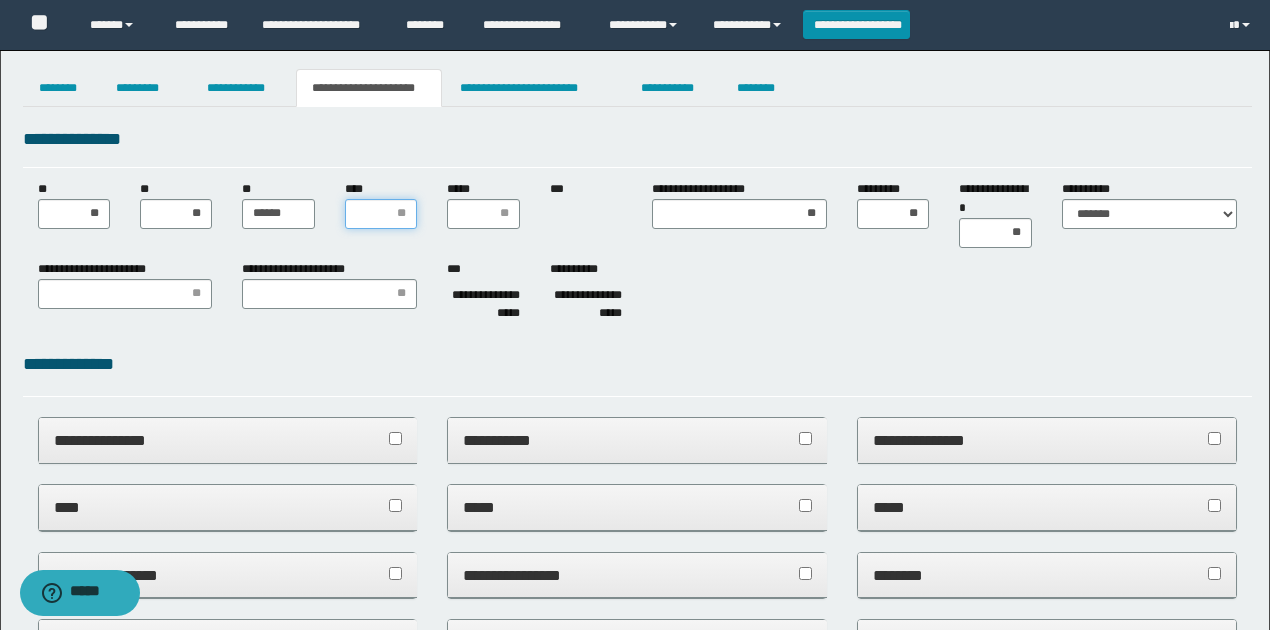 click on "****" at bounding box center (381, 214) 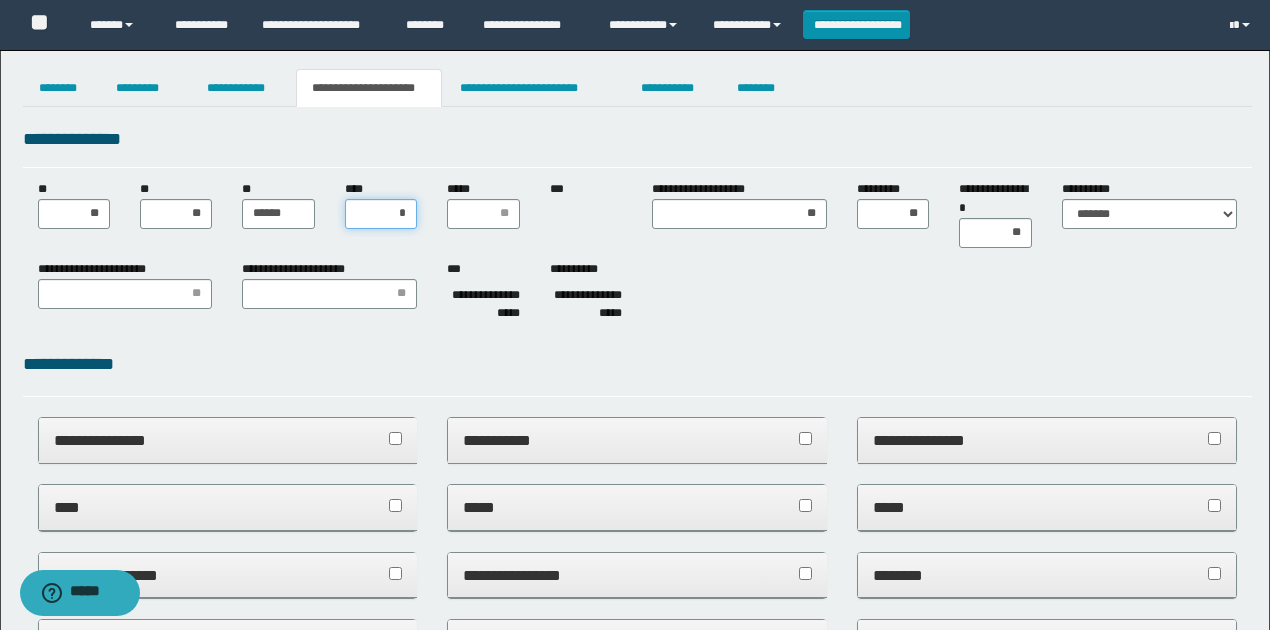 type on "**" 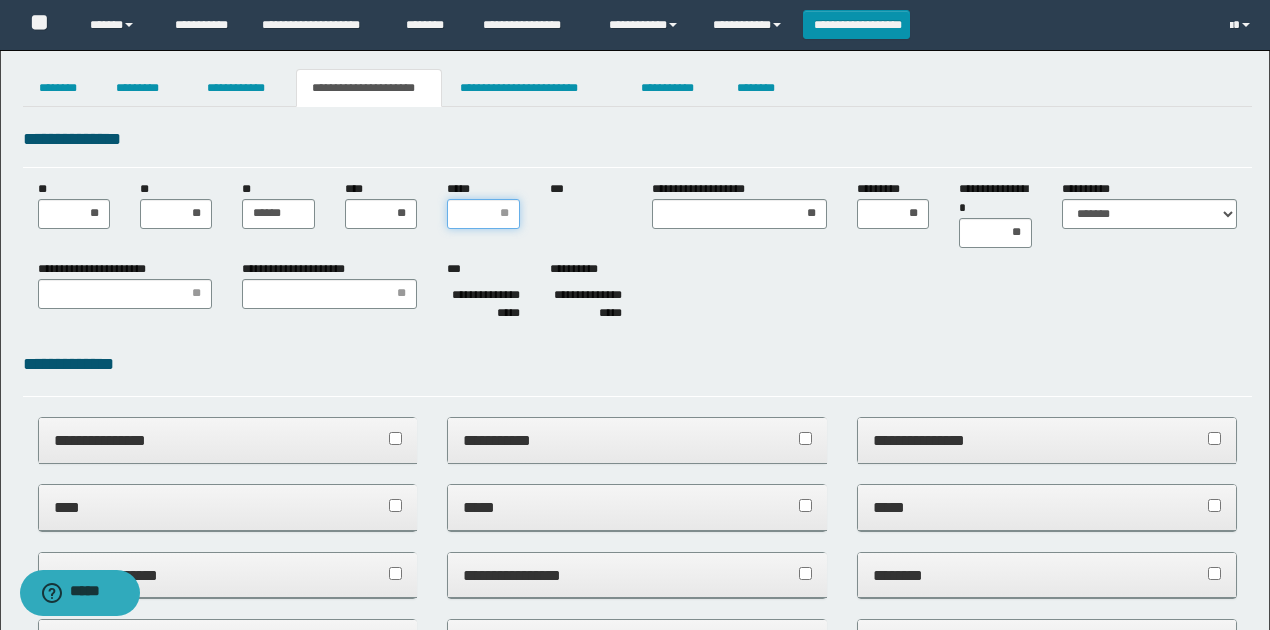 click on "*****" at bounding box center (483, 214) 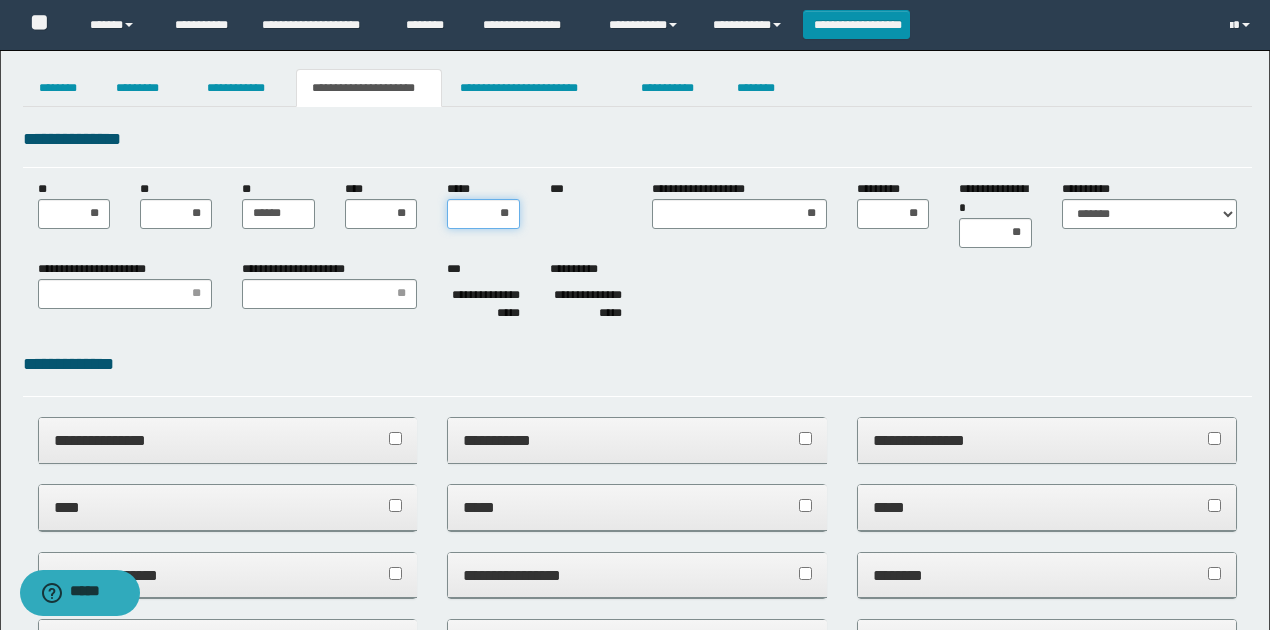 type on "***" 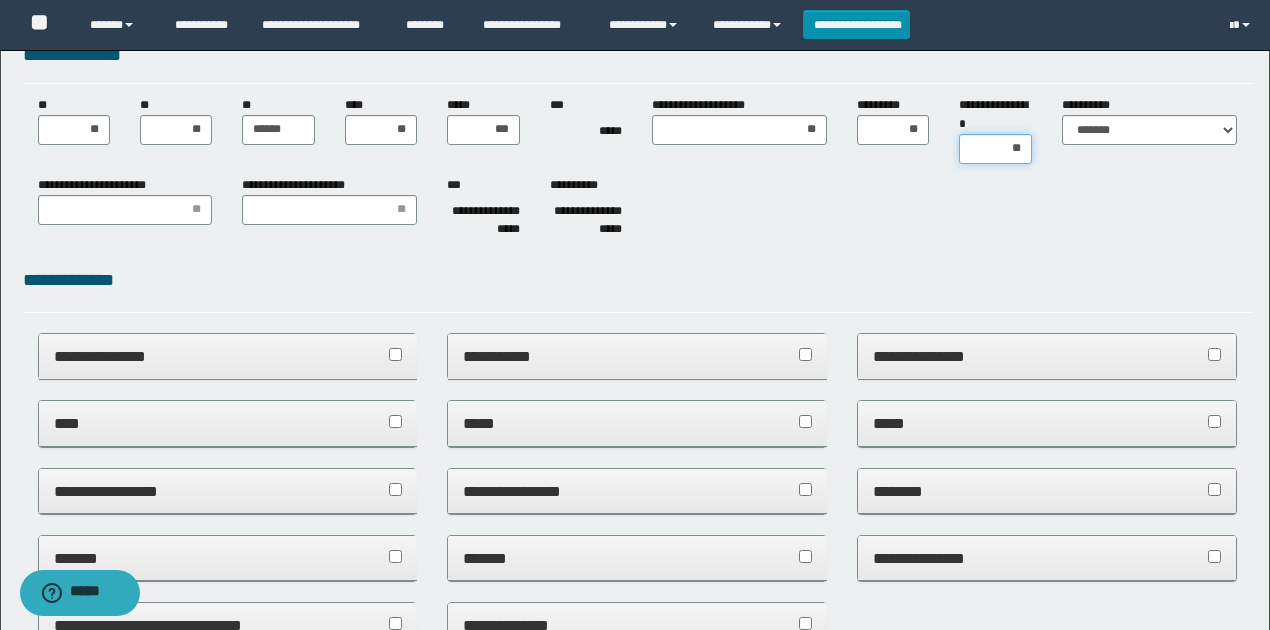 scroll, scrollTop: 0, scrollLeft: 0, axis: both 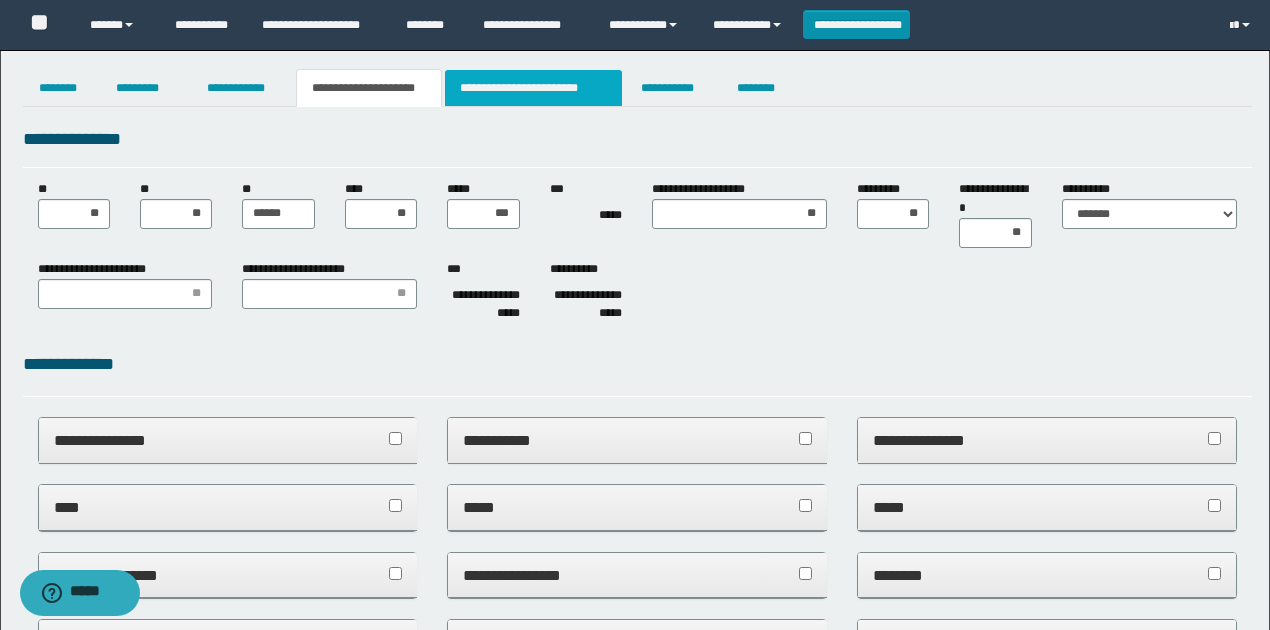click on "**********" at bounding box center [533, 88] 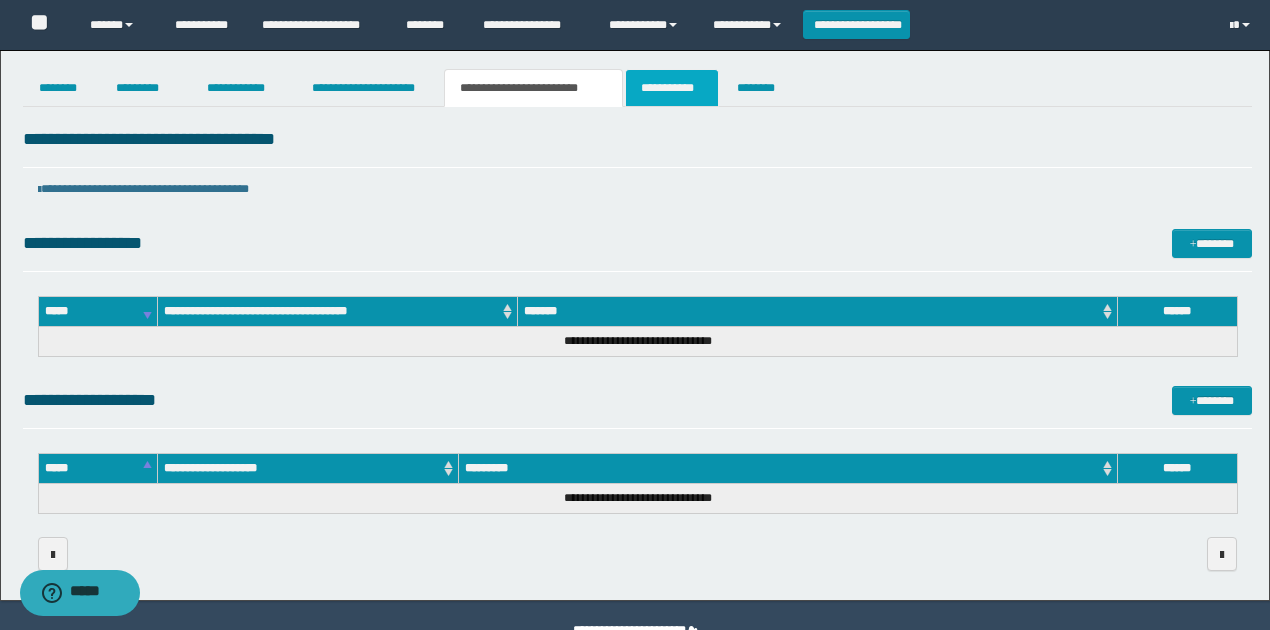 click on "**********" at bounding box center [672, 88] 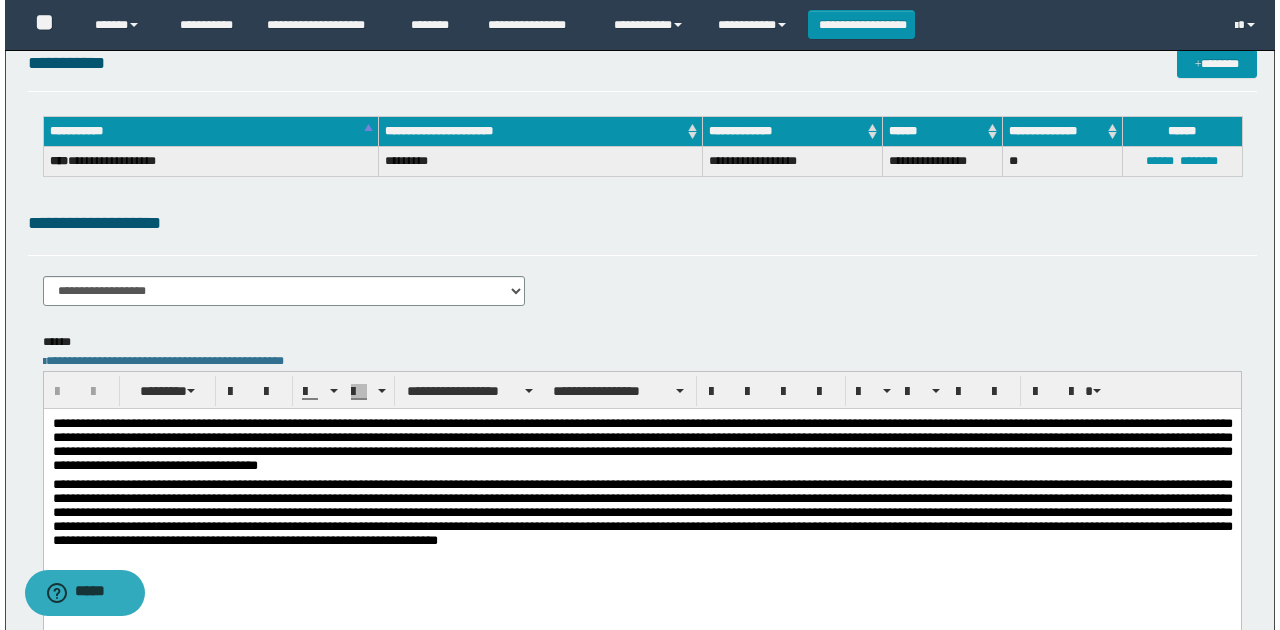 scroll, scrollTop: 0, scrollLeft: 0, axis: both 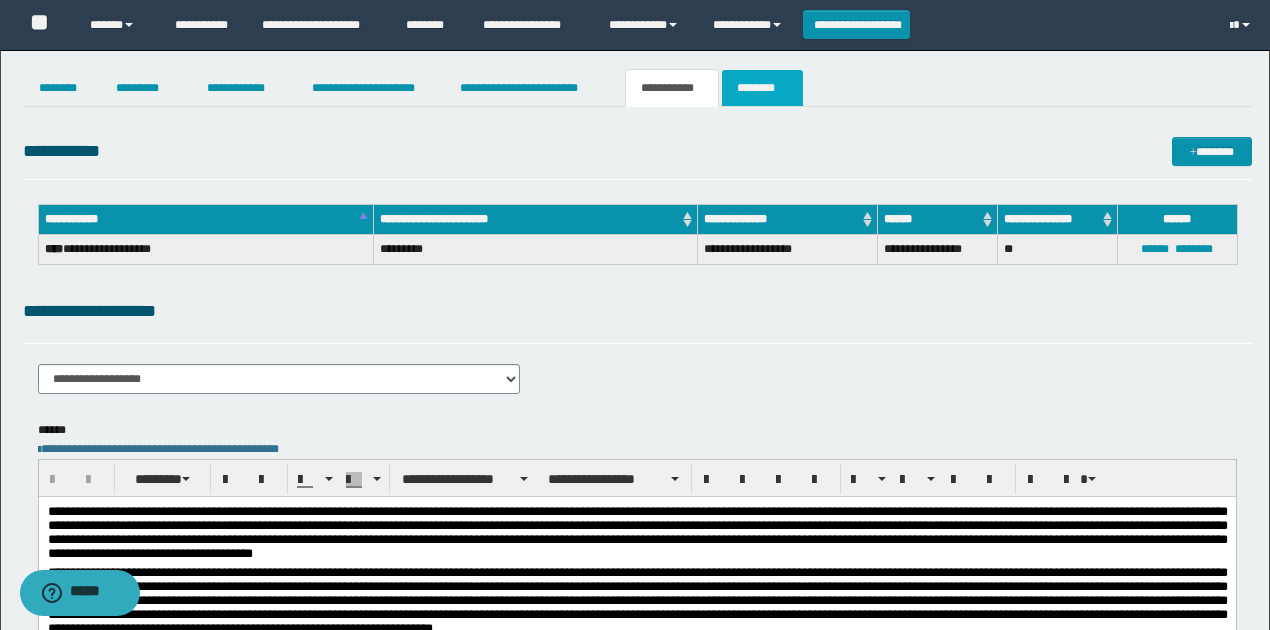 click on "********" at bounding box center [762, 88] 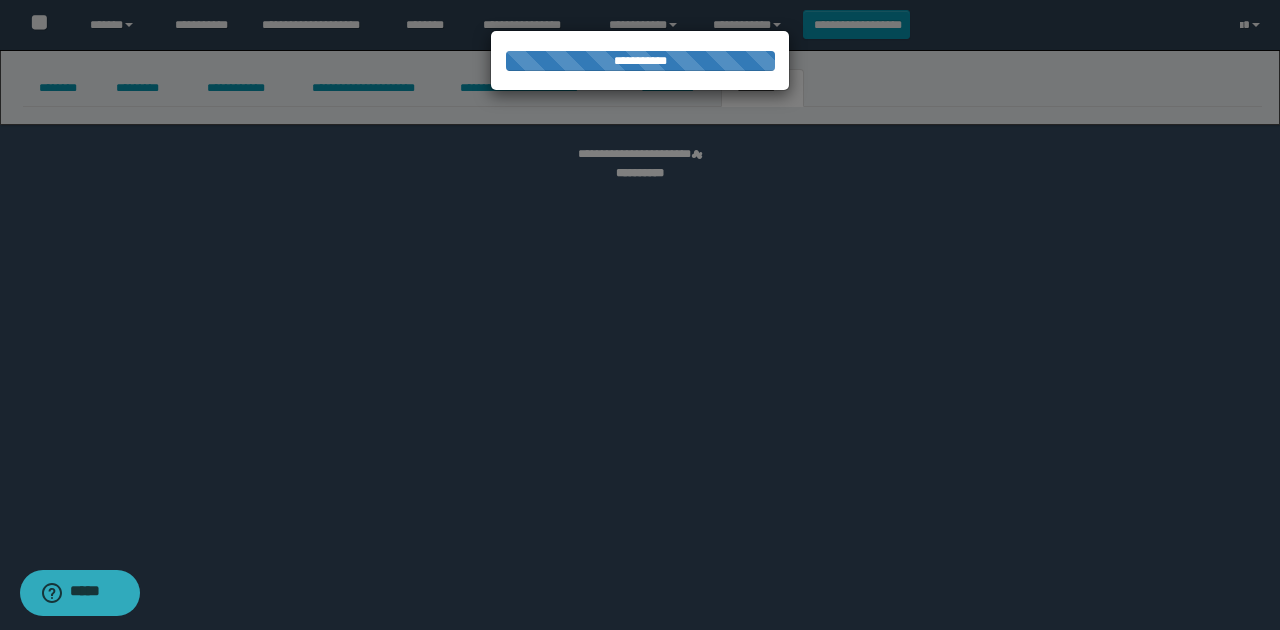 select 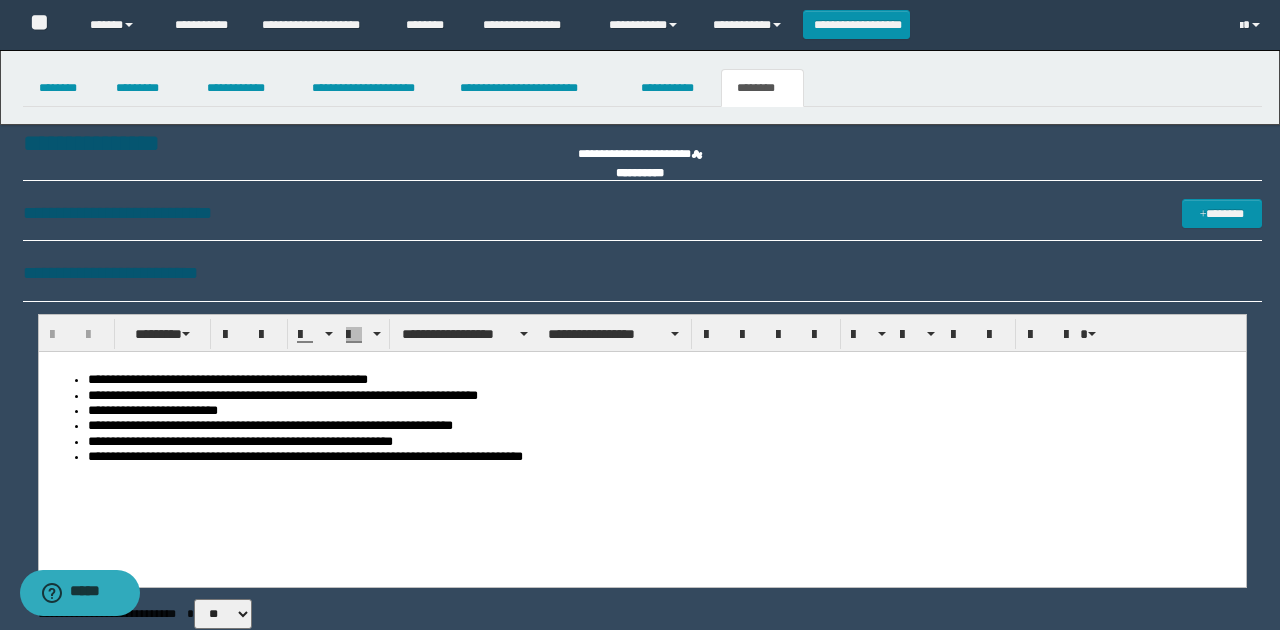 scroll, scrollTop: 0, scrollLeft: 0, axis: both 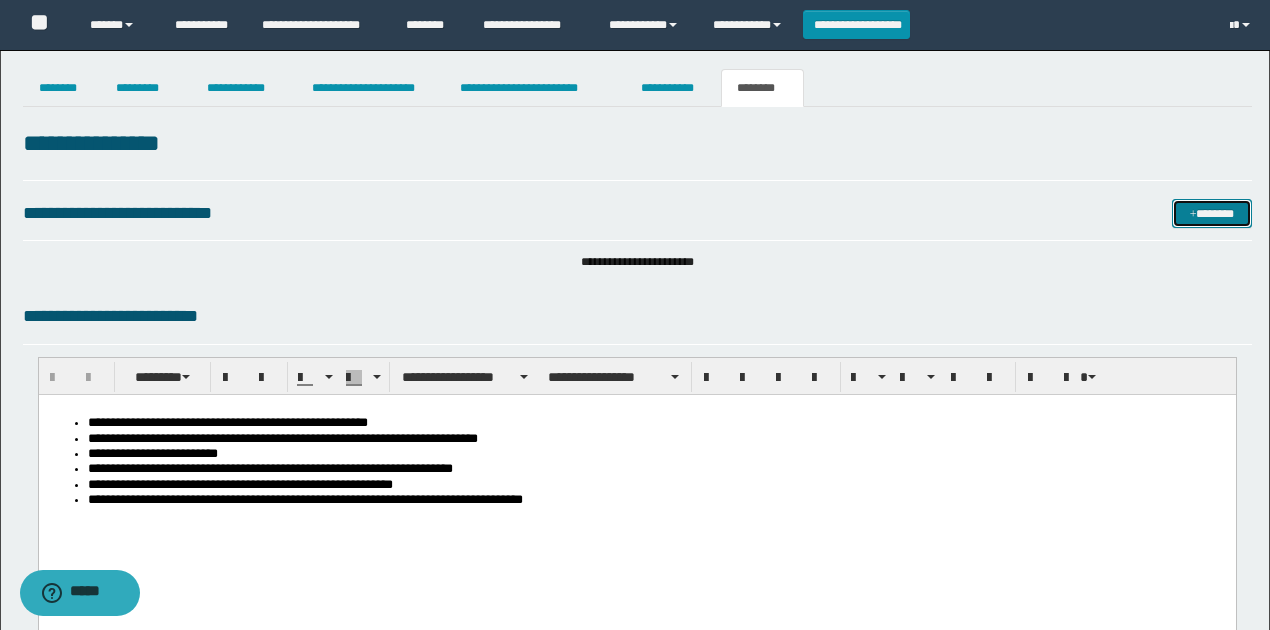 click on "*******" at bounding box center (1211, 213) 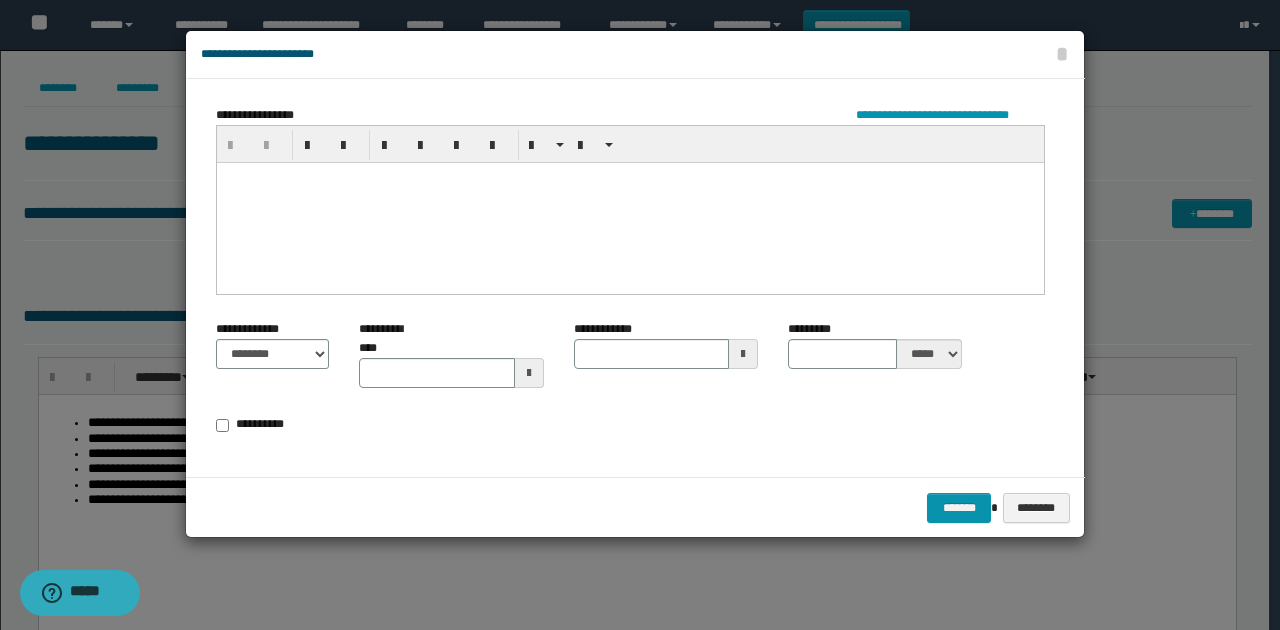 click at bounding box center (567, 145) 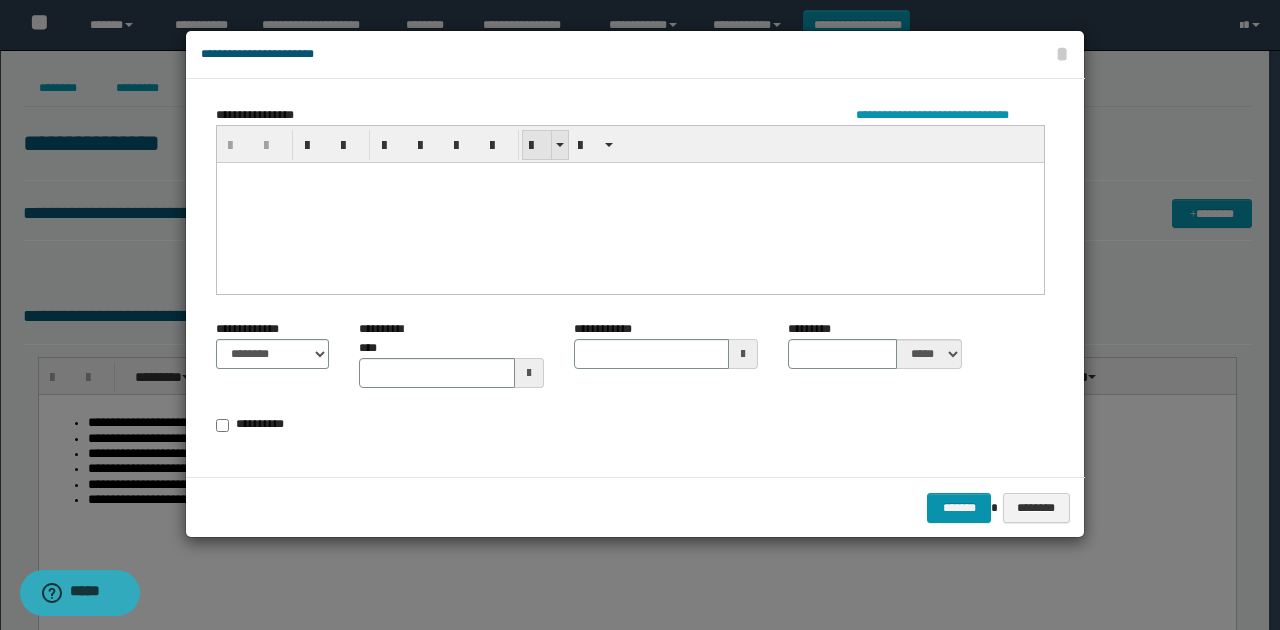 click at bounding box center (537, 145) 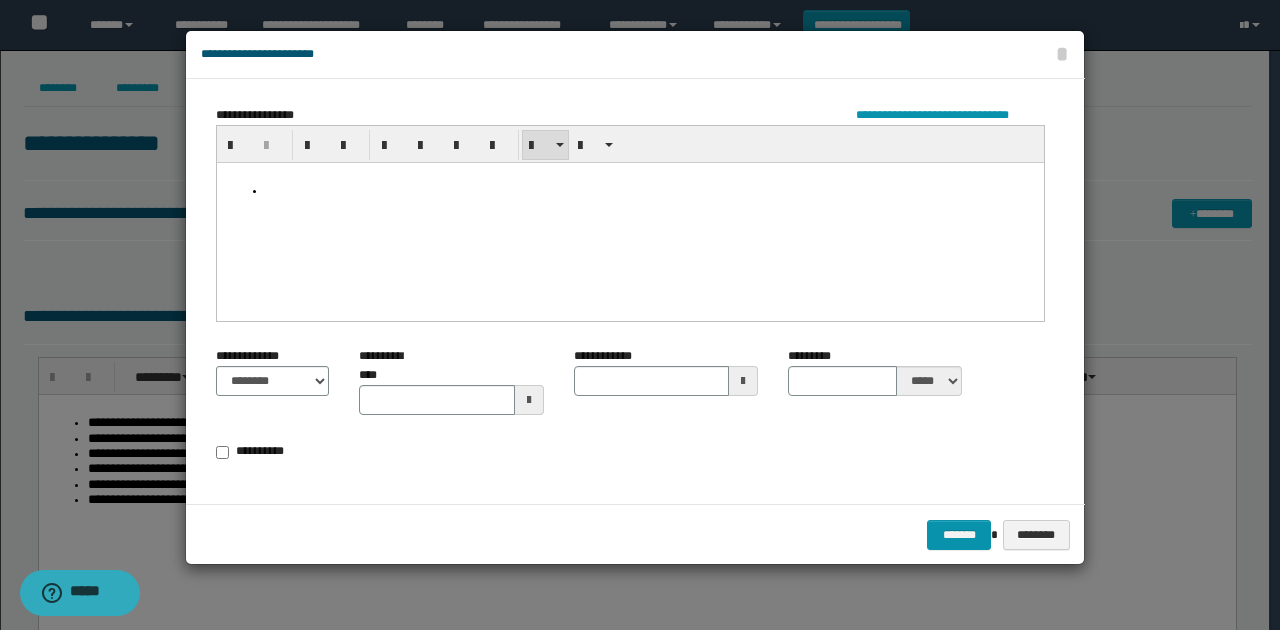 paste 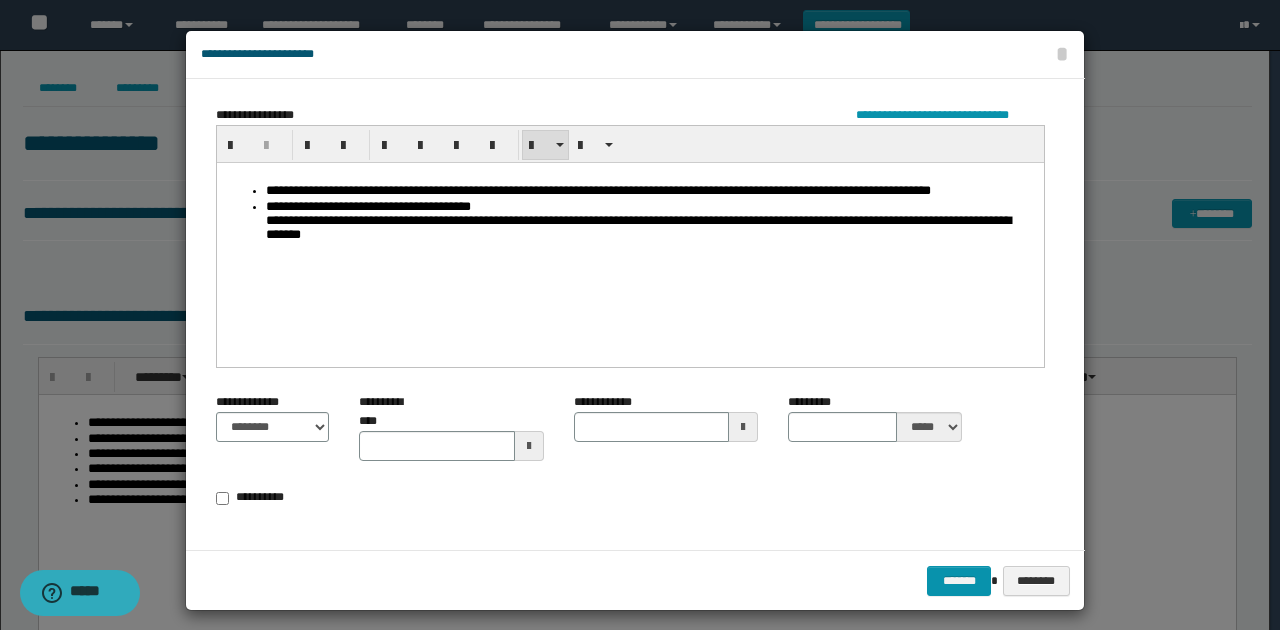 click on "**********" at bounding box center [650, 222] 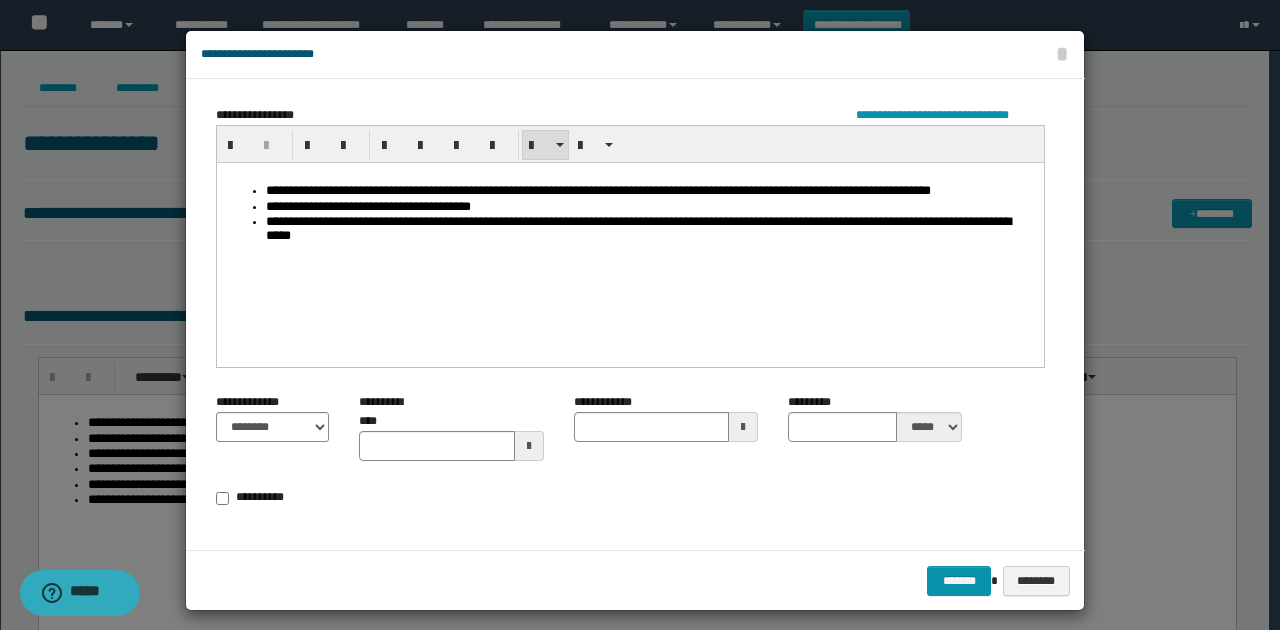 click on "**********" at bounding box center [650, 229] 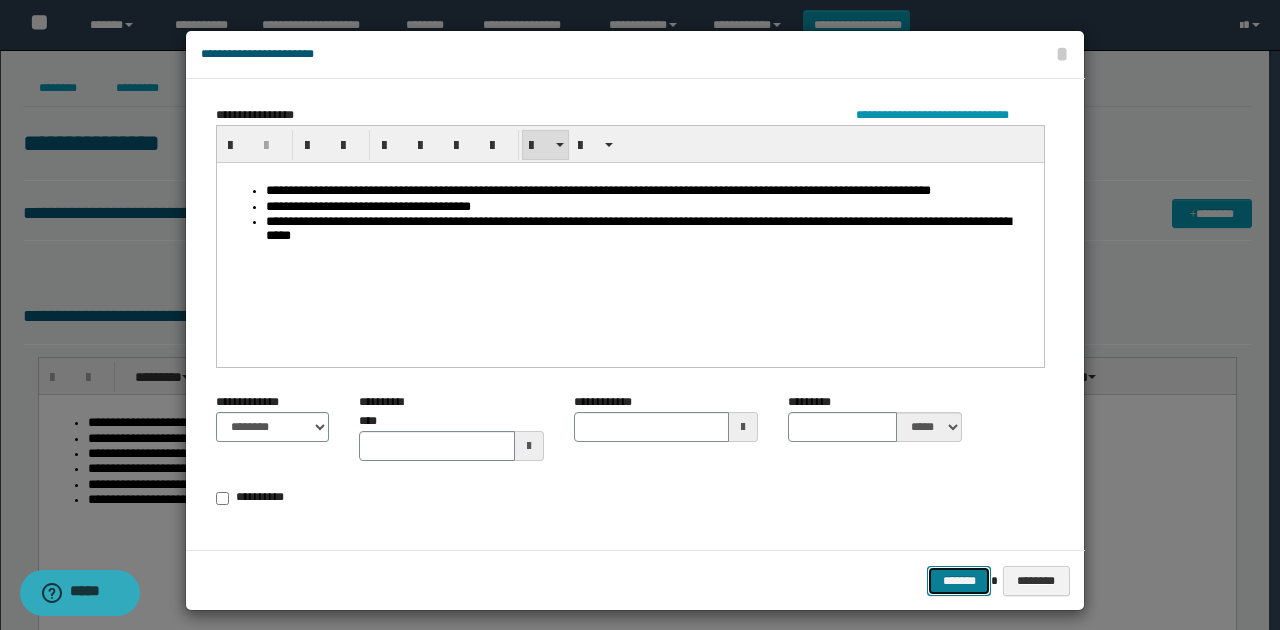 click on "*******" at bounding box center [959, 580] 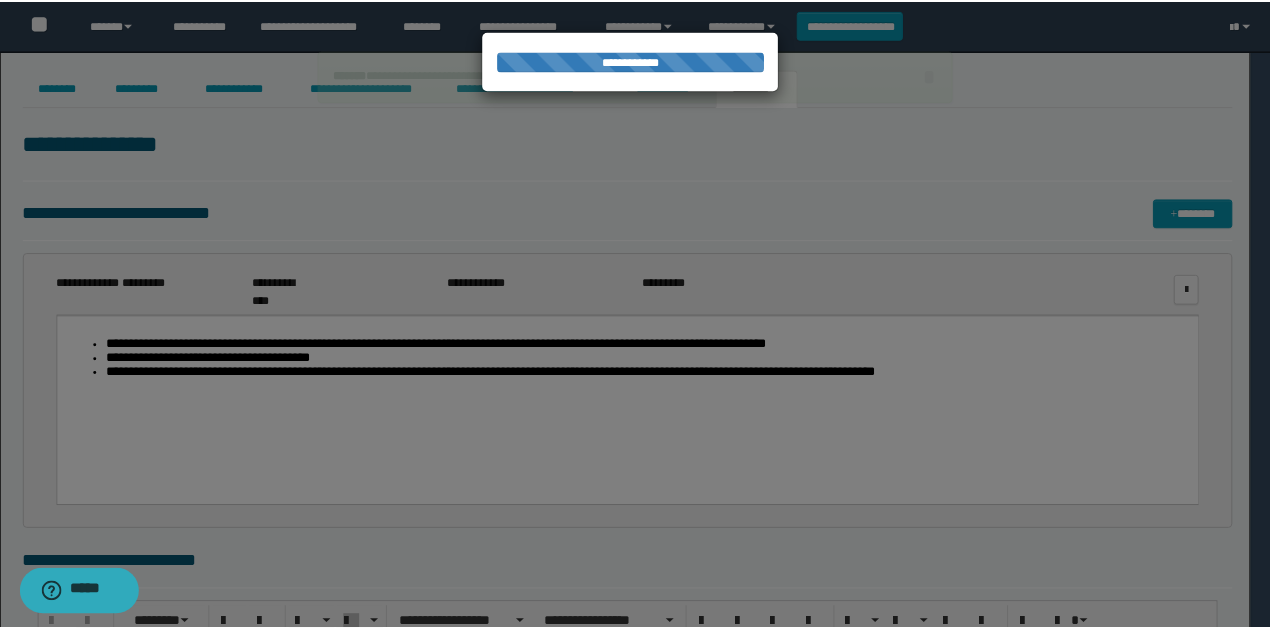 scroll, scrollTop: 0, scrollLeft: 0, axis: both 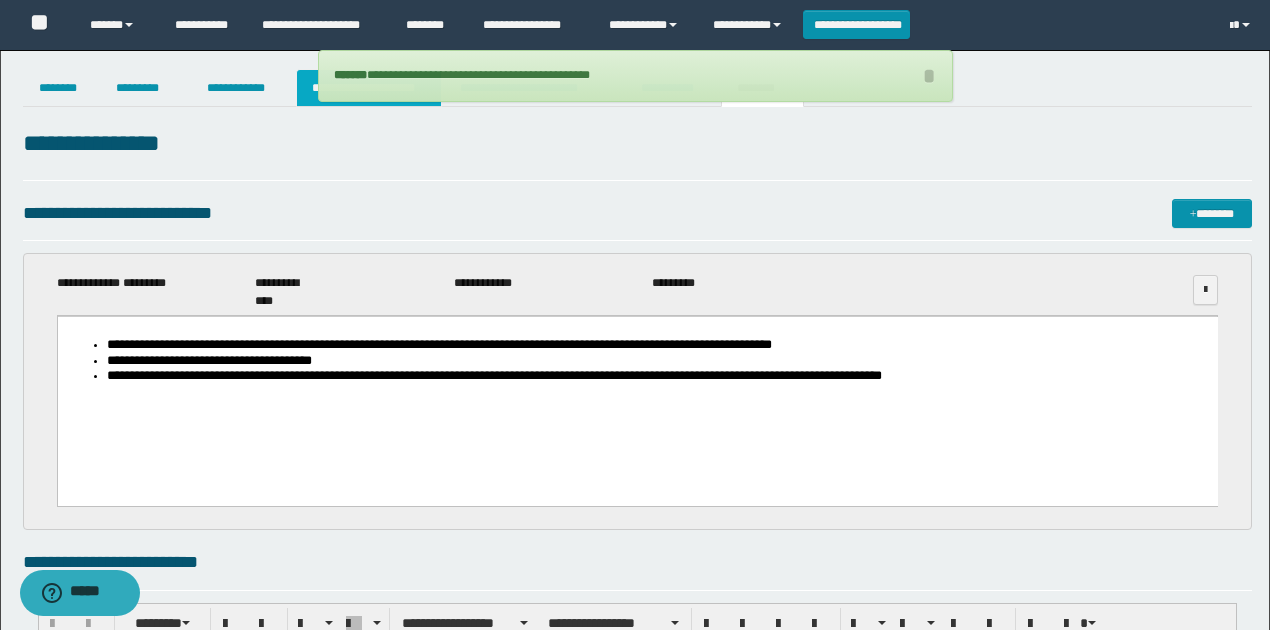 click on "**********" at bounding box center [369, 88] 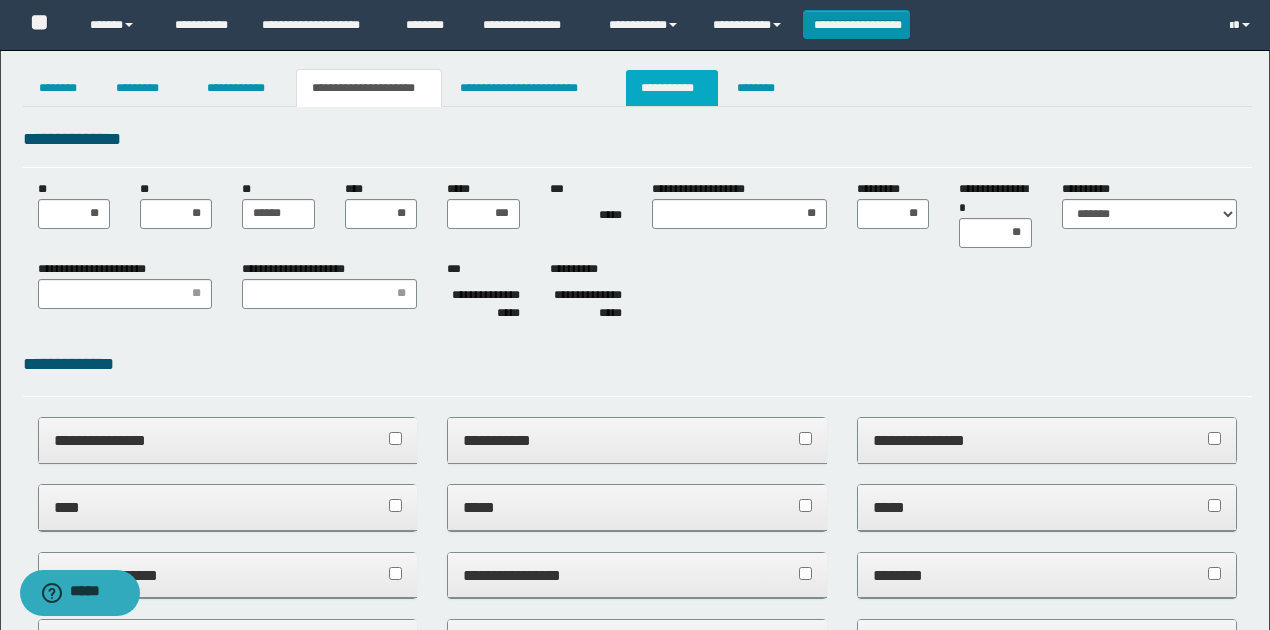 click on "**********" at bounding box center [672, 88] 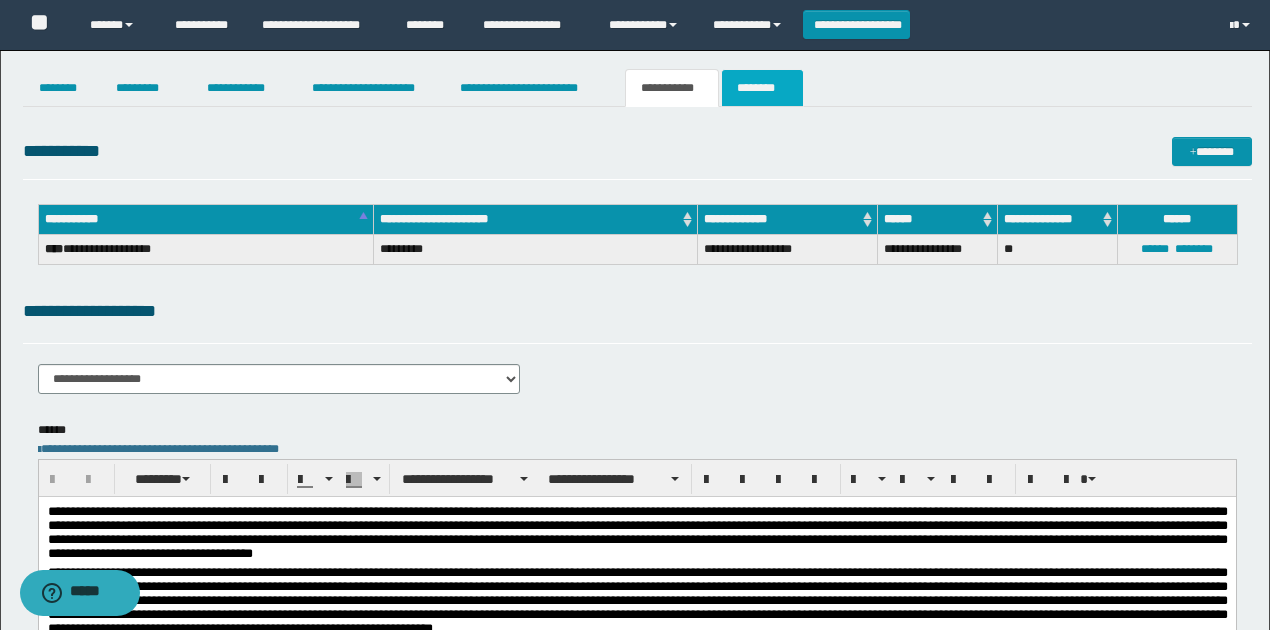 click on "********" at bounding box center [762, 88] 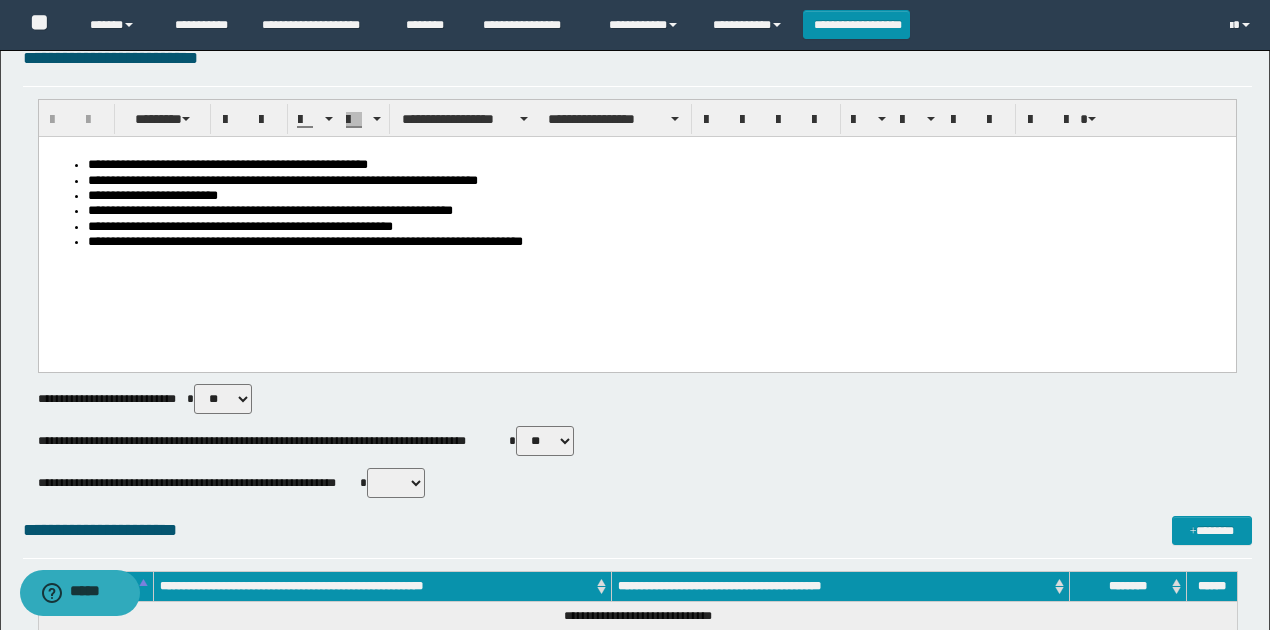 scroll, scrollTop: 600, scrollLeft: 0, axis: vertical 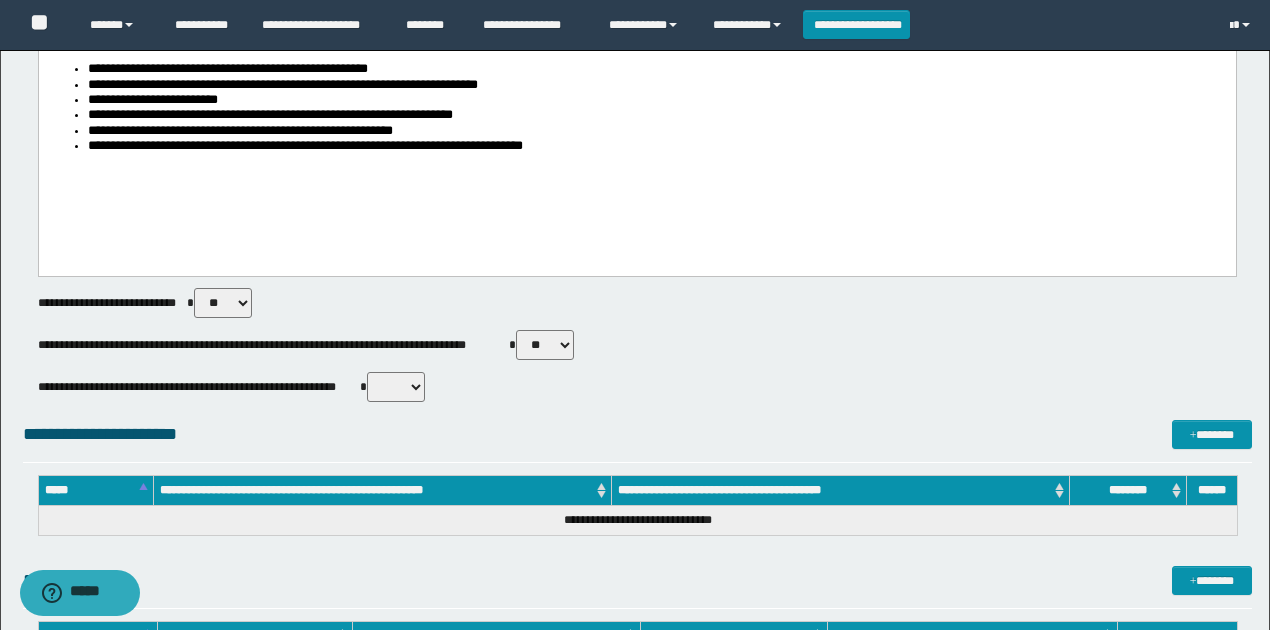 drag, startPoint x: 403, startPoint y: 379, endPoint x: 406, endPoint y: 399, distance: 20.22375 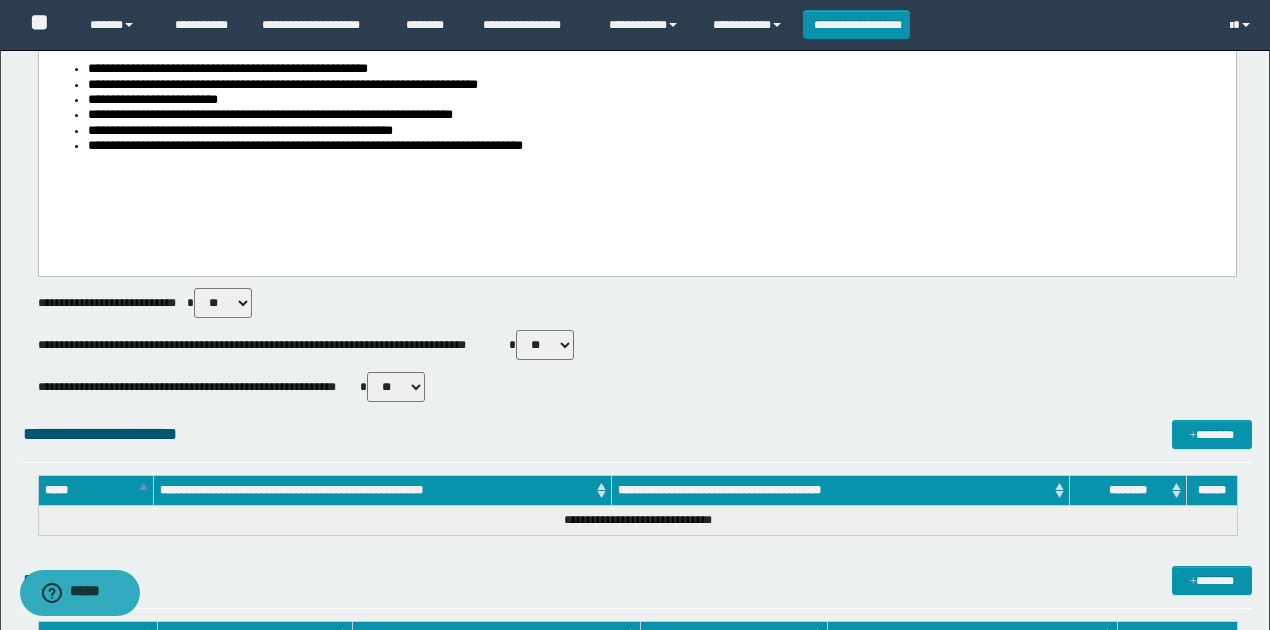 click on "**
**" at bounding box center [396, 387] 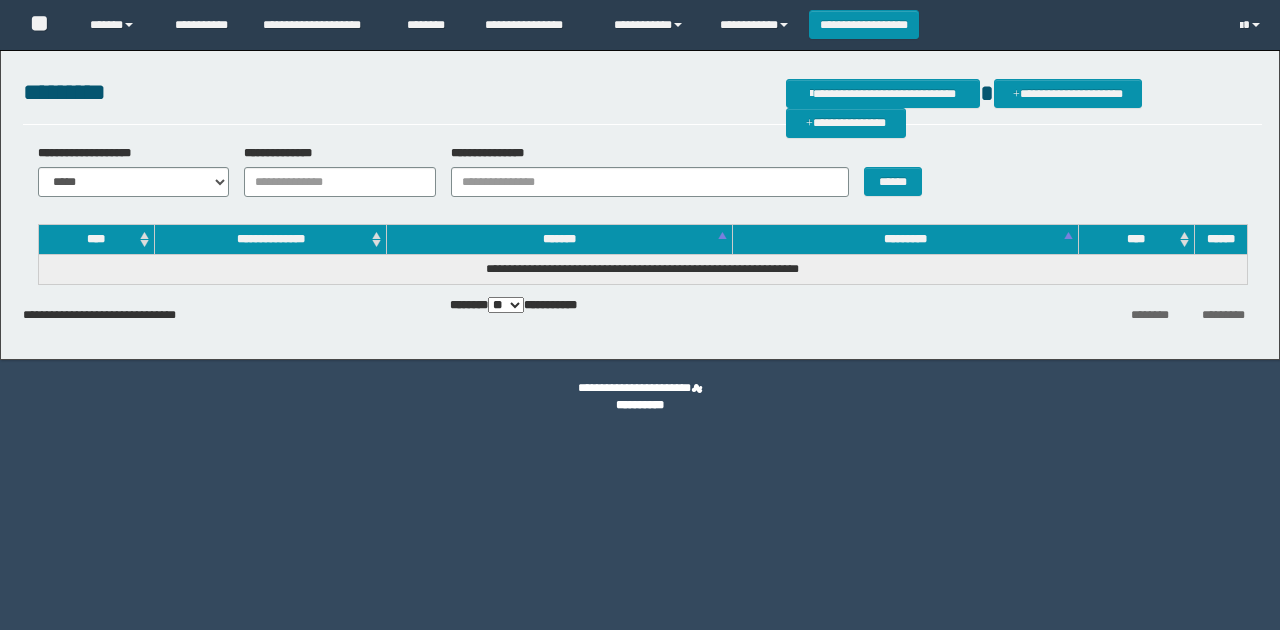 scroll, scrollTop: 0, scrollLeft: 0, axis: both 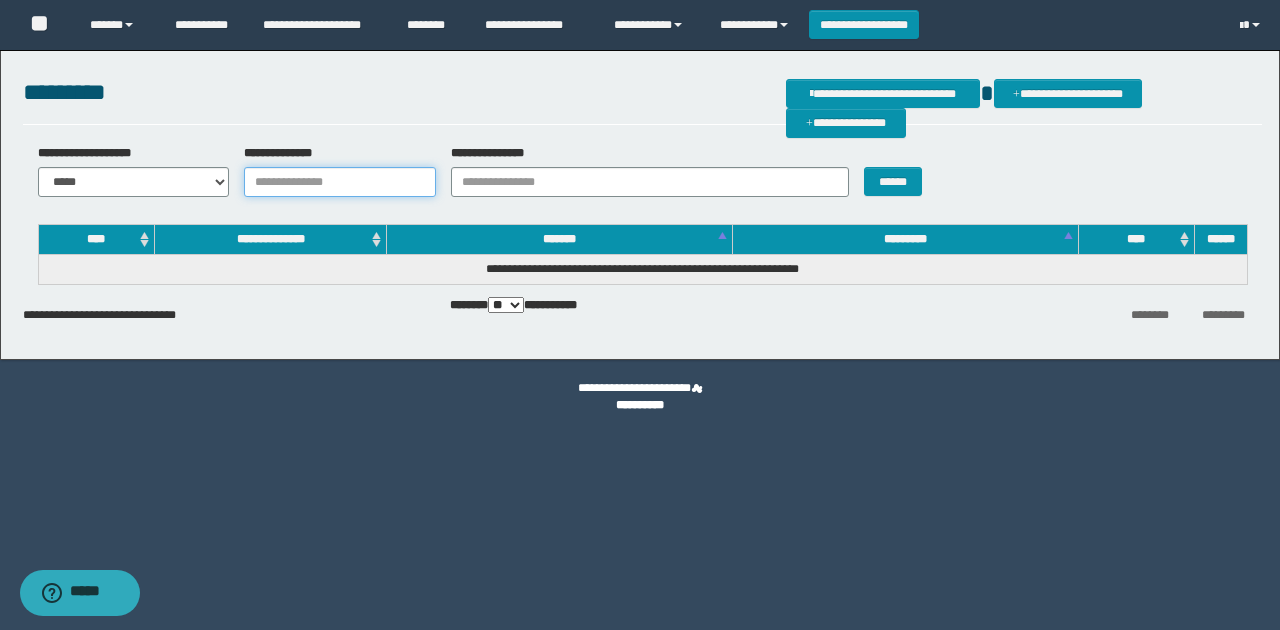 click on "**********" at bounding box center [340, 182] 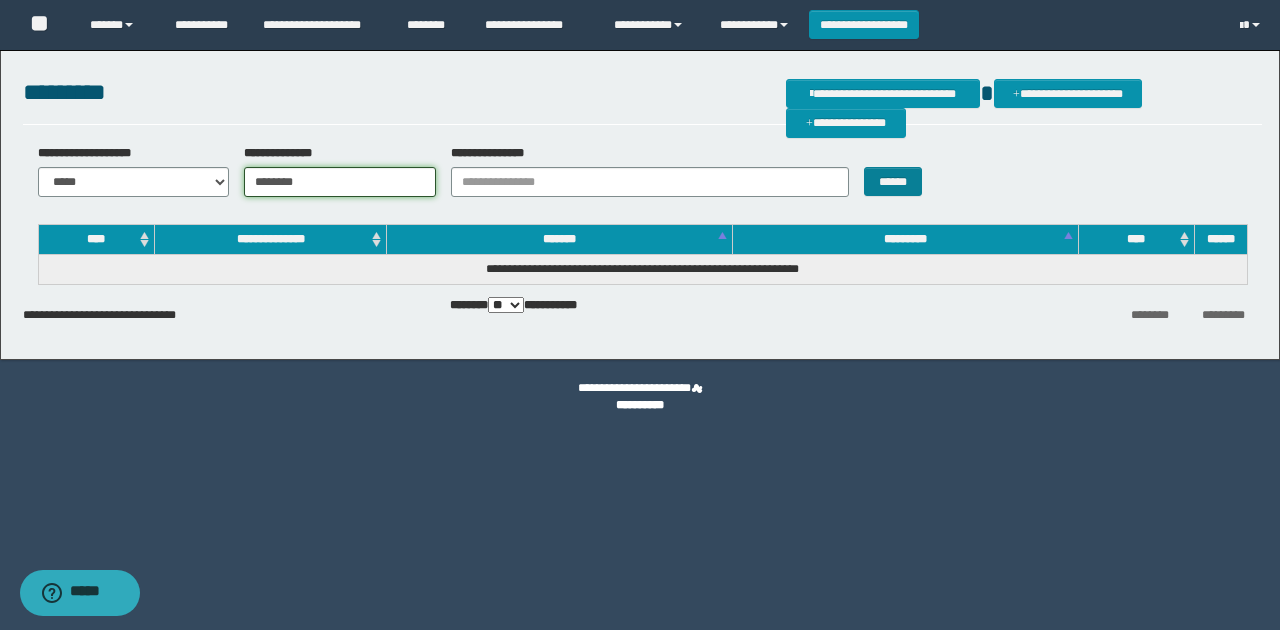 type on "********" 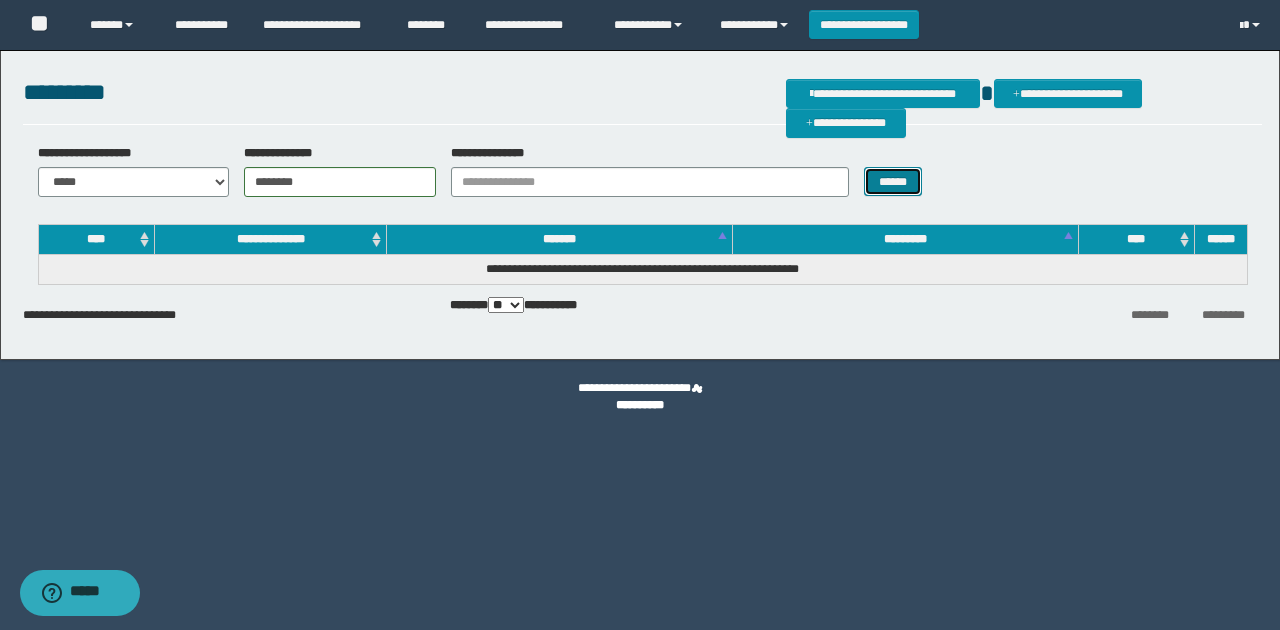 click on "******" at bounding box center (893, 181) 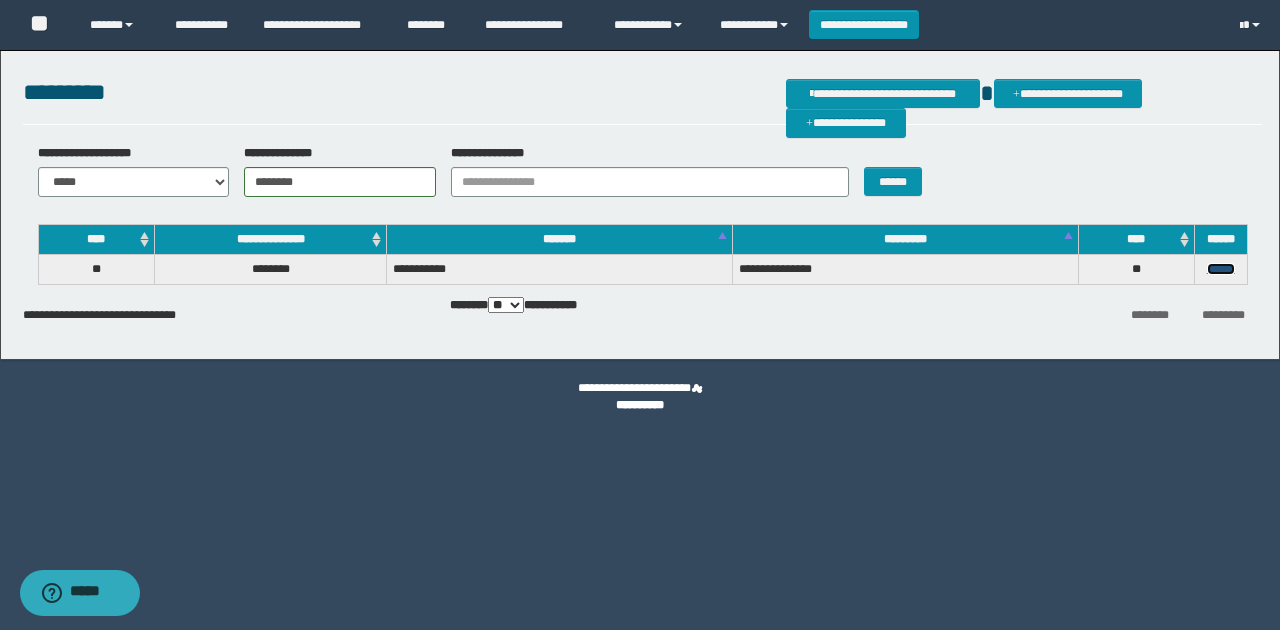 click on "******" at bounding box center (1221, 269) 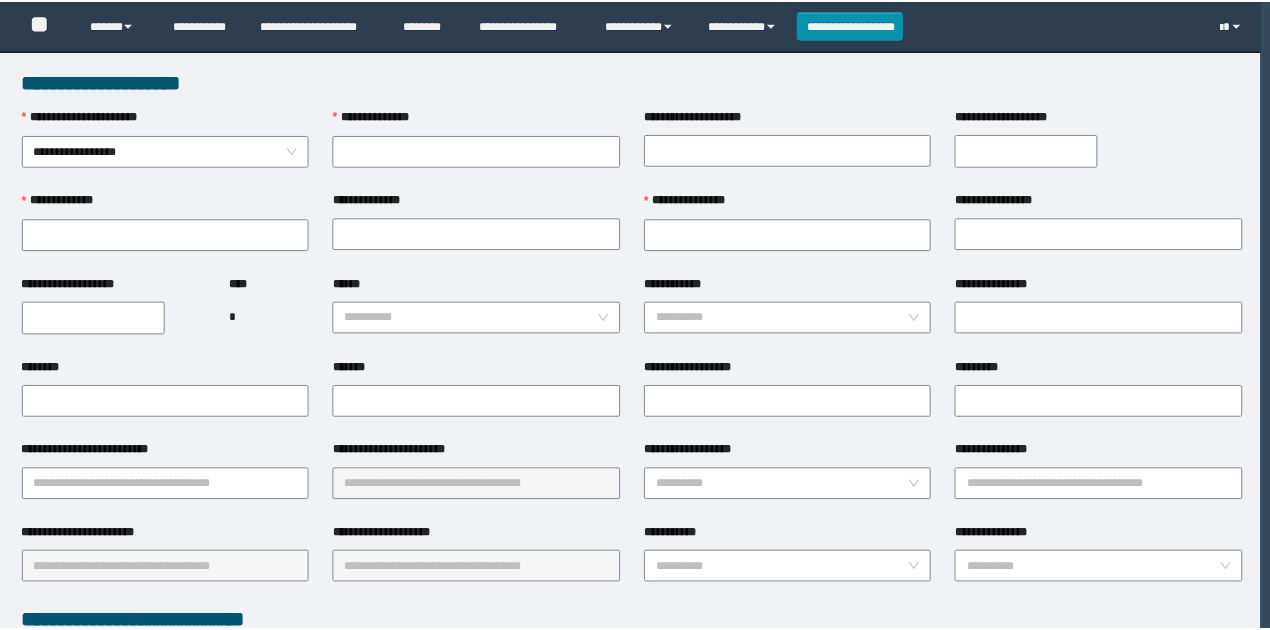 scroll, scrollTop: 0, scrollLeft: 0, axis: both 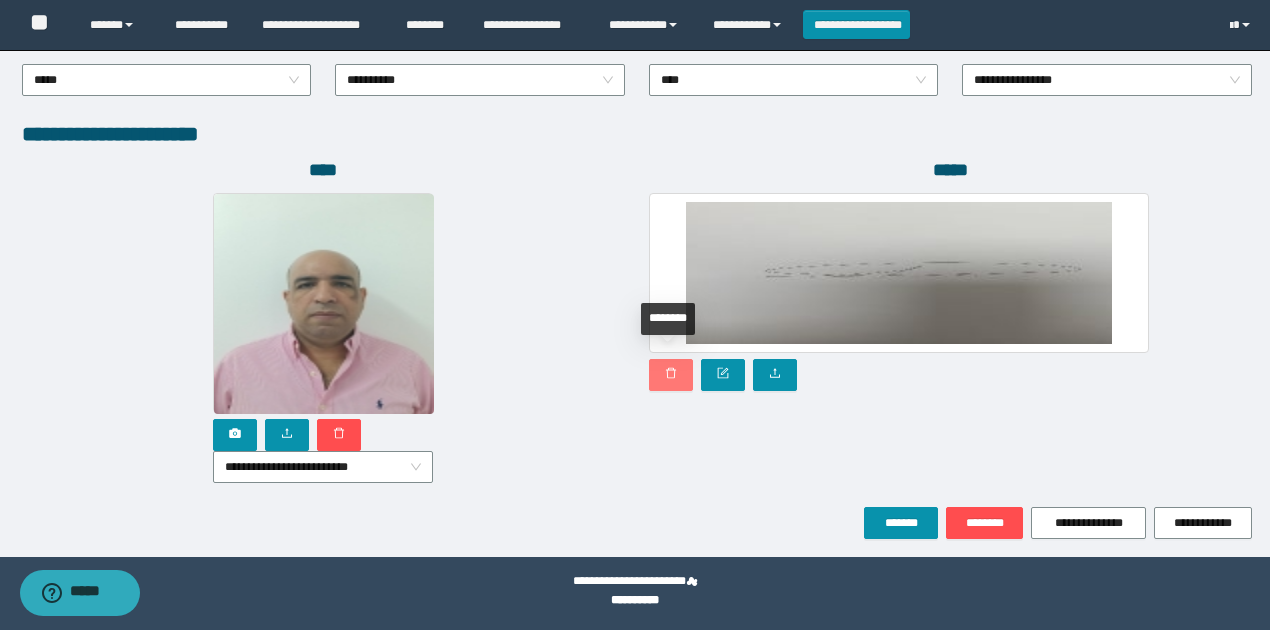 click 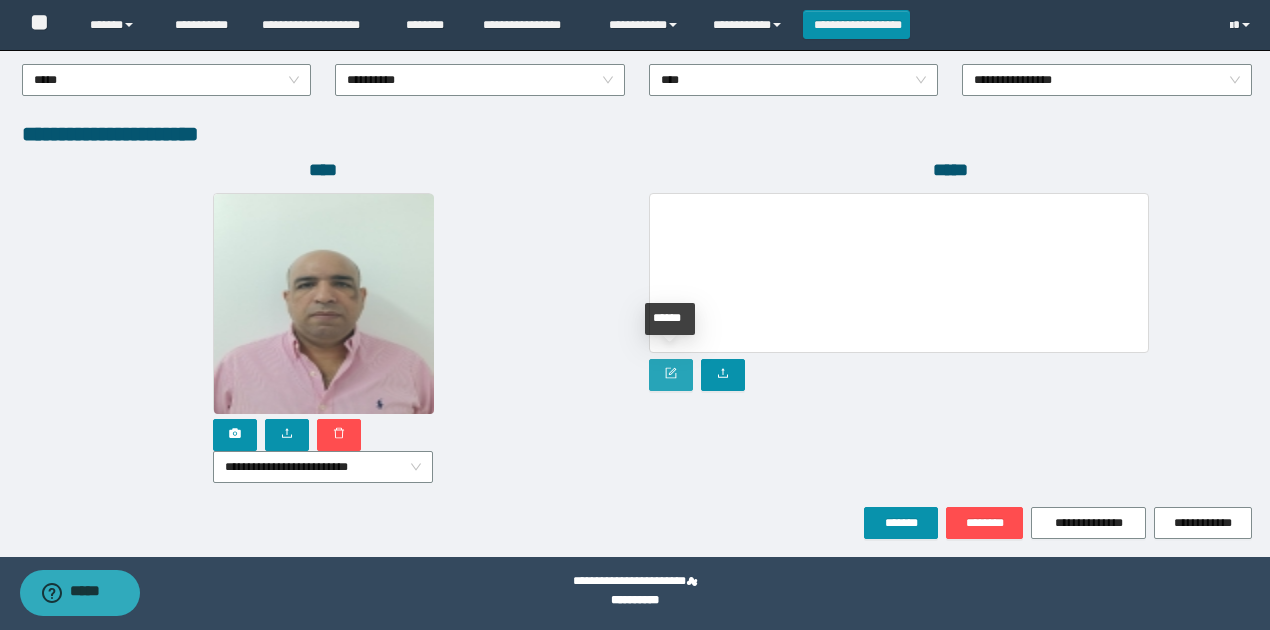 click 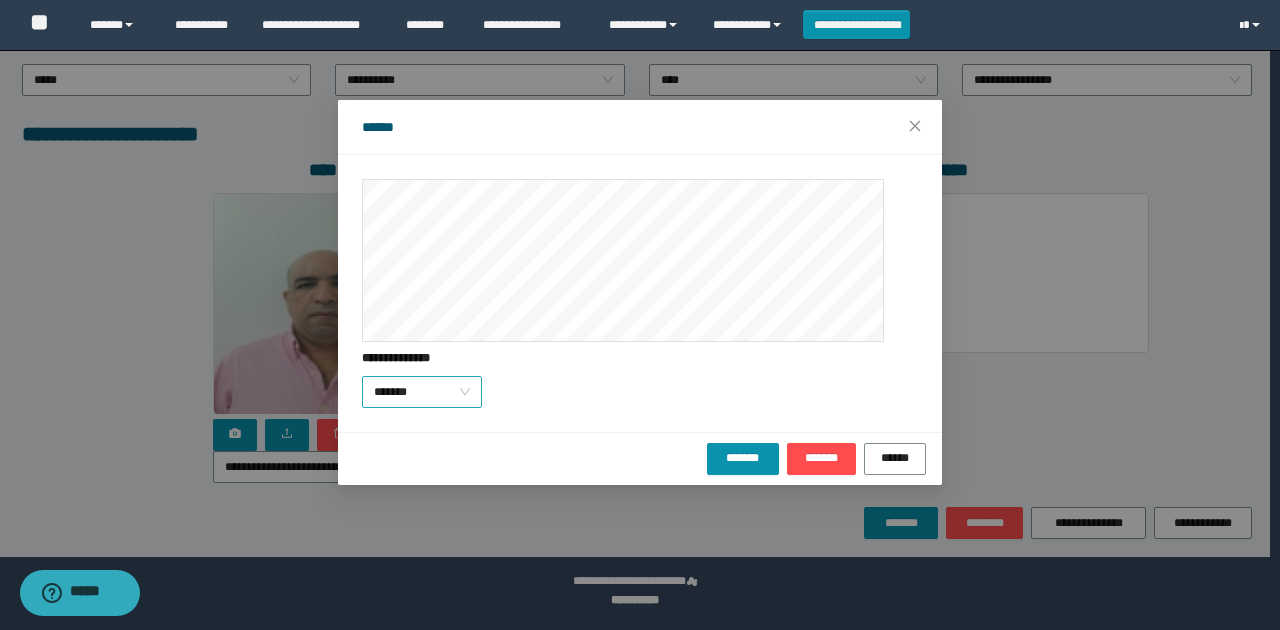 click on "*******" at bounding box center (422, 392) 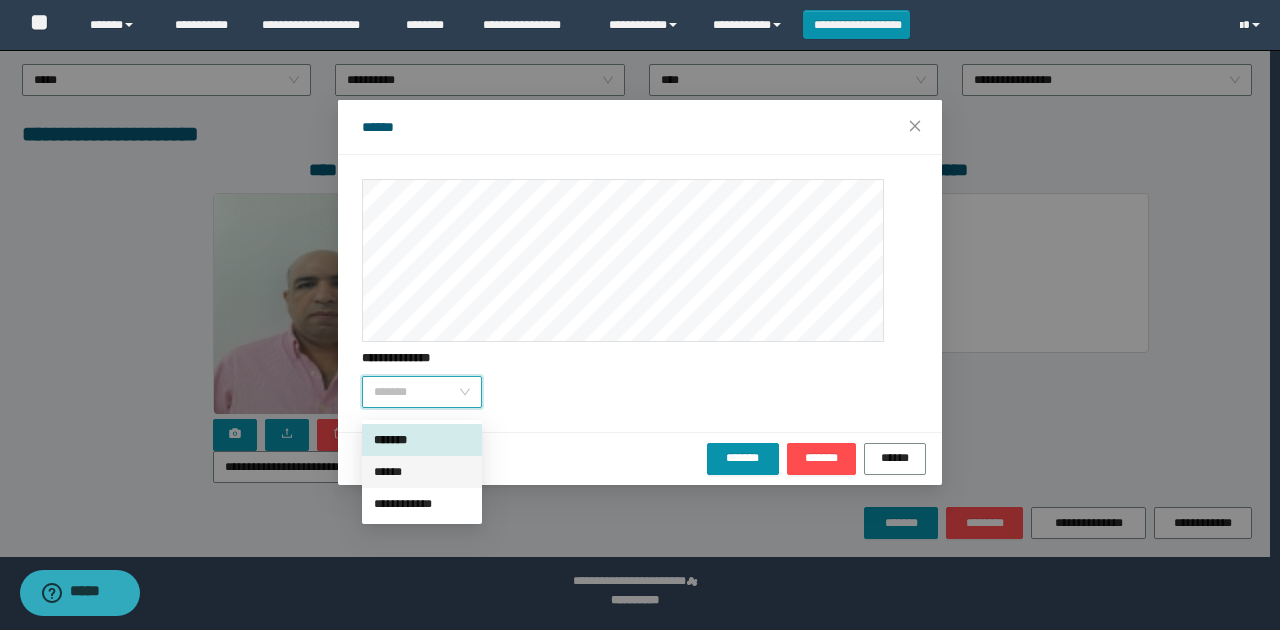click on "******" at bounding box center (422, 472) 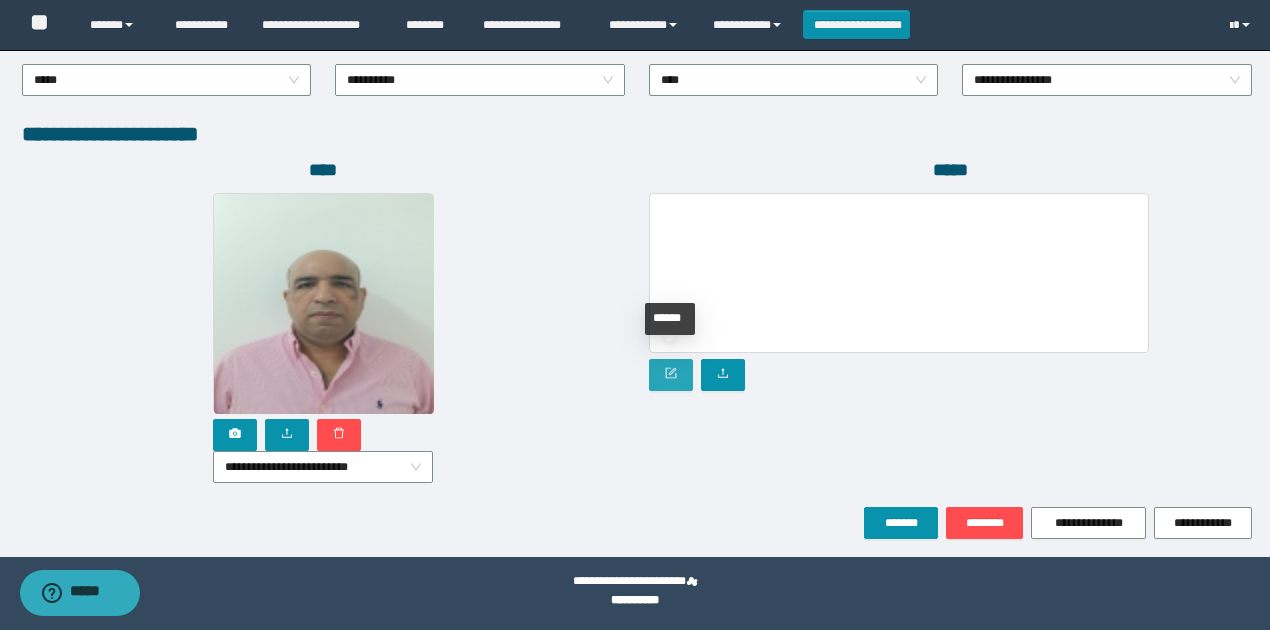 click at bounding box center [671, 375] 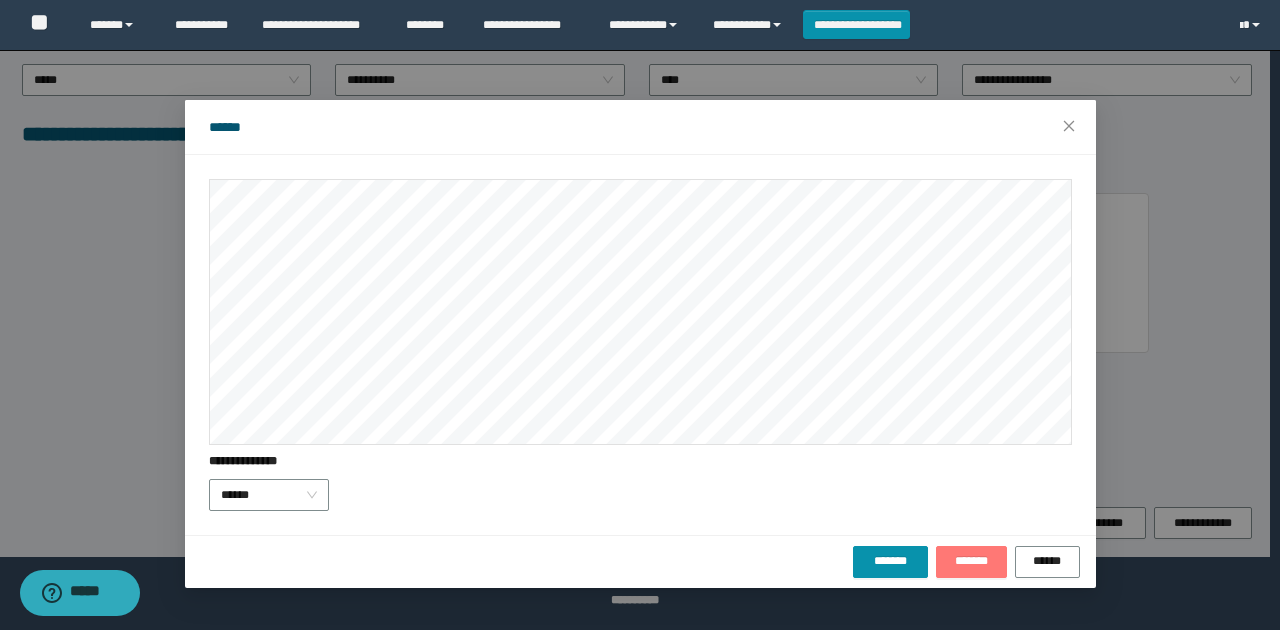 click on "*******" at bounding box center [971, 561] 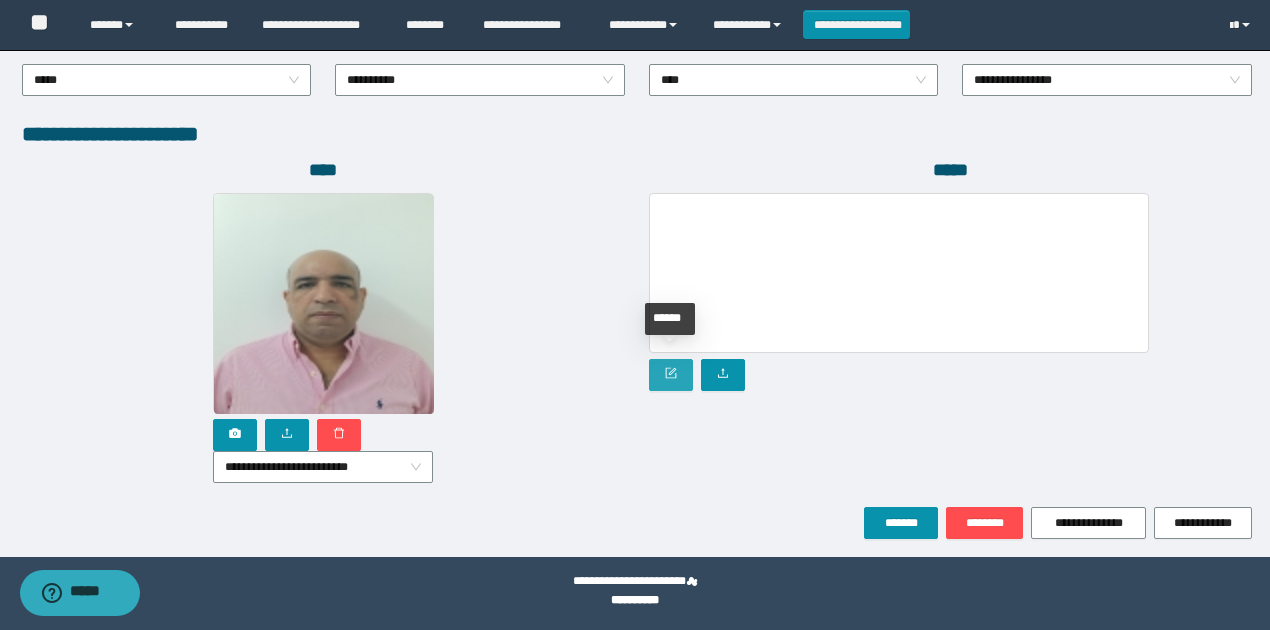 click 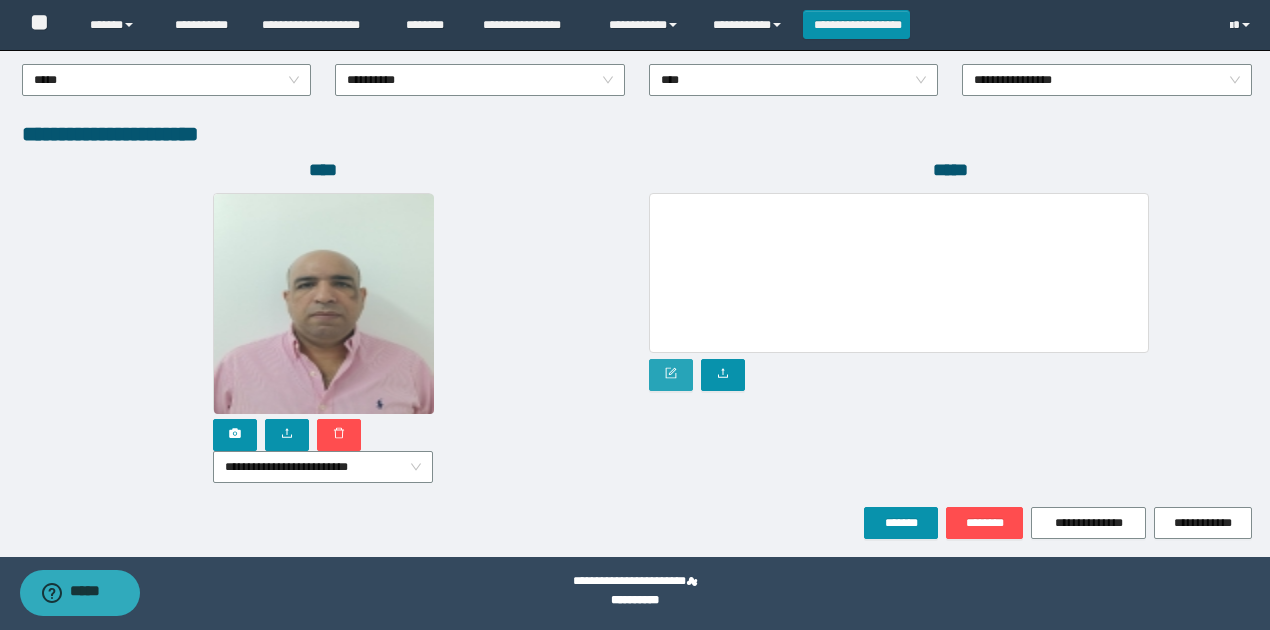 click at bounding box center (671, 375) 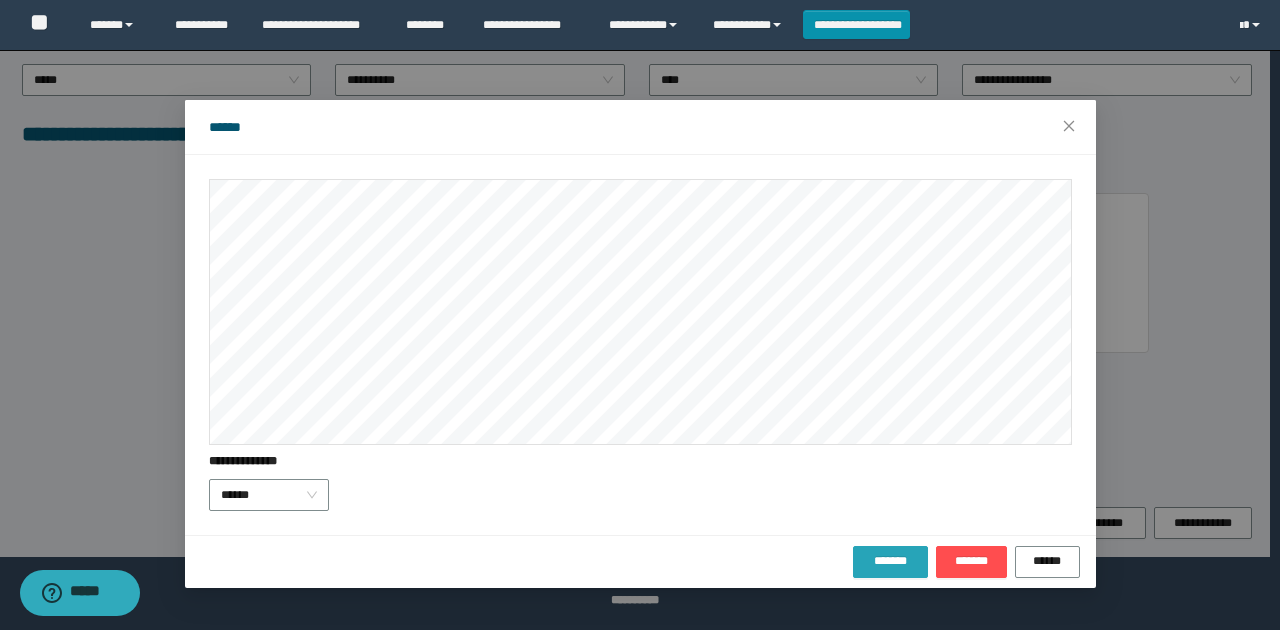 click on "*******" at bounding box center (890, 561) 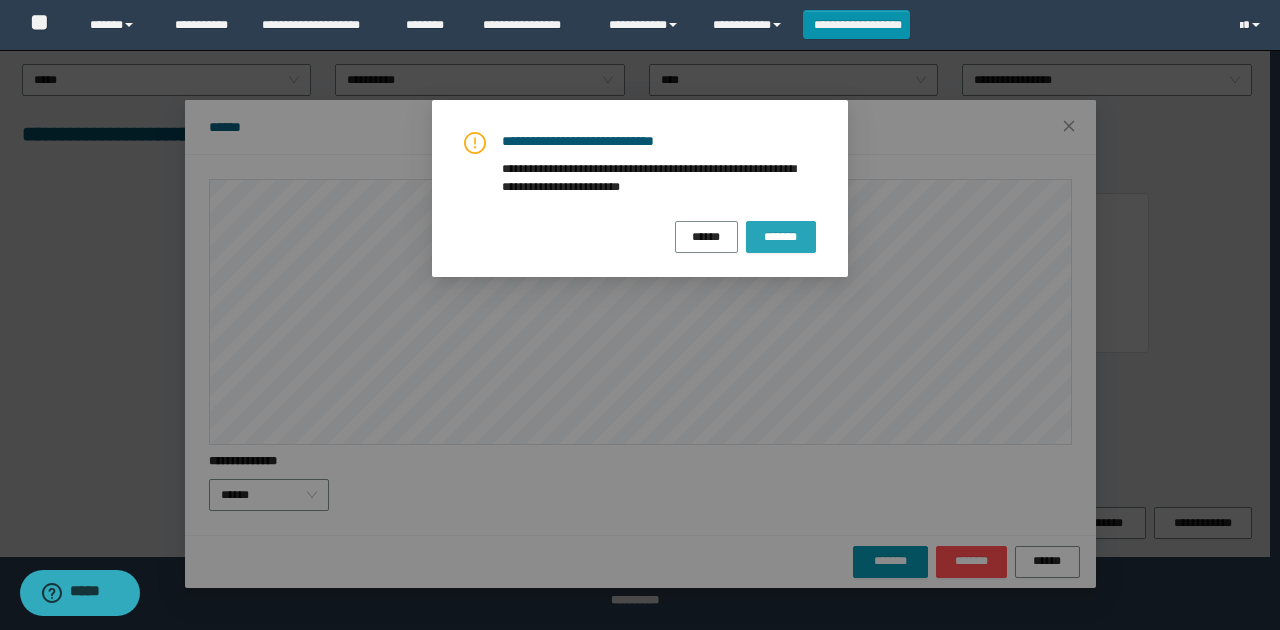 click on "*******" at bounding box center [781, 237] 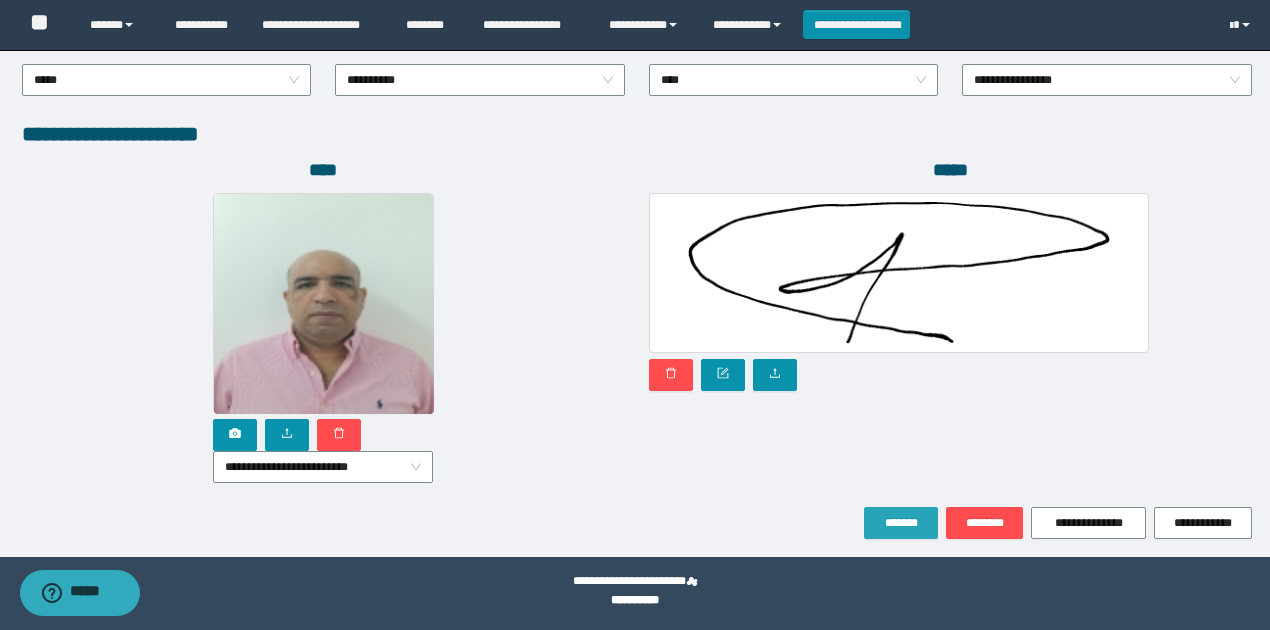 click on "*******" at bounding box center [901, 523] 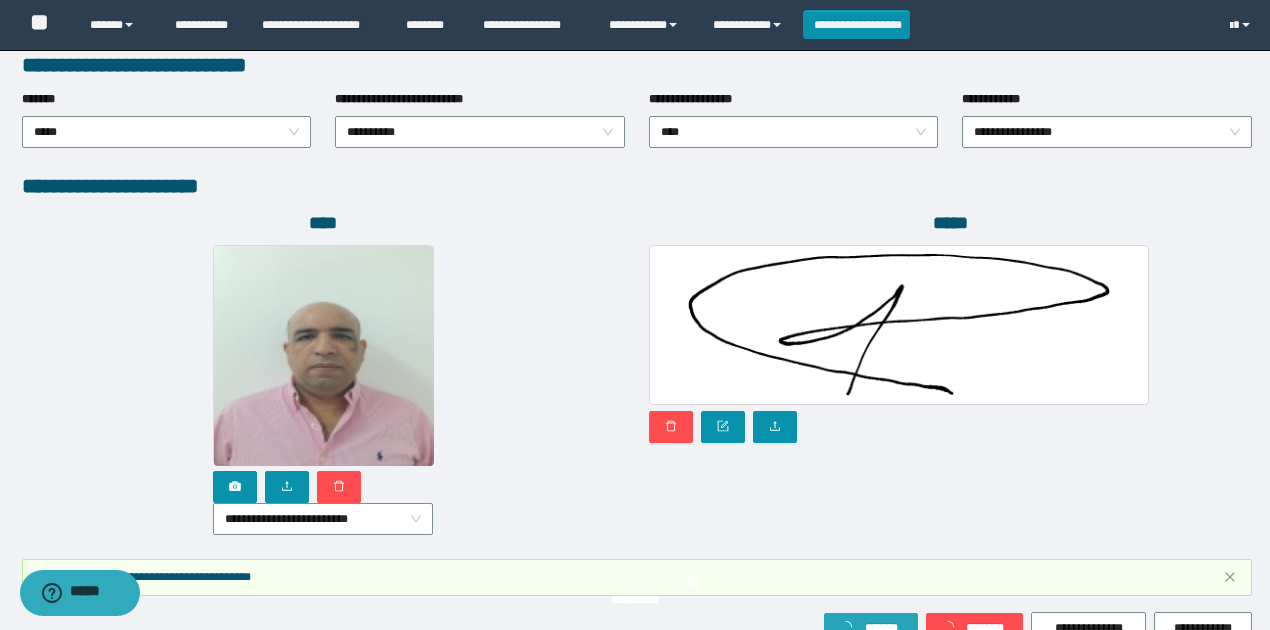 scroll, scrollTop: 1158, scrollLeft: 0, axis: vertical 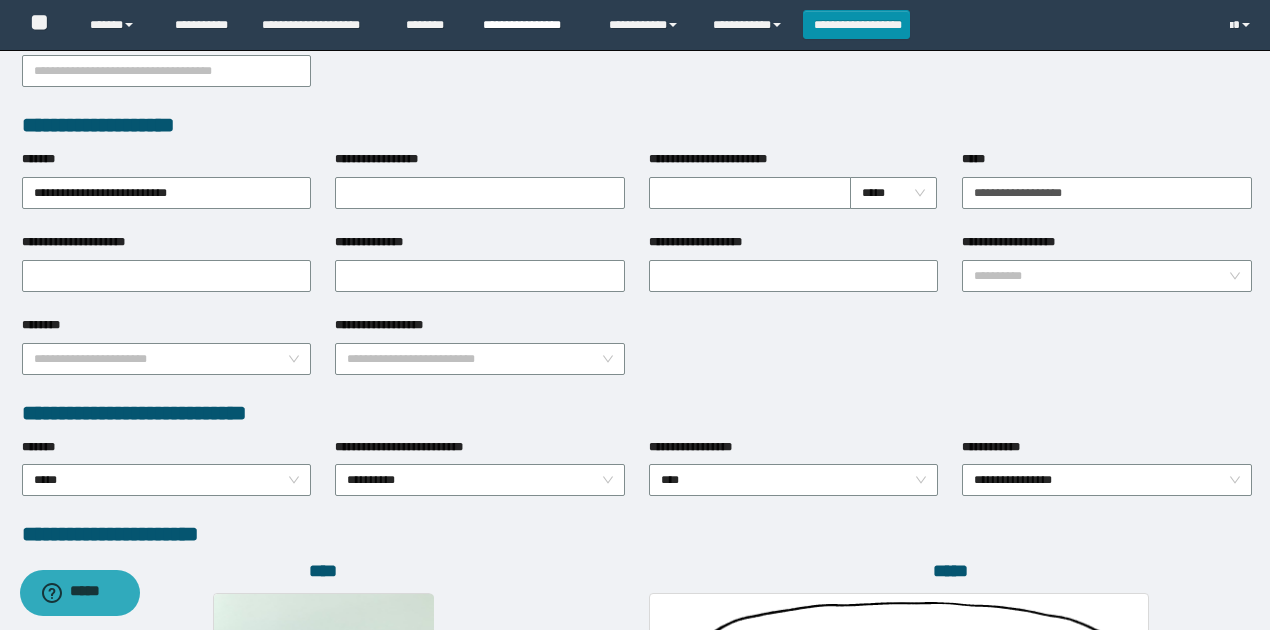 click on "**********" at bounding box center (531, 25) 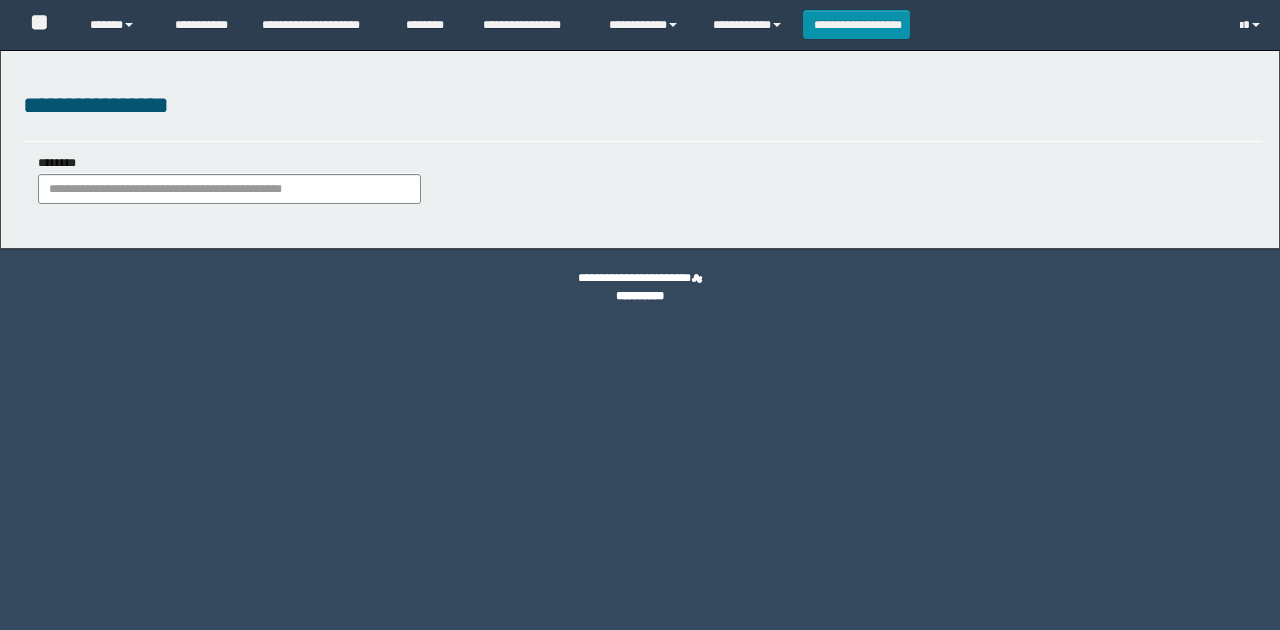 scroll, scrollTop: 0, scrollLeft: 0, axis: both 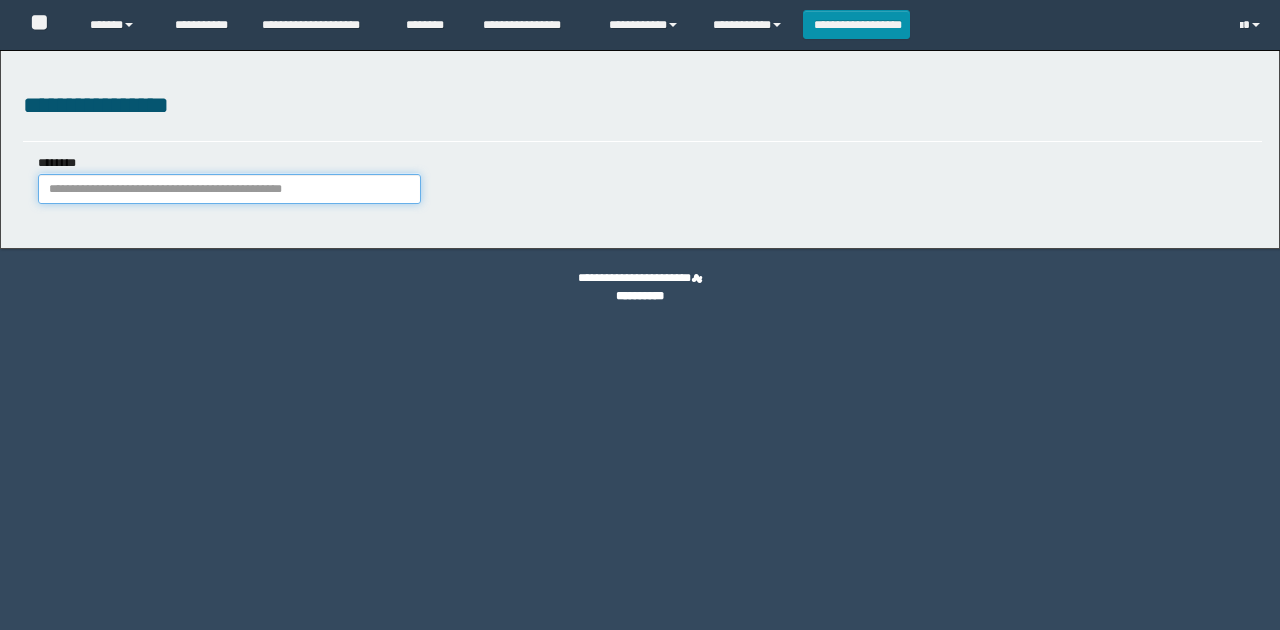 click on "********" at bounding box center [229, 189] 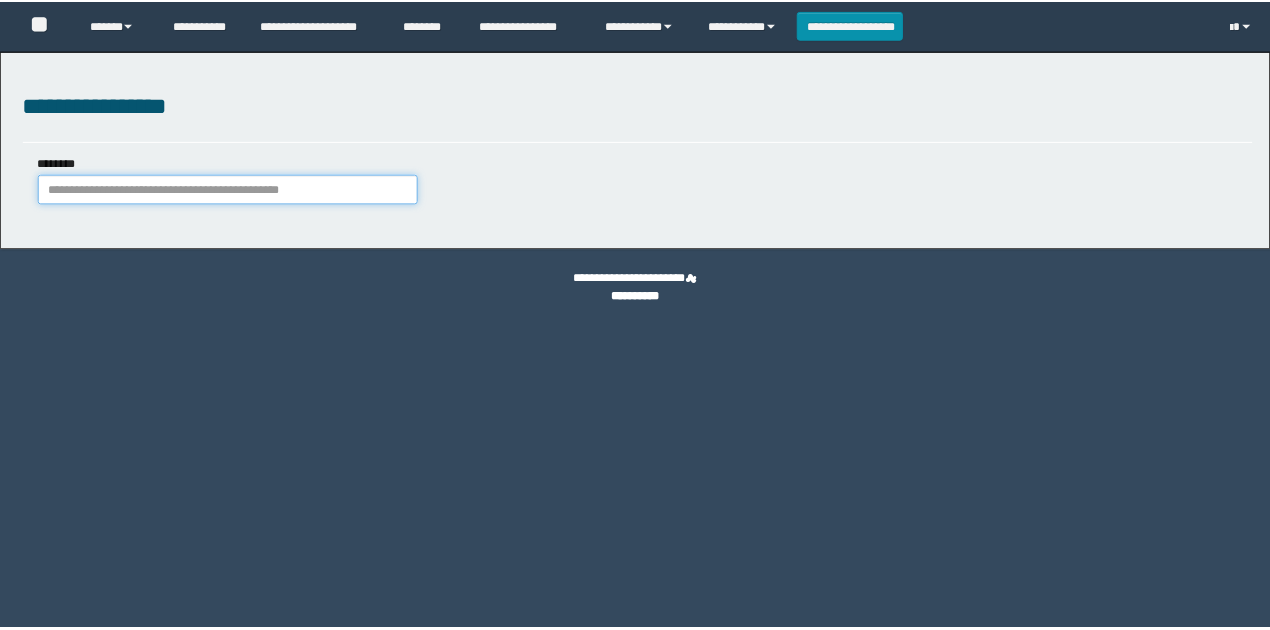scroll, scrollTop: 0, scrollLeft: 0, axis: both 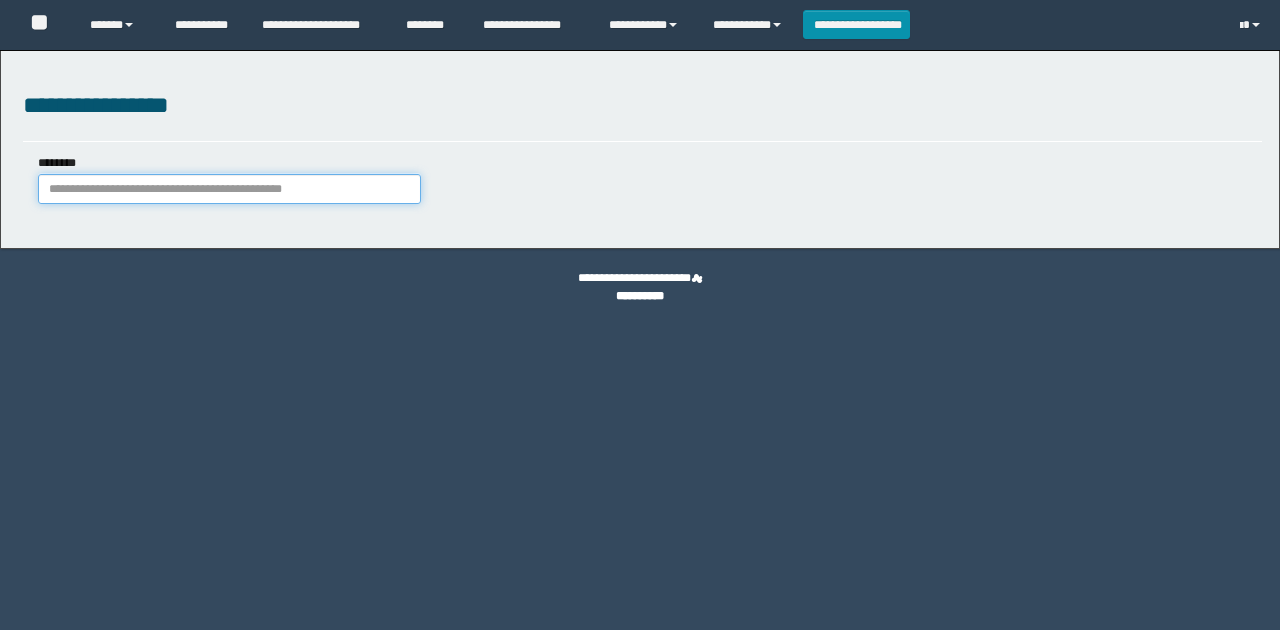 paste on "********" 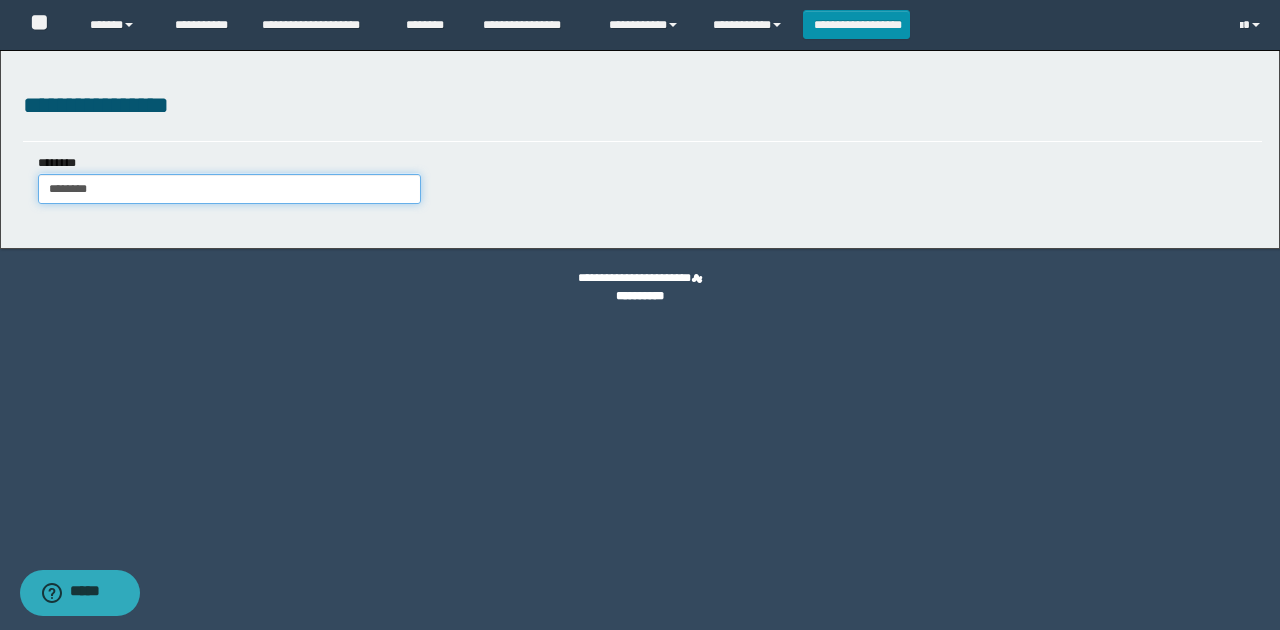 type on "********" 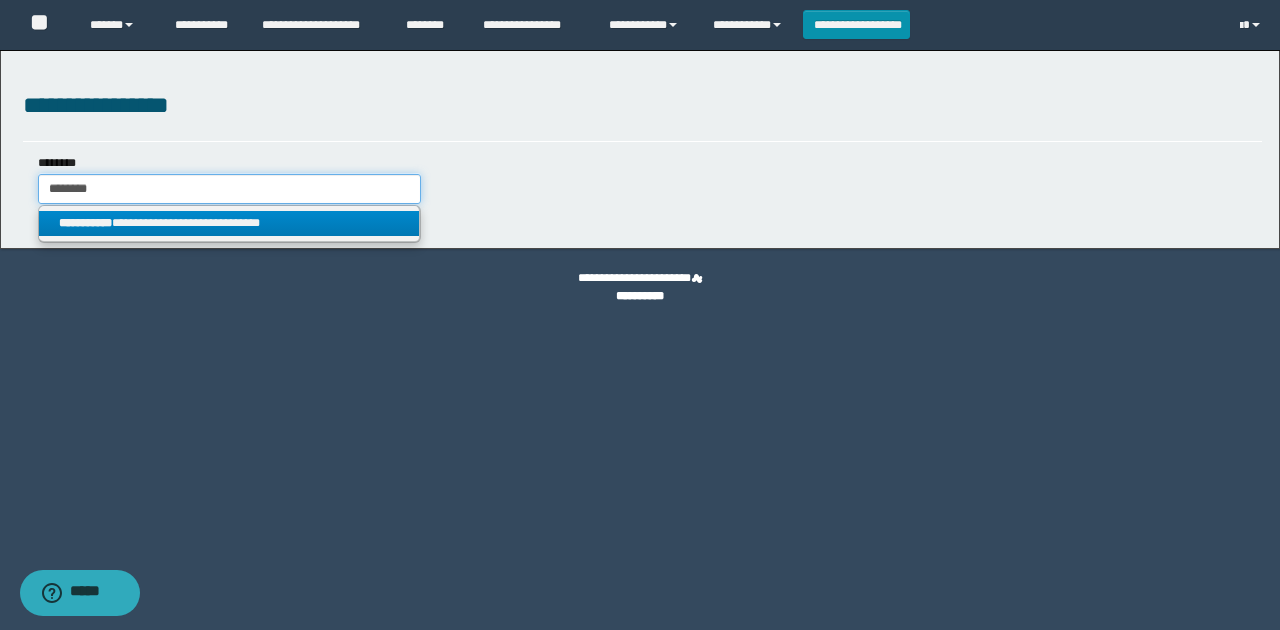 type on "********" 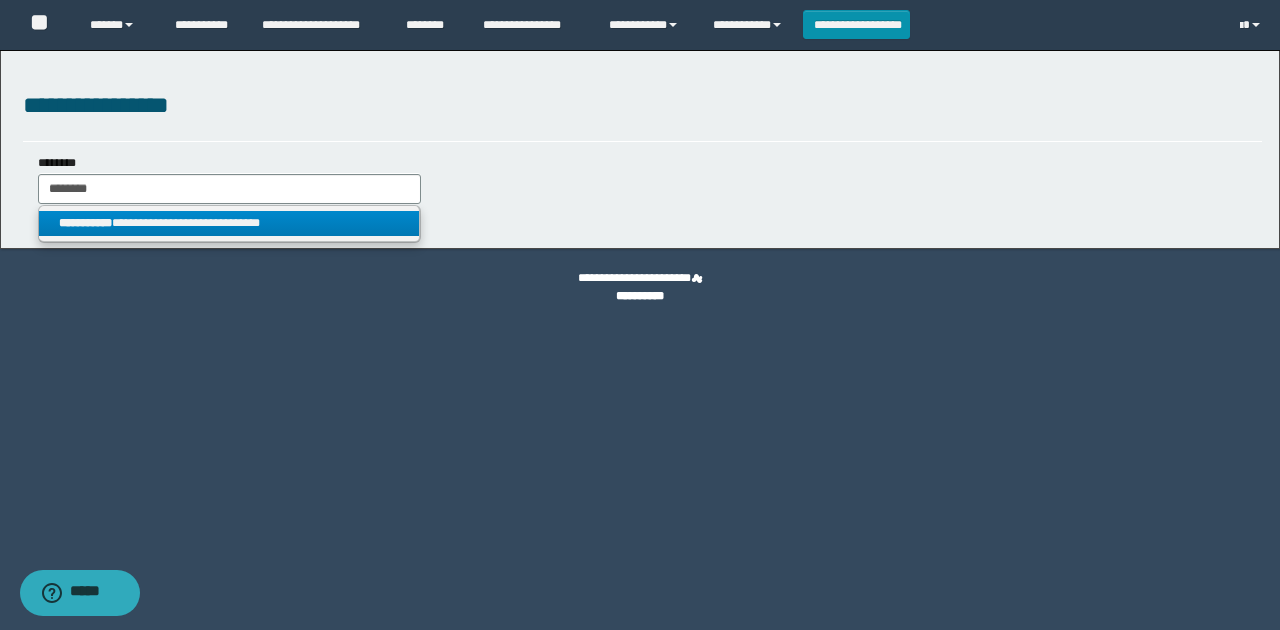 click on "**********" at bounding box center [229, 223] 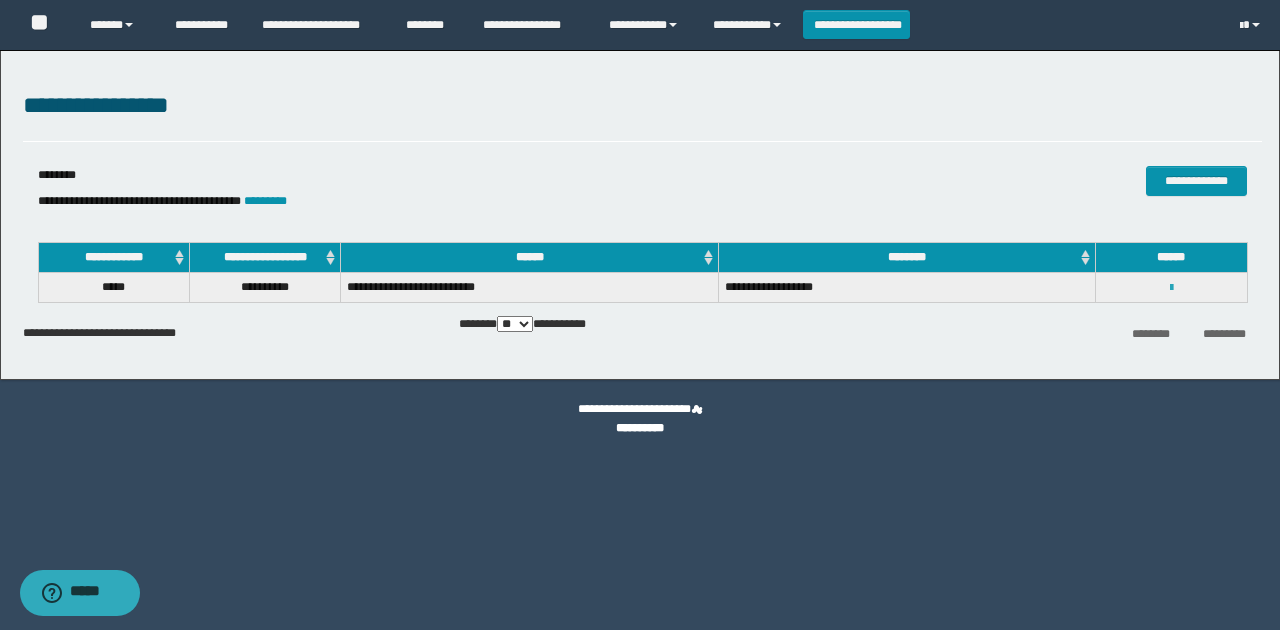 click at bounding box center [1171, 288] 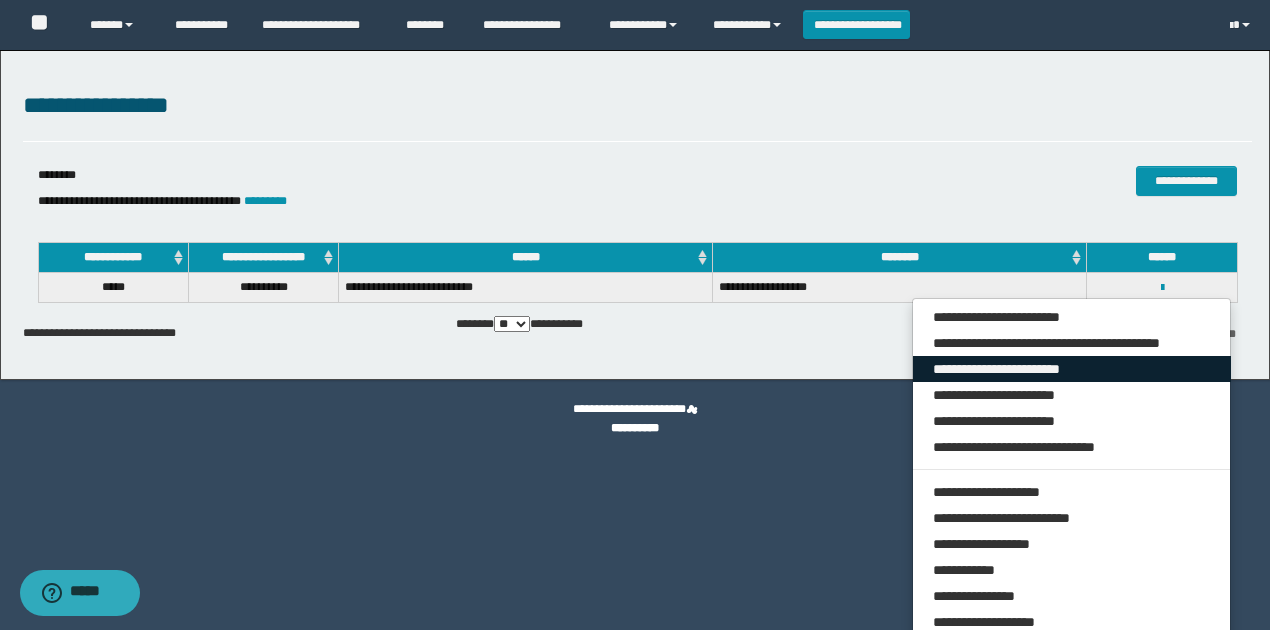 click on "**********" at bounding box center (1072, 369) 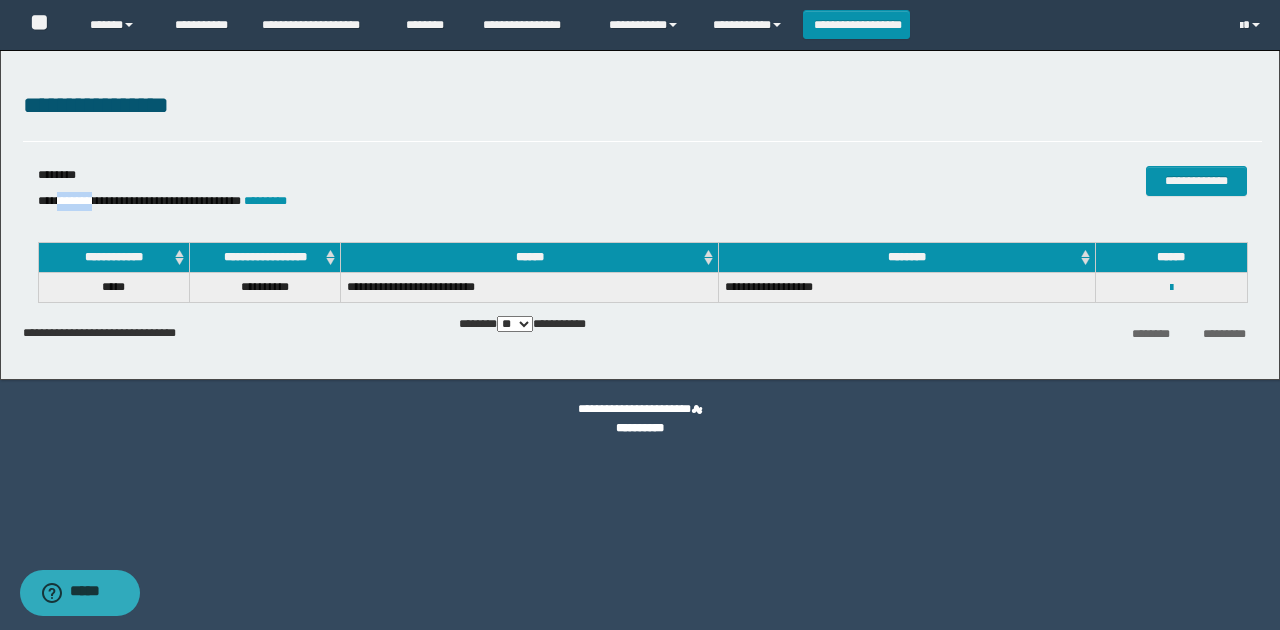 drag, startPoint x: 105, startPoint y: 198, endPoint x: 61, endPoint y: 200, distance: 44.04543 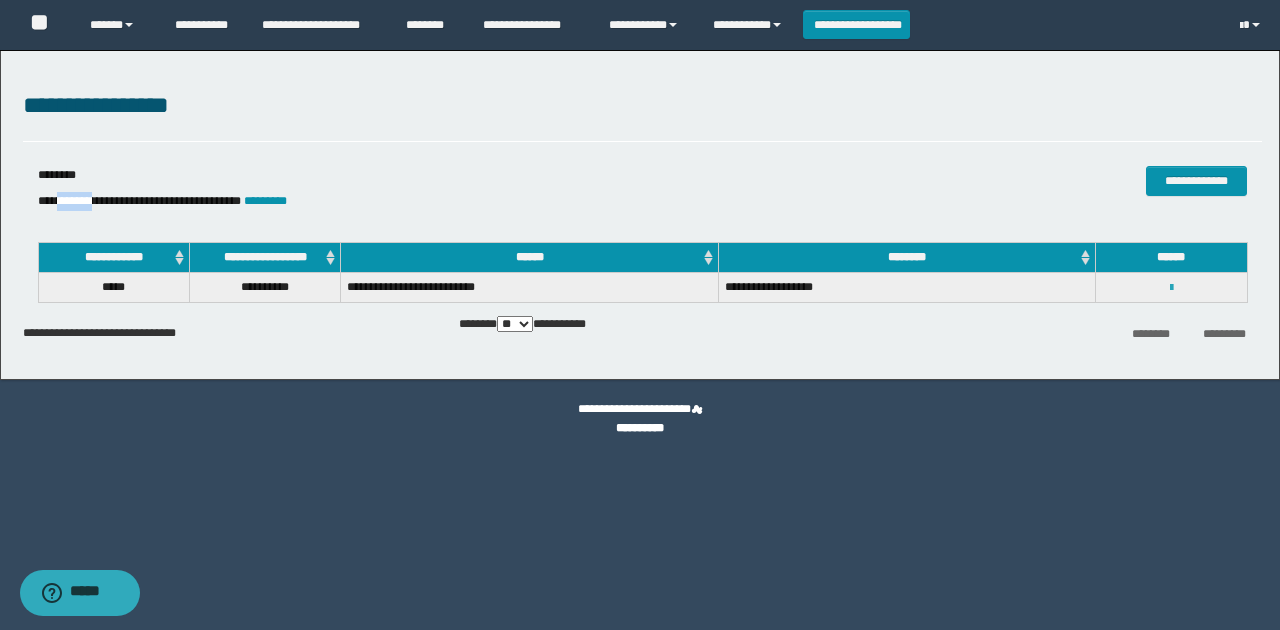 click at bounding box center (1171, 288) 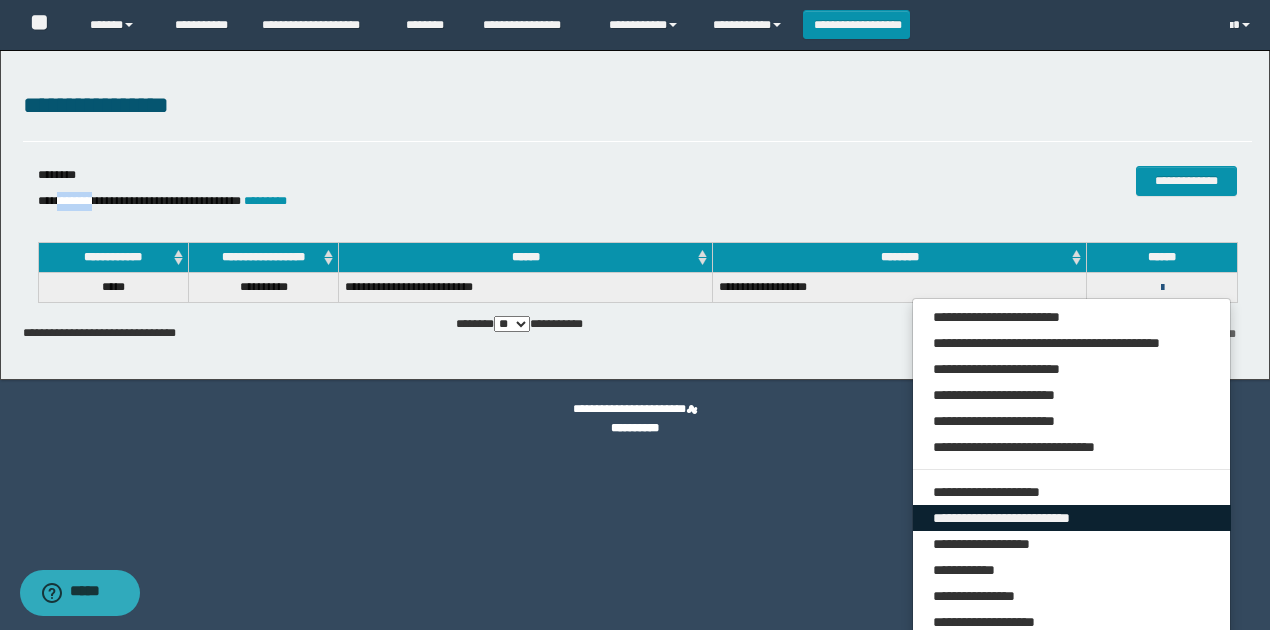 scroll, scrollTop: 66, scrollLeft: 0, axis: vertical 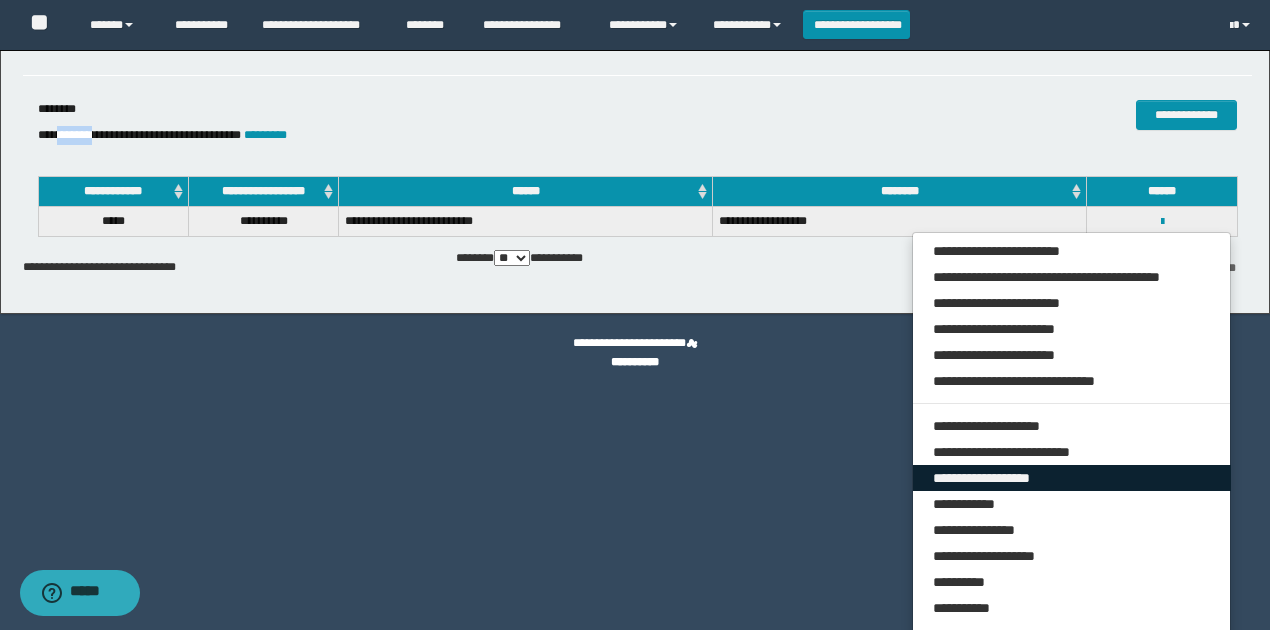 click on "**********" at bounding box center [1072, 478] 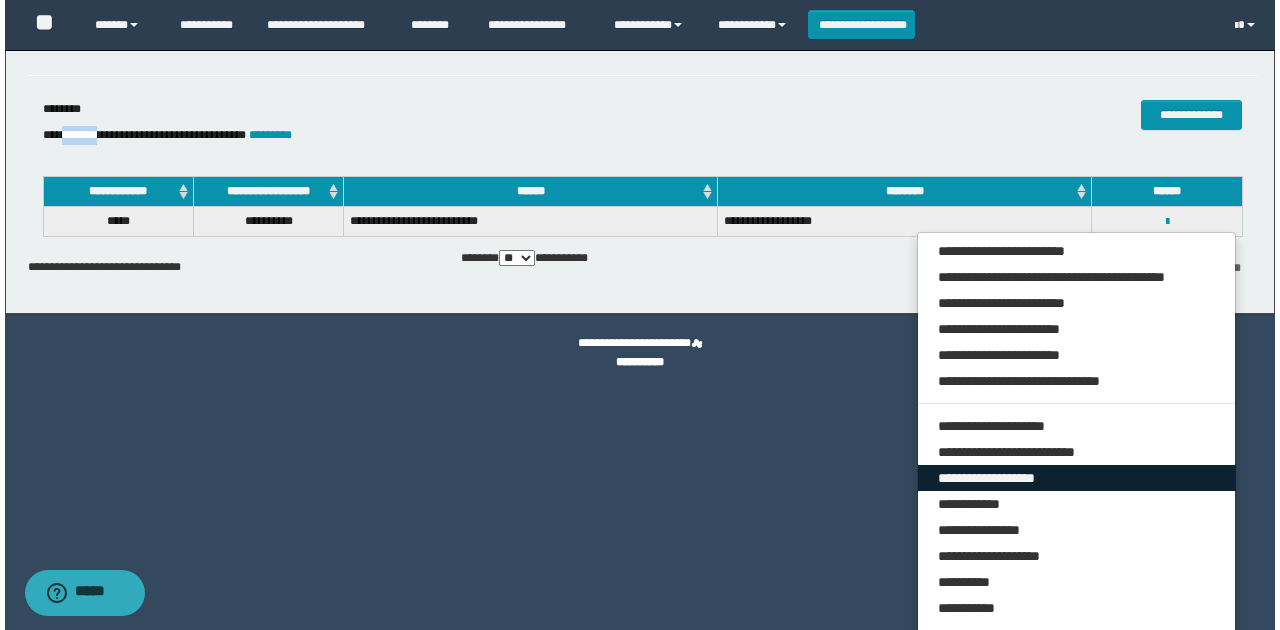 scroll, scrollTop: 0, scrollLeft: 0, axis: both 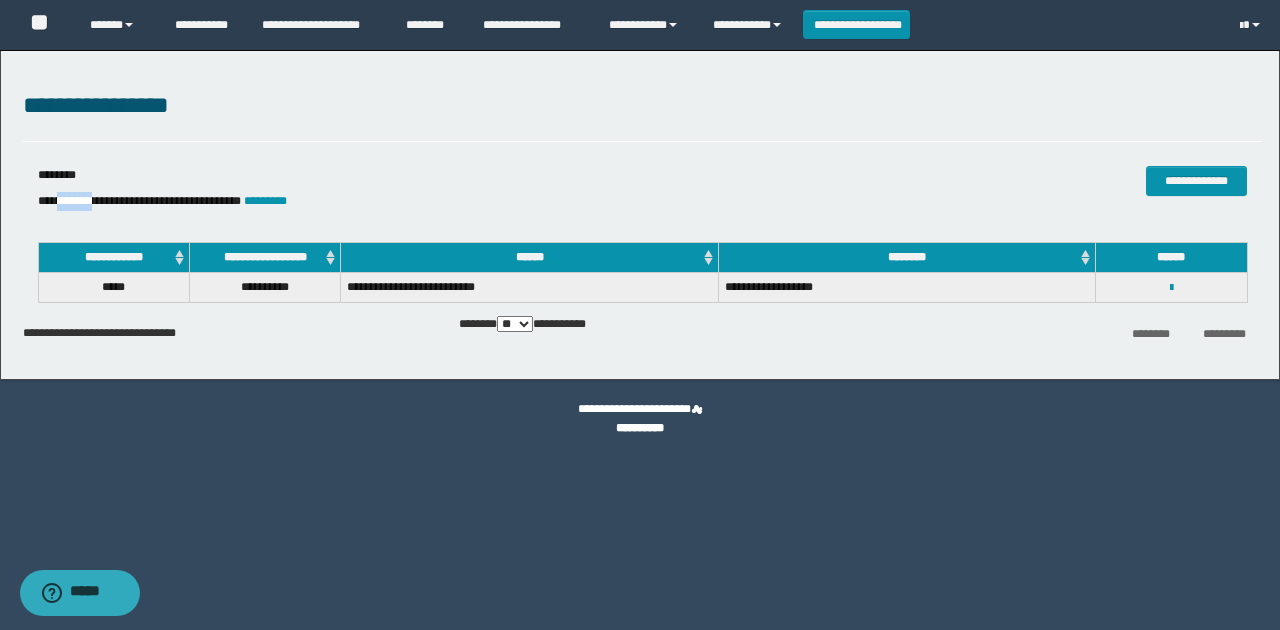 select on "*" 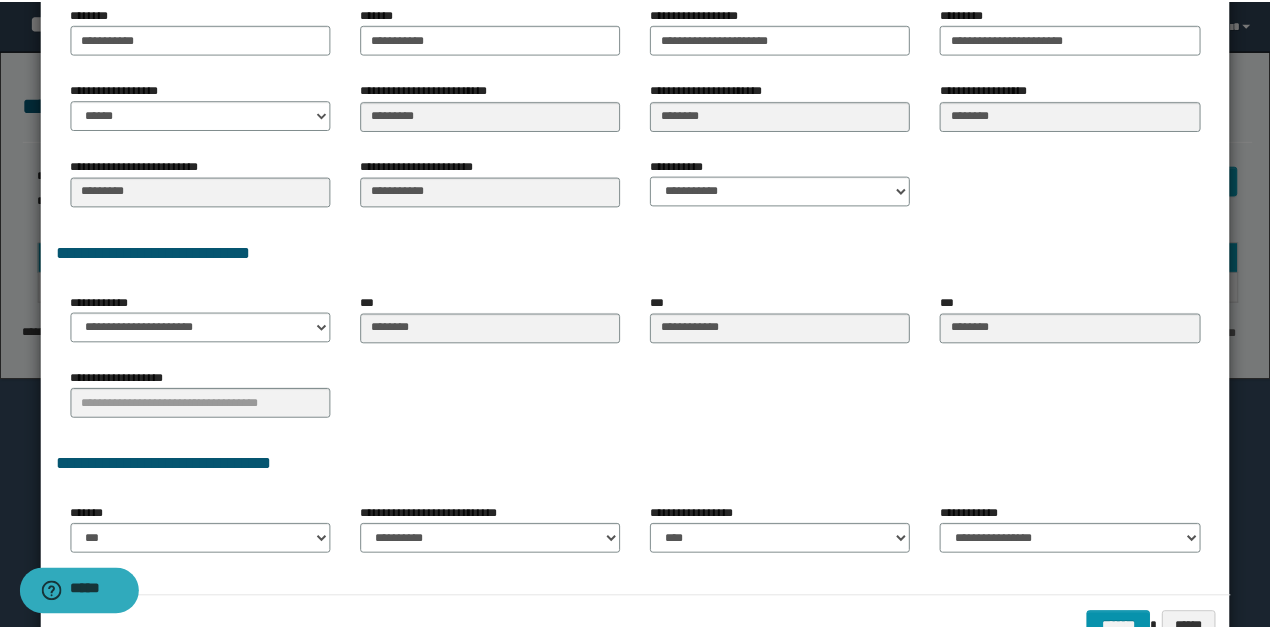 scroll, scrollTop: 447, scrollLeft: 0, axis: vertical 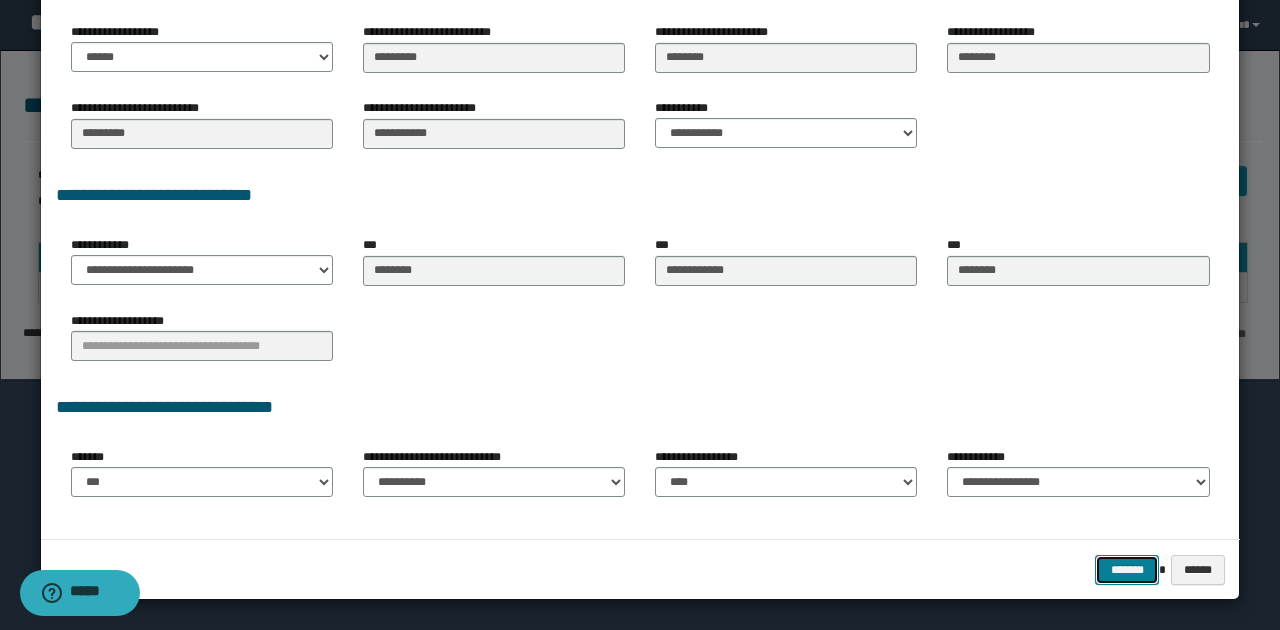 click on "*******" at bounding box center [1127, 569] 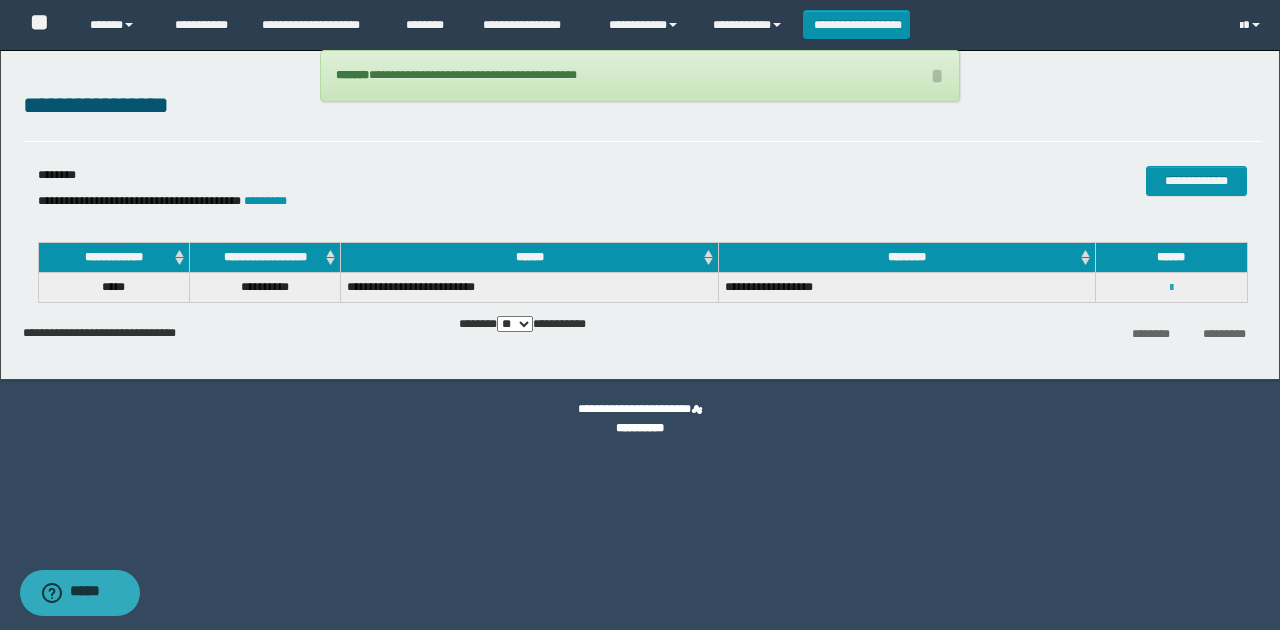 click on "**********" at bounding box center (1171, 288) 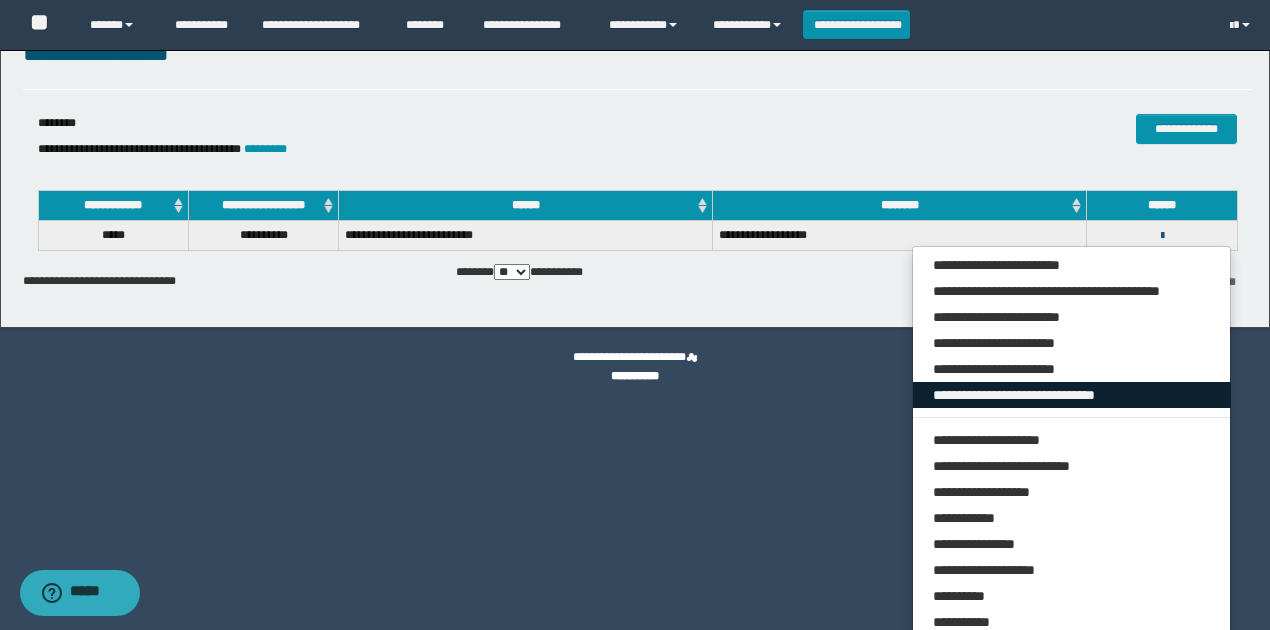 scroll, scrollTop: 114, scrollLeft: 0, axis: vertical 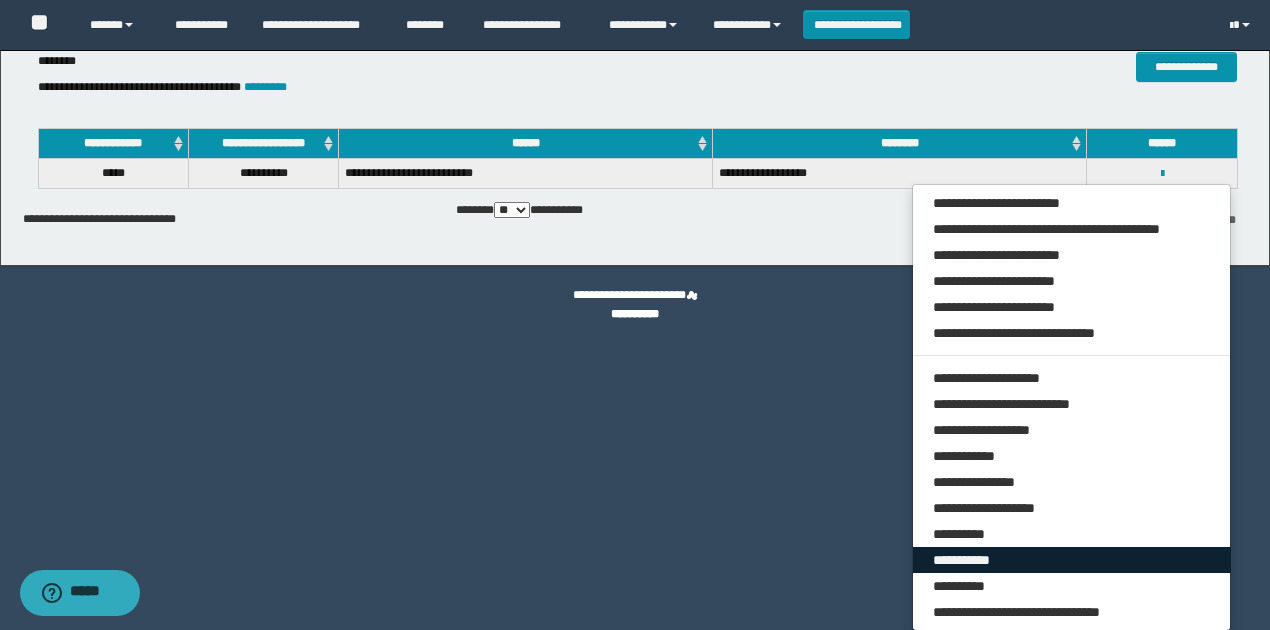 click on "**********" at bounding box center (1072, 560) 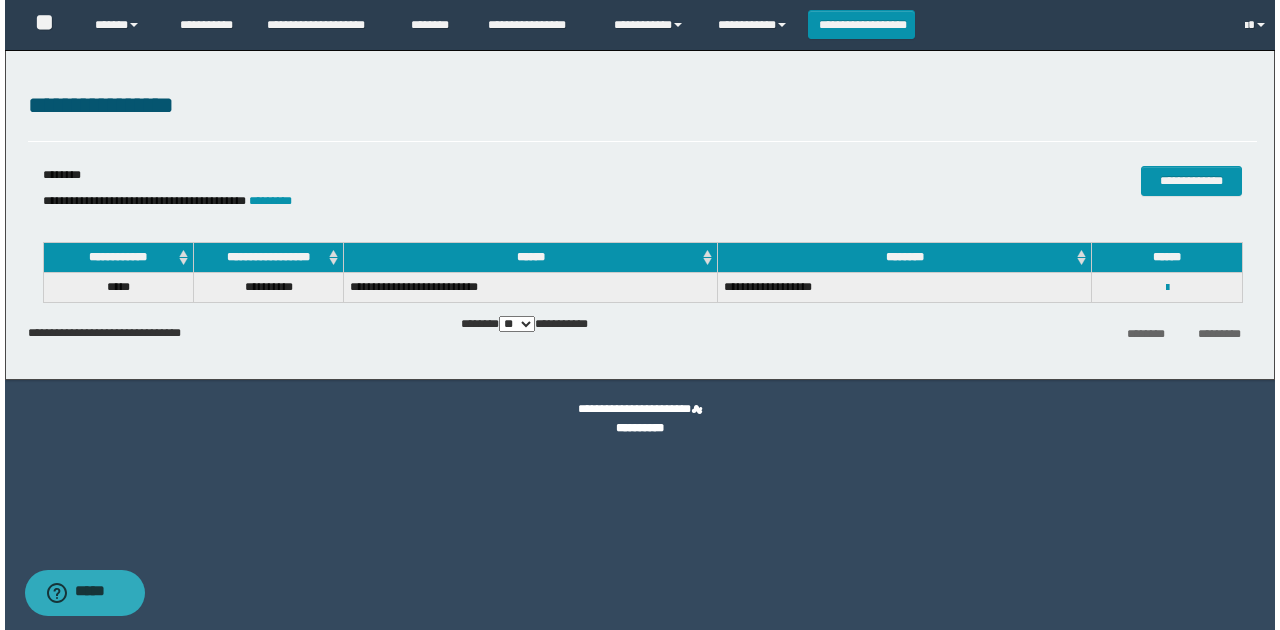 scroll, scrollTop: 0, scrollLeft: 0, axis: both 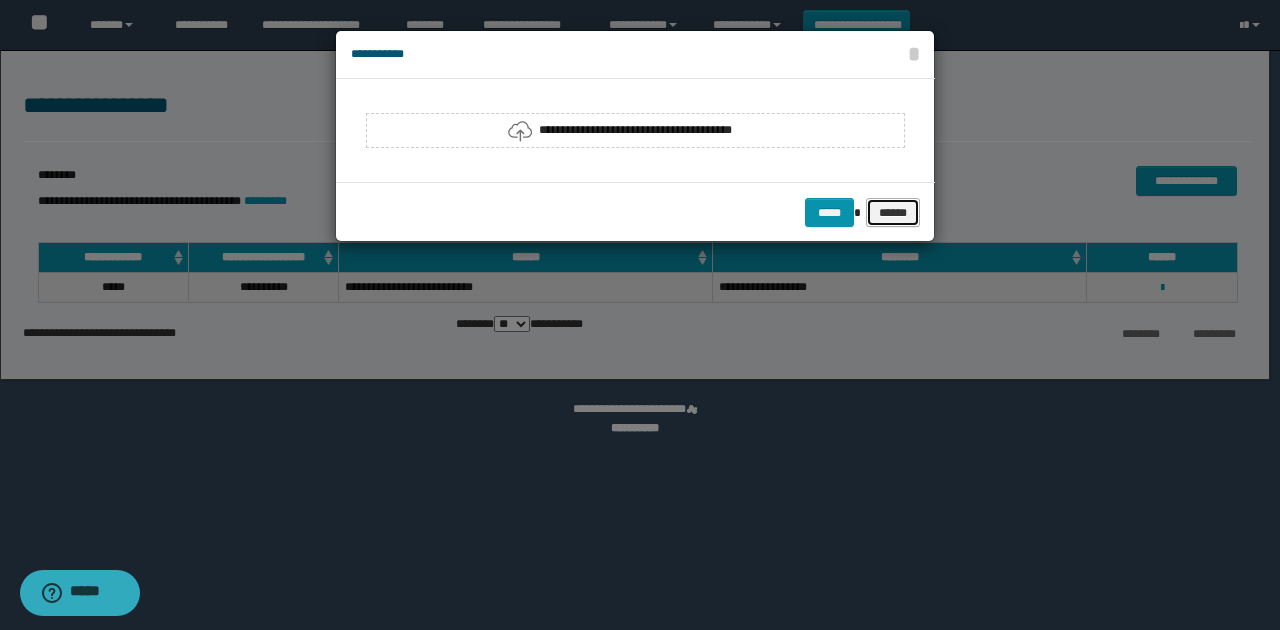 click on "******" at bounding box center (893, 212) 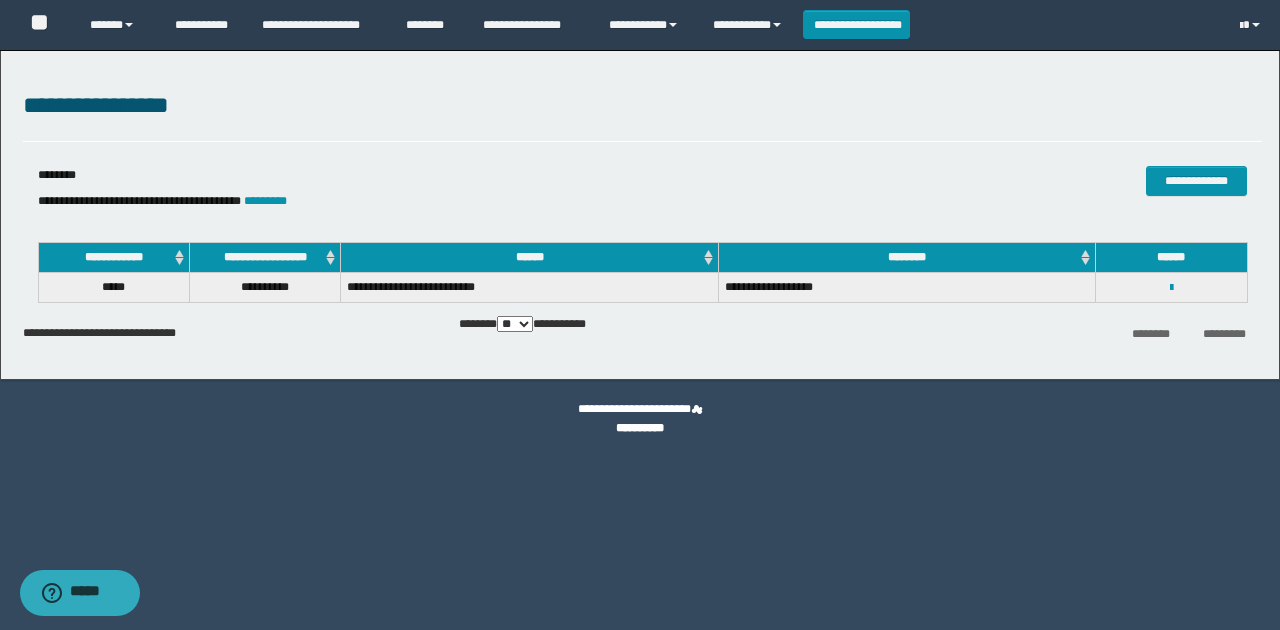 click on "**********" at bounding box center (436, 201) 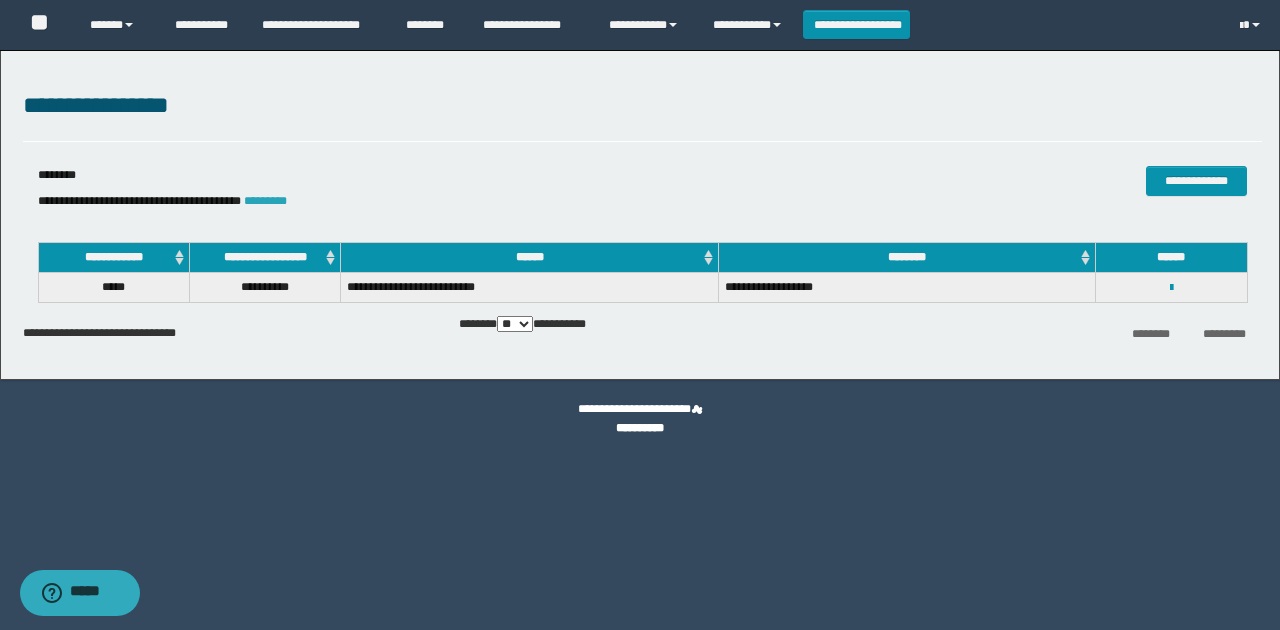 click on "*********" at bounding box center (265, 201) 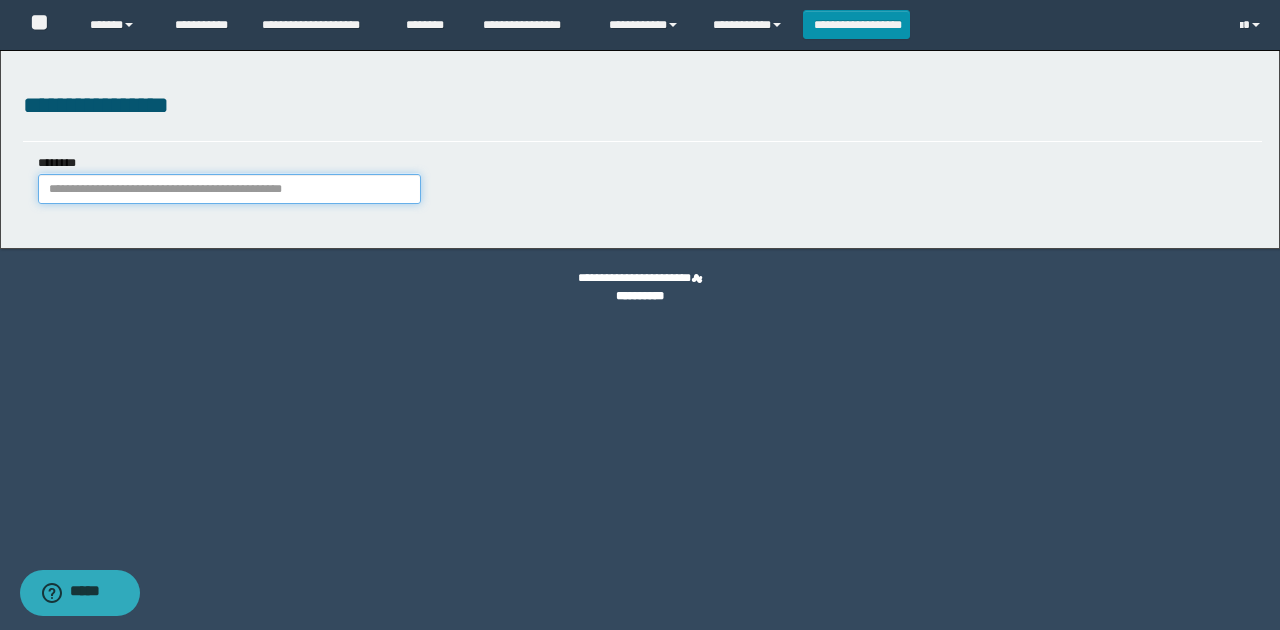 click on "********" at bounding box center (229, 189) 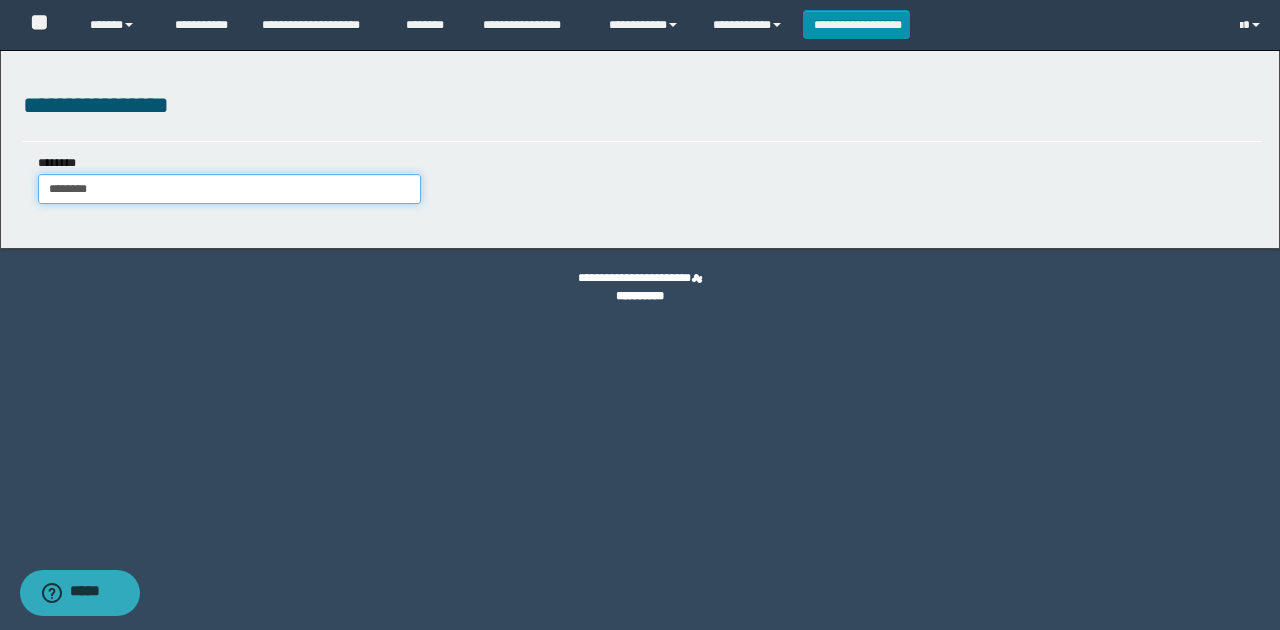 type on "********" 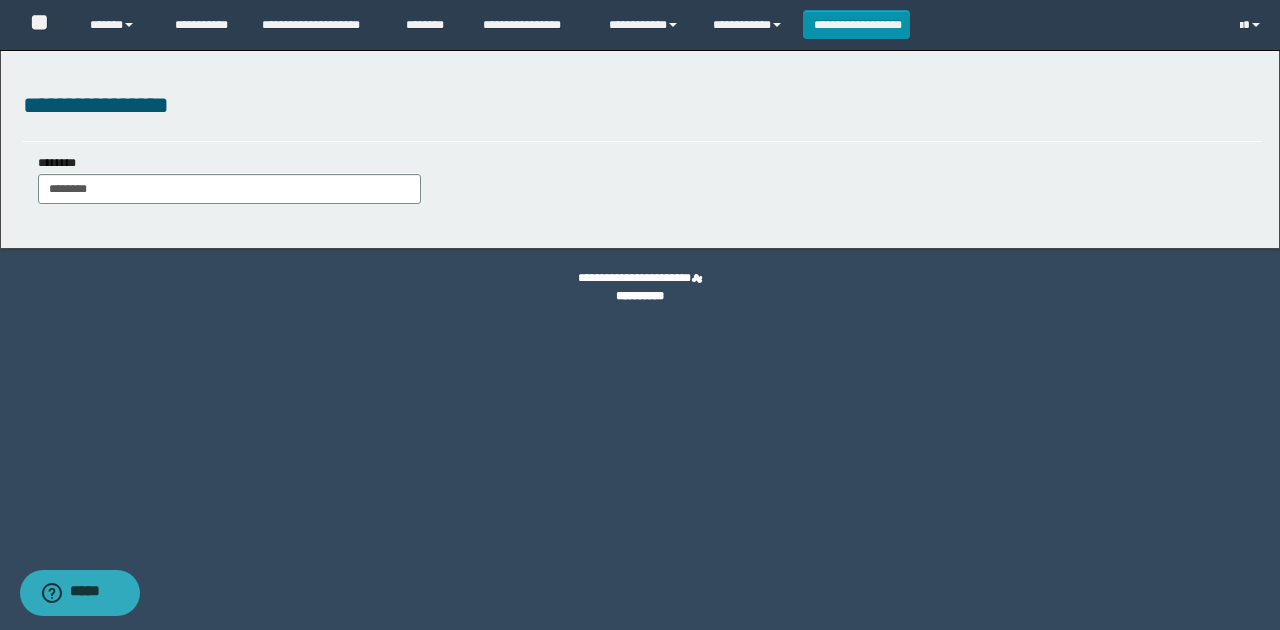 click on "**********" at bounding box center (640, 149) 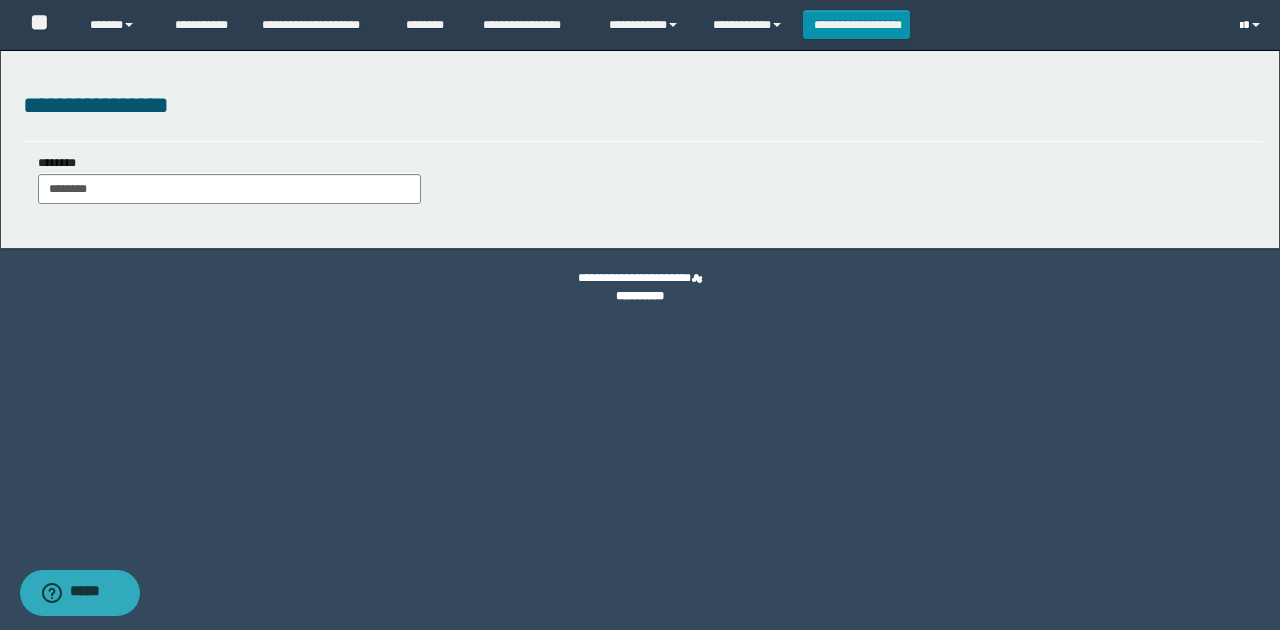 drag, startPoint x: 1252, startPoint y: 32, endPoint x: 1212, endPoint y: 77, distance: 60.207973 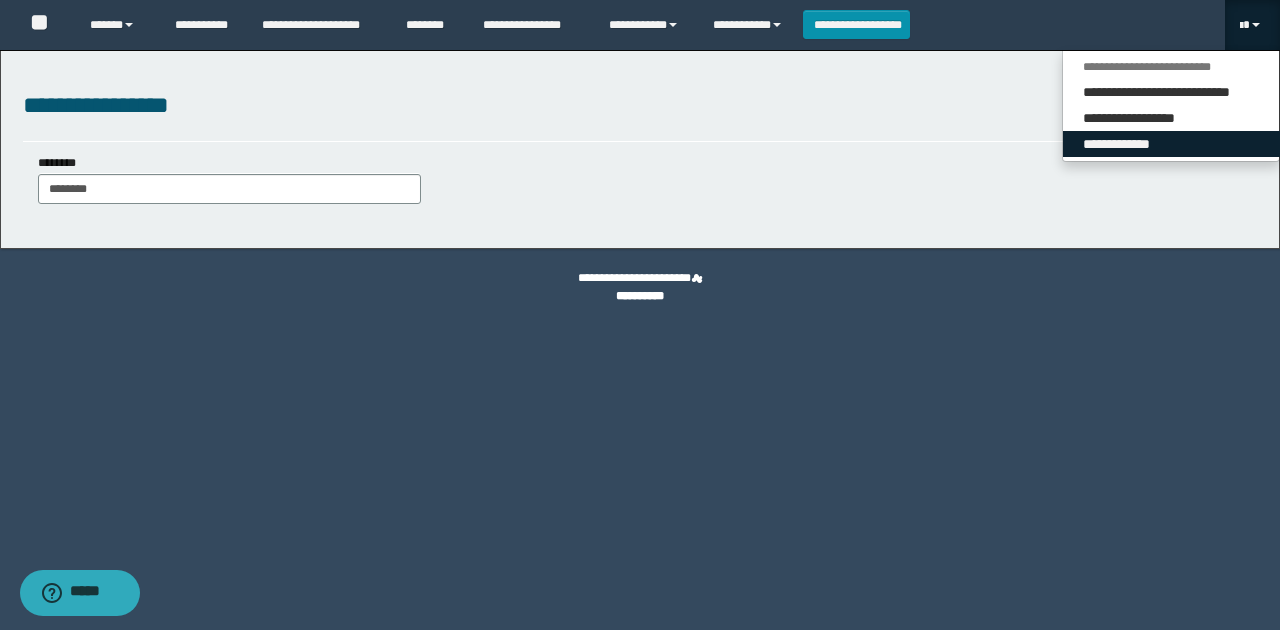 click on "**********" at bounding box center (1171, 144) 